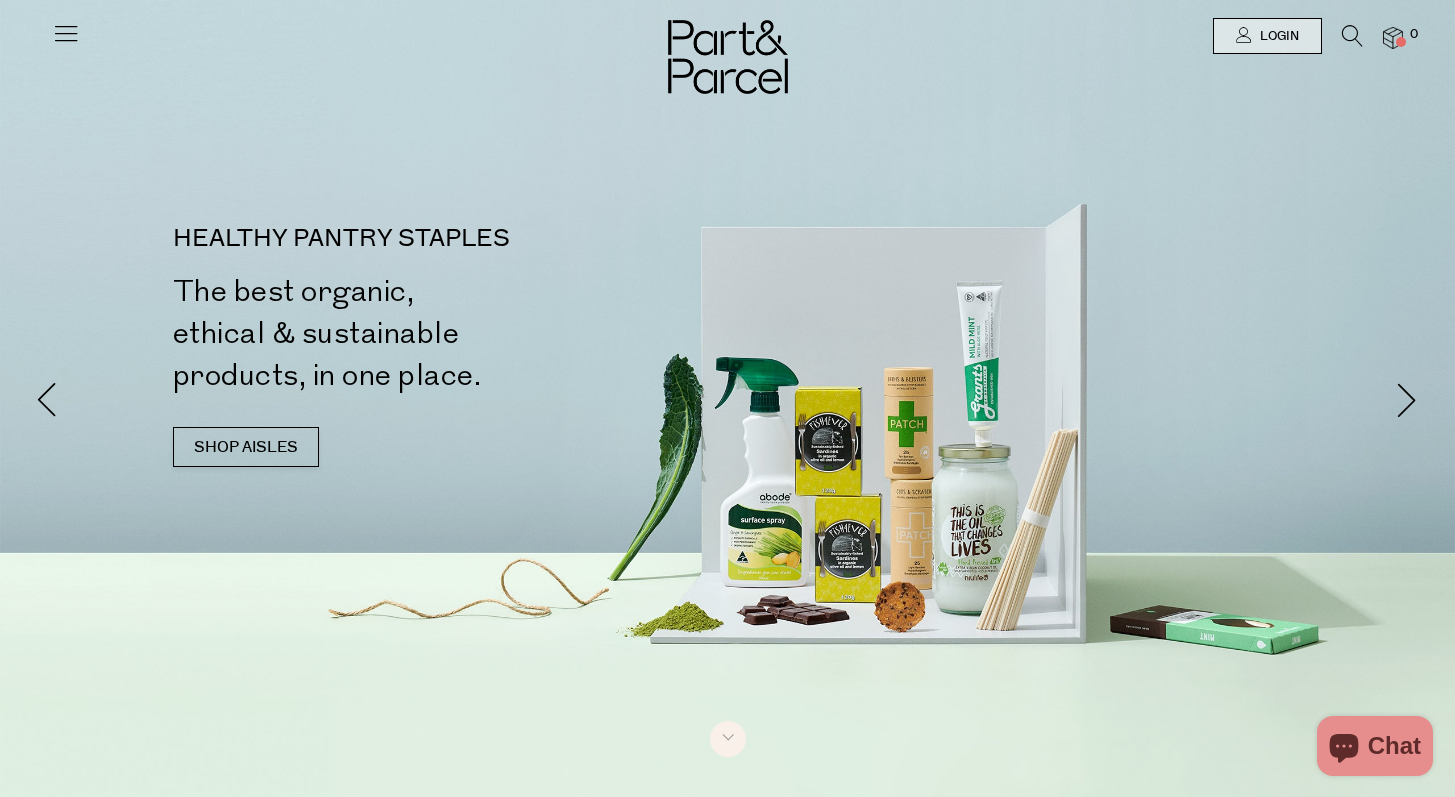 scroll, scrollTop: 0, scrollLeft: 0, axis: both 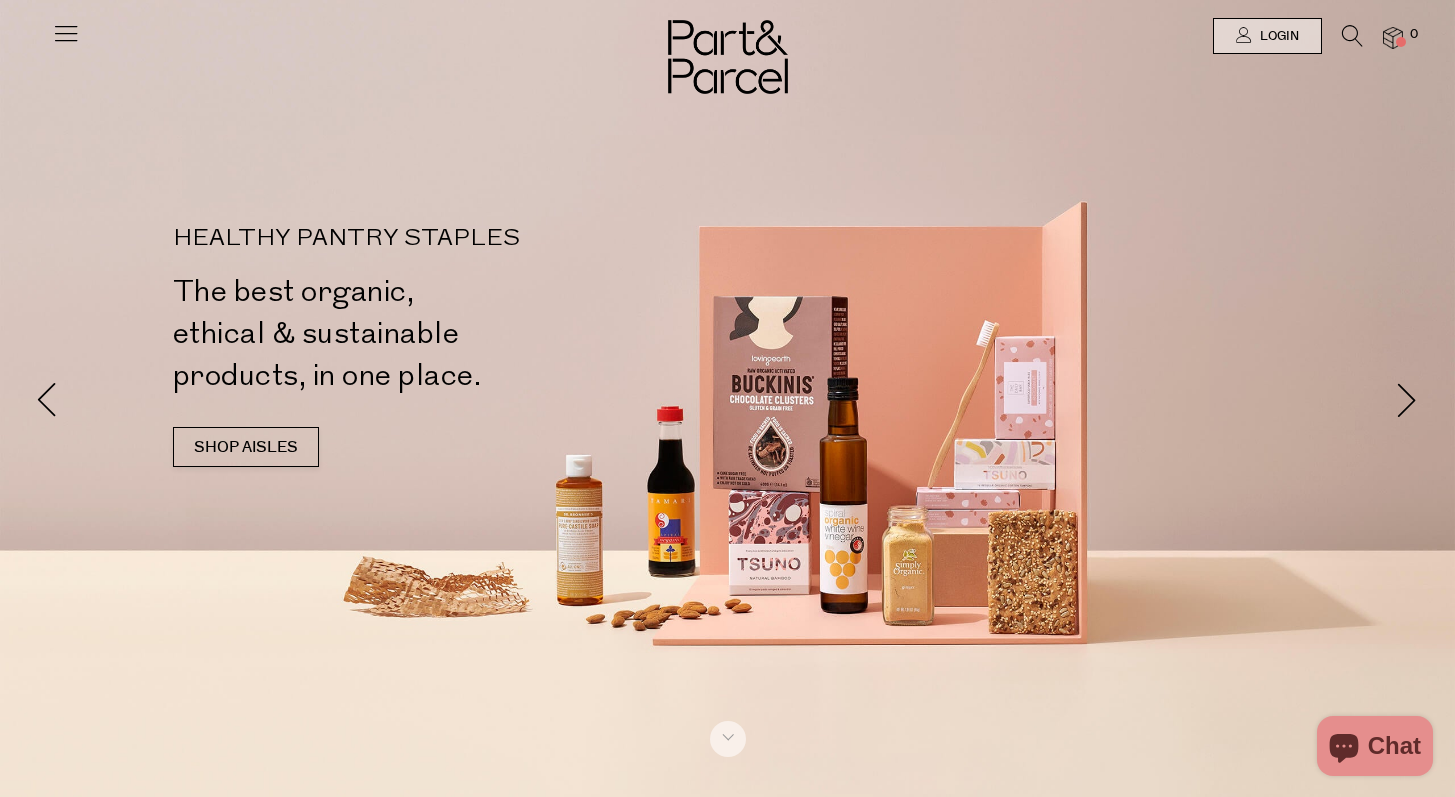 click at bounding box center (1352, 36) 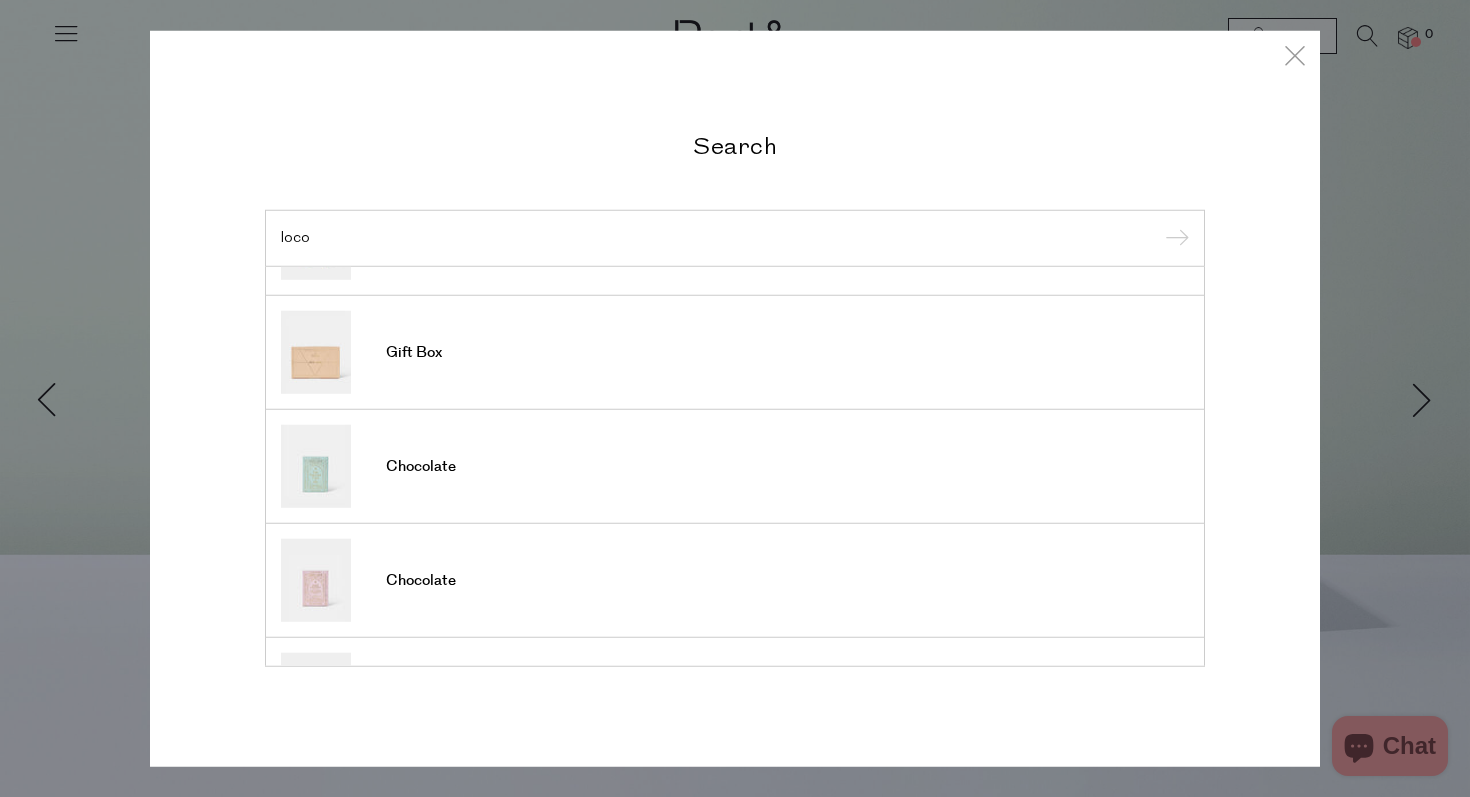 scroll, scrollTop: 0, scrollLeft: 0, axis: both 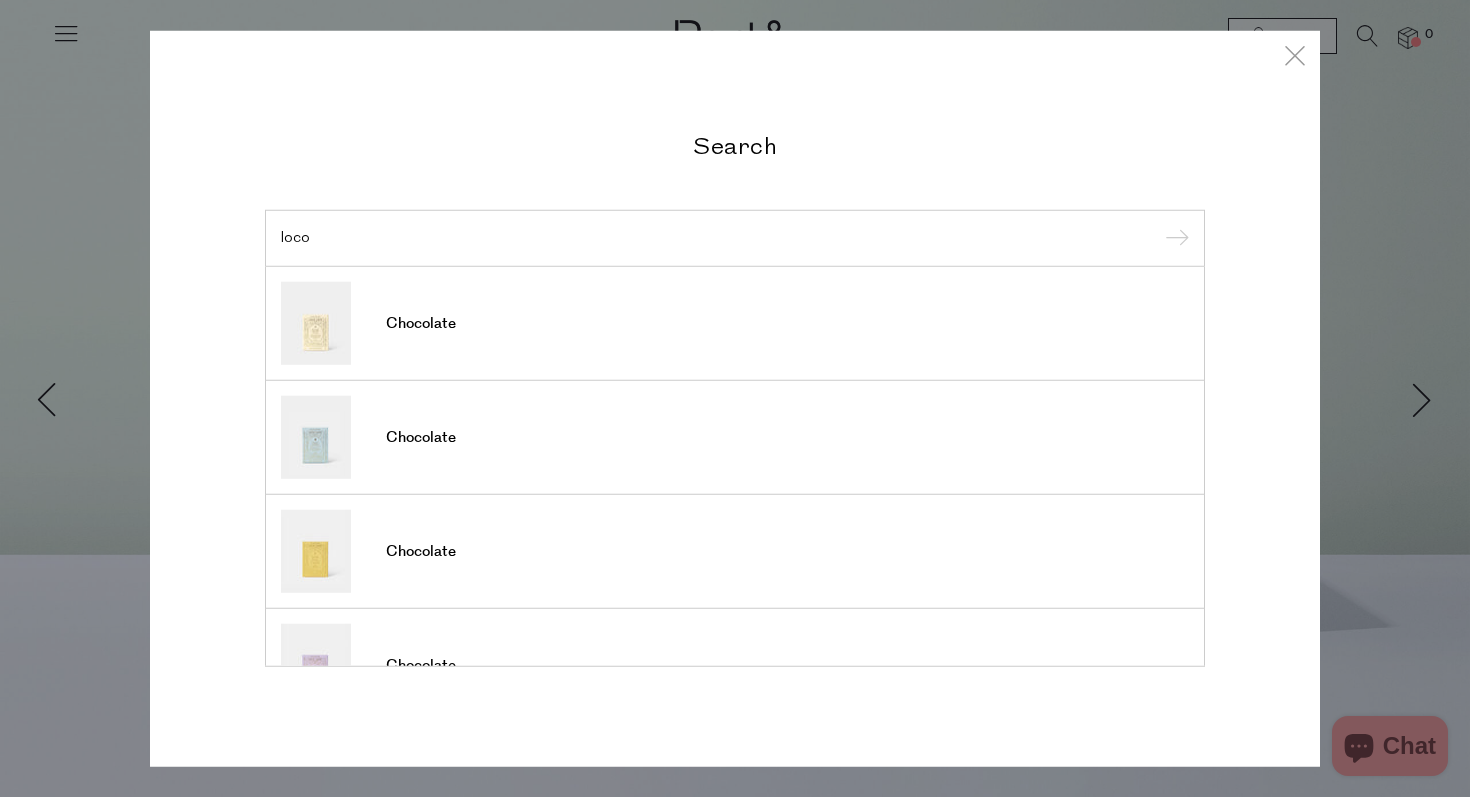 click on "loco" at bounding box center [735, 237] 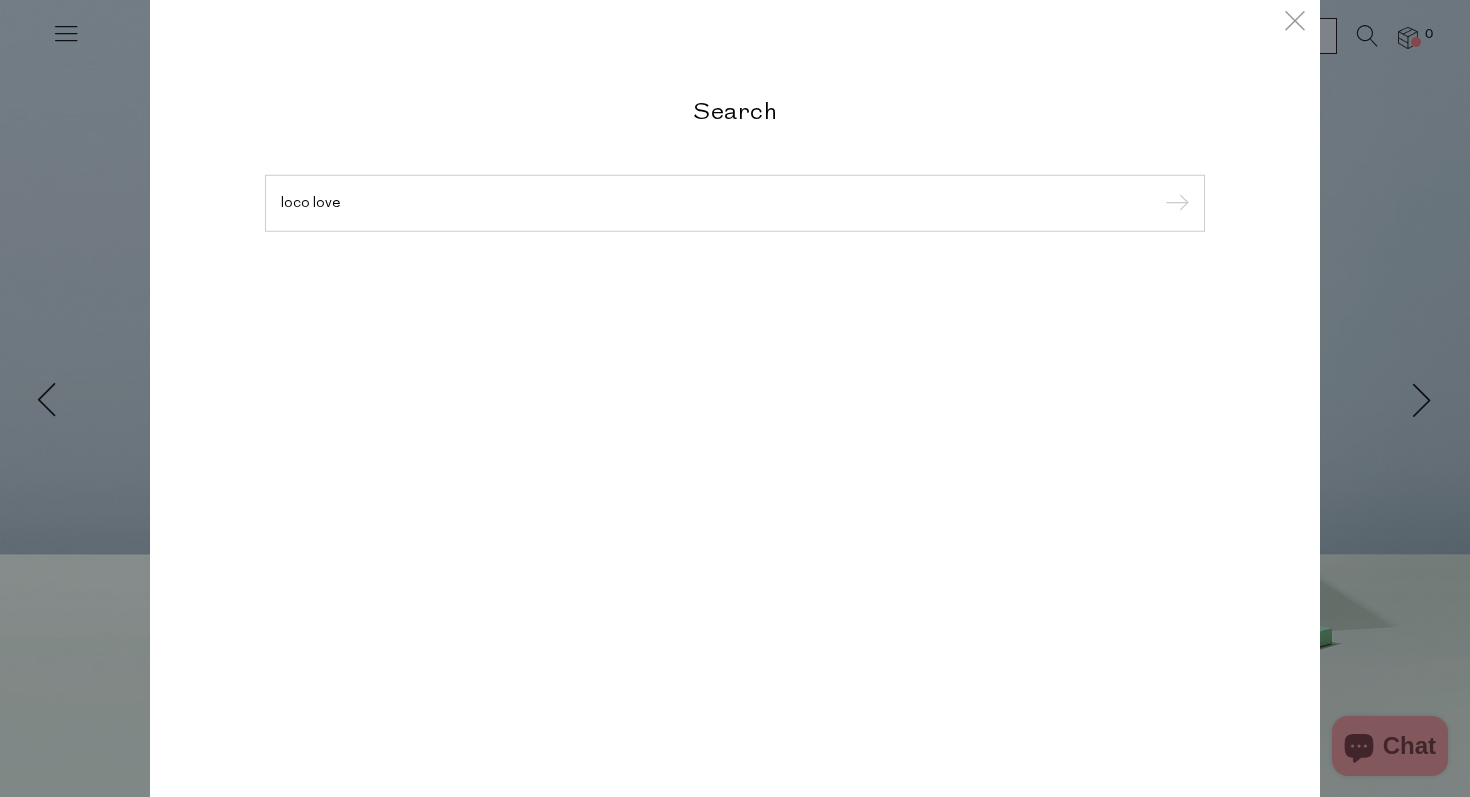 type on "loco love" 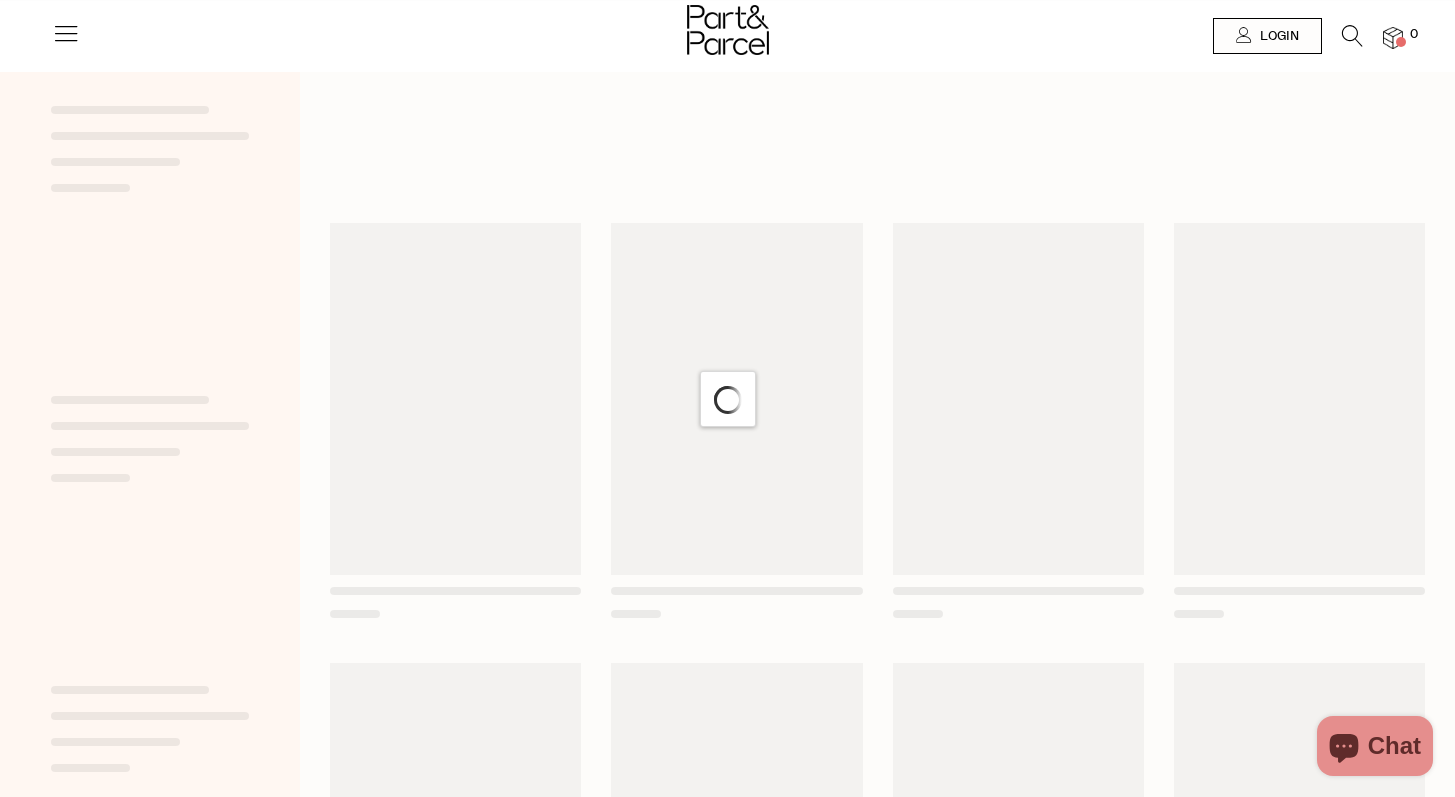 scroll, scrollTop: 0, scrollLeft: 0, axis: both 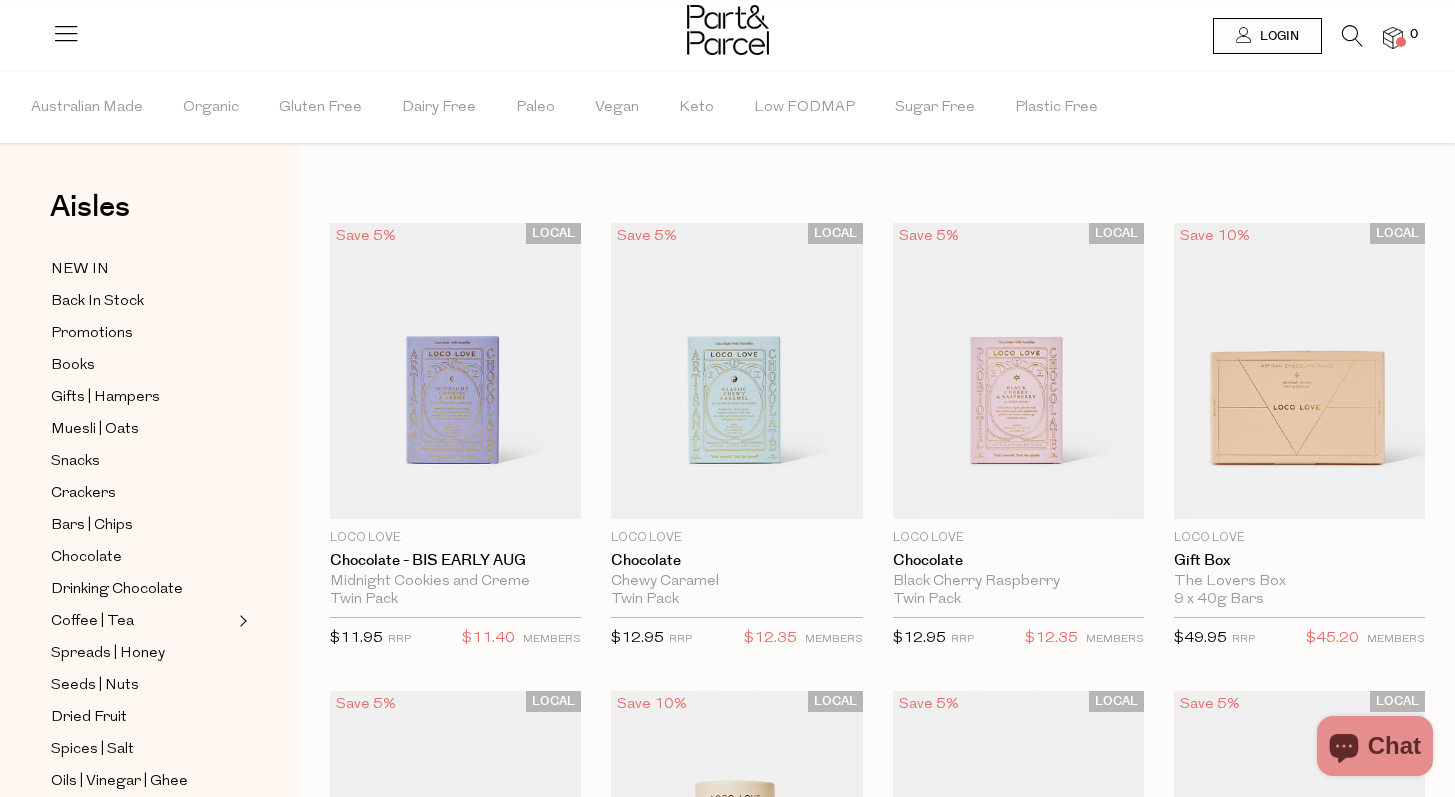 click at bounding box center (1342, 40) 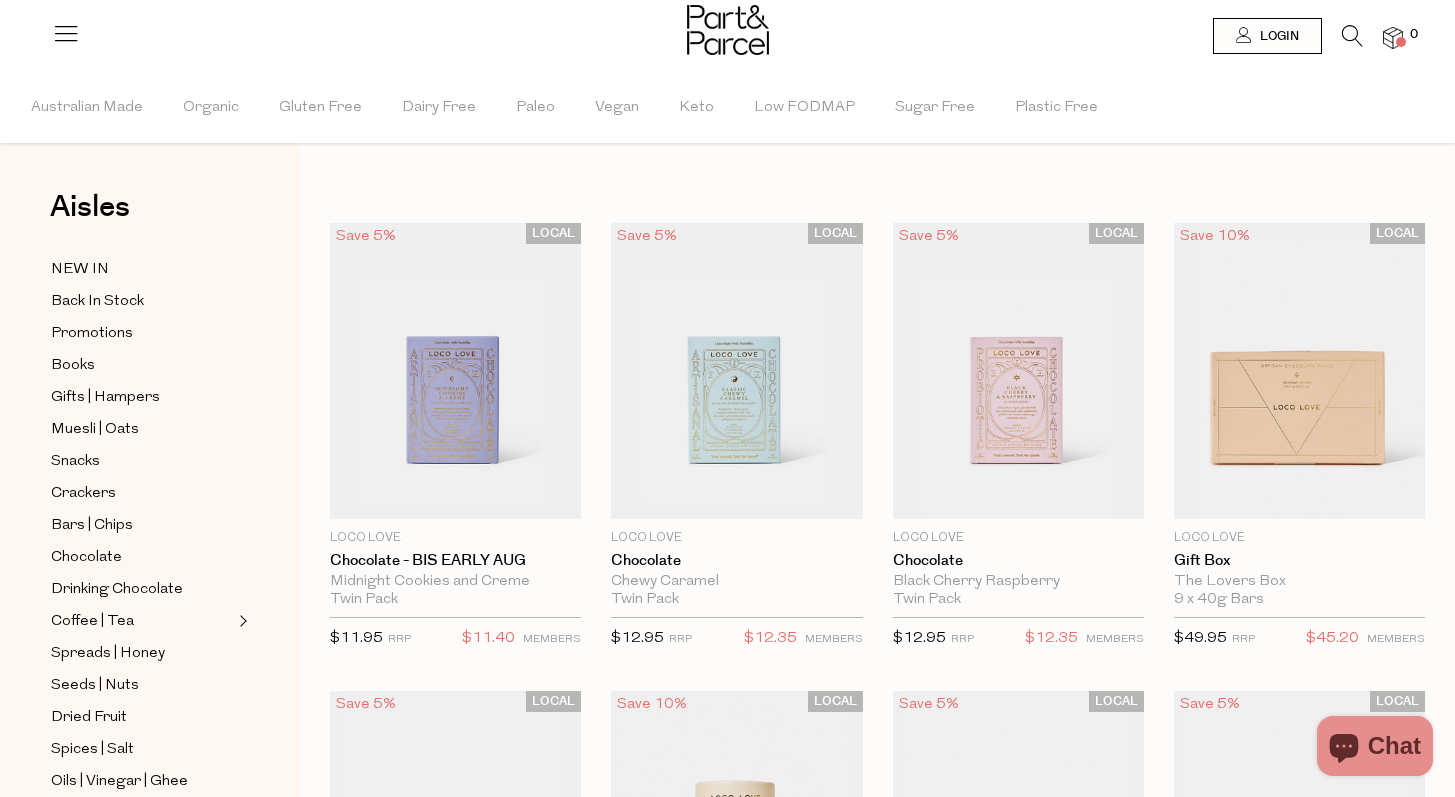 click at bounding box center [1352, 36] 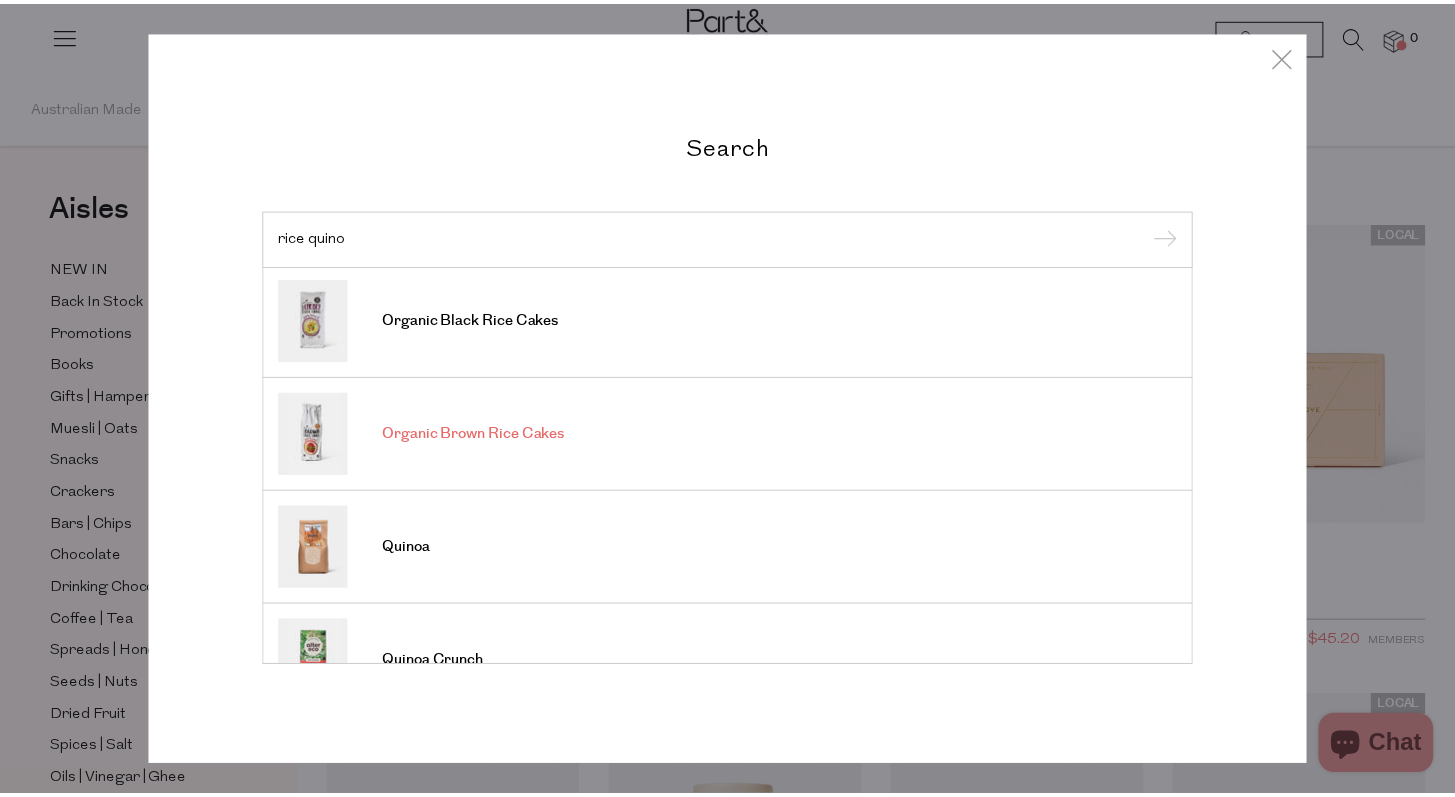 scroll, scrollTop: 0, scrollLeft: 0, axis: both 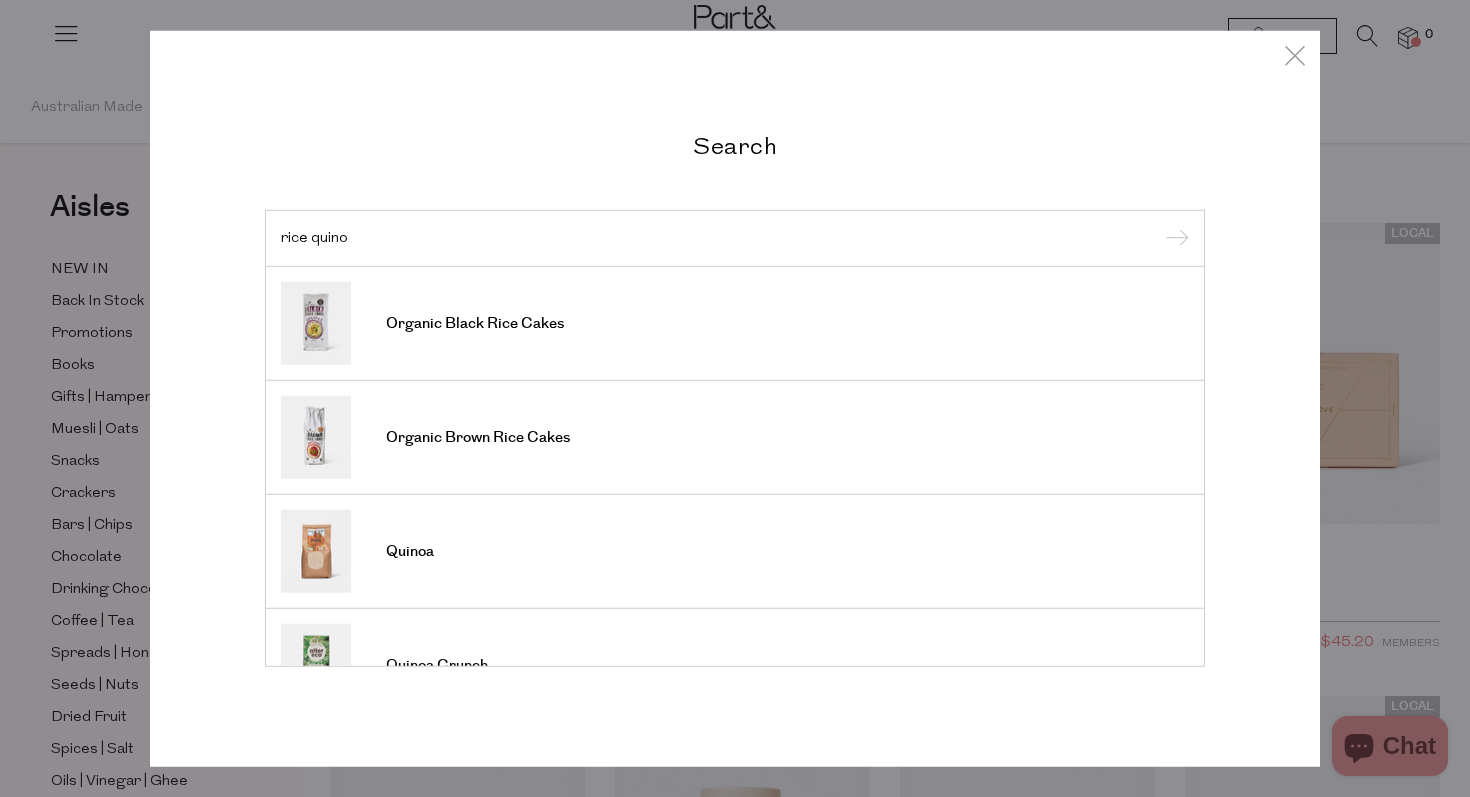 type on "rice quino" 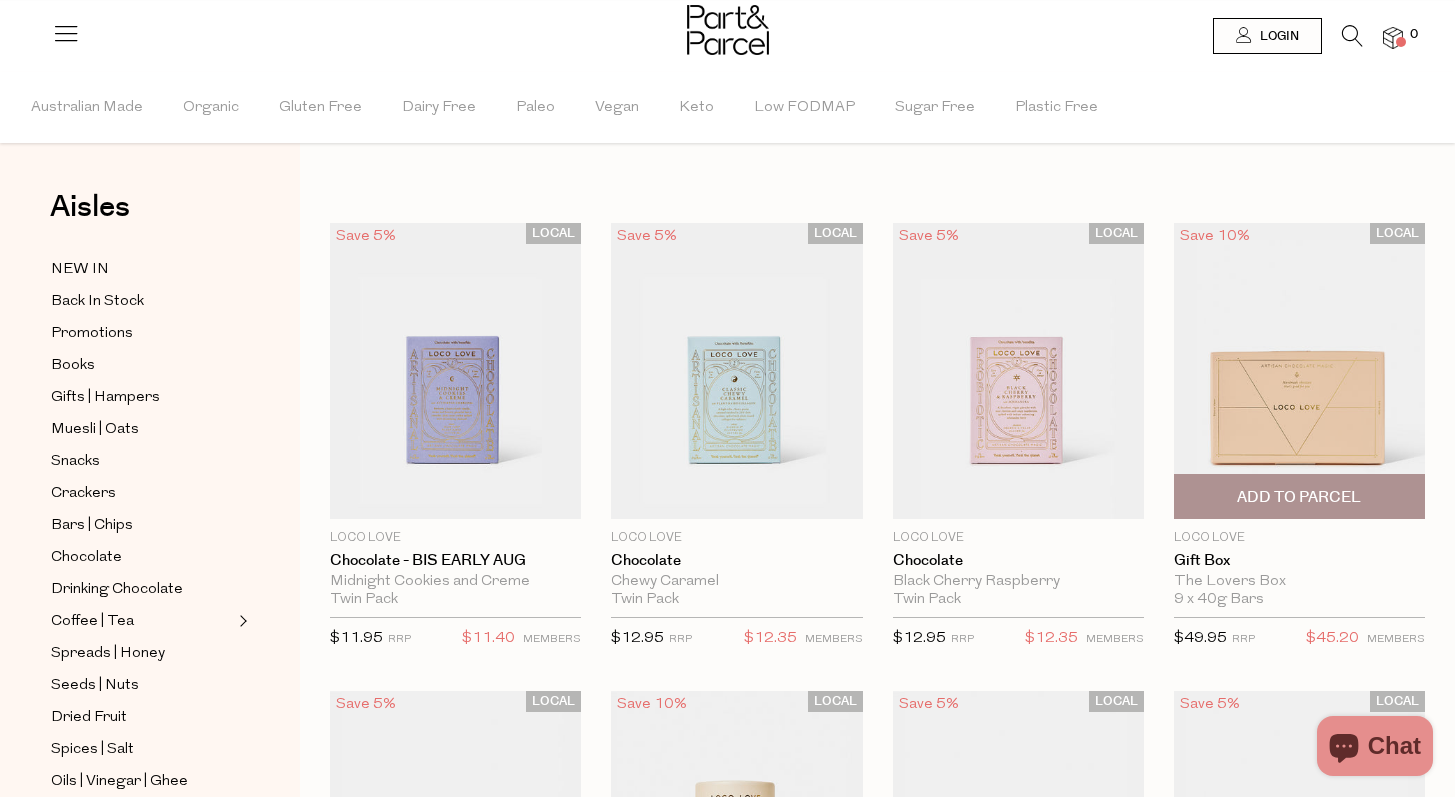 click at bounding box center (1299, 371) 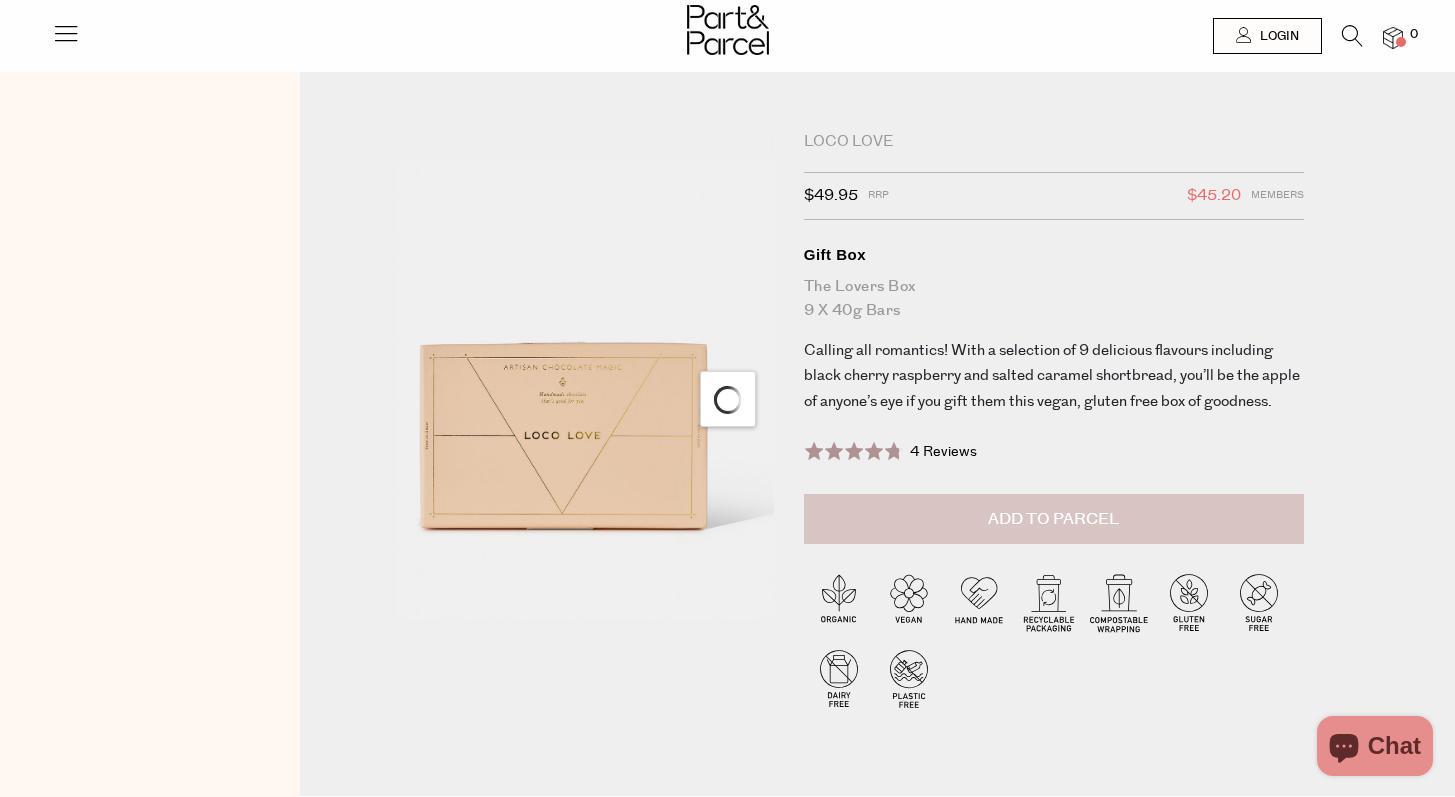 scroll, scrollTop: 0, scrollLeft: 0, axis: both 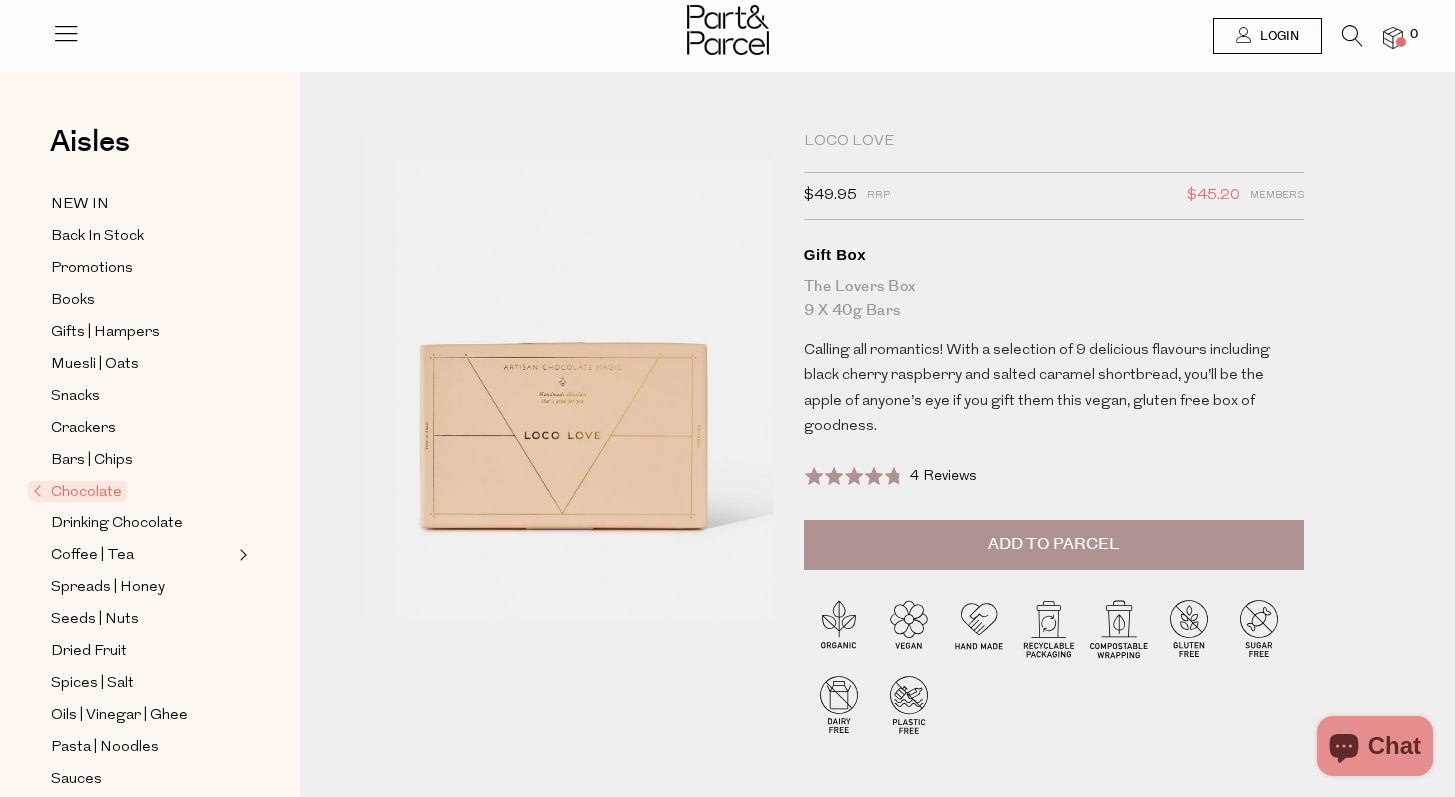 click on "Add to Parcel" at bounding box center (1054, 545) 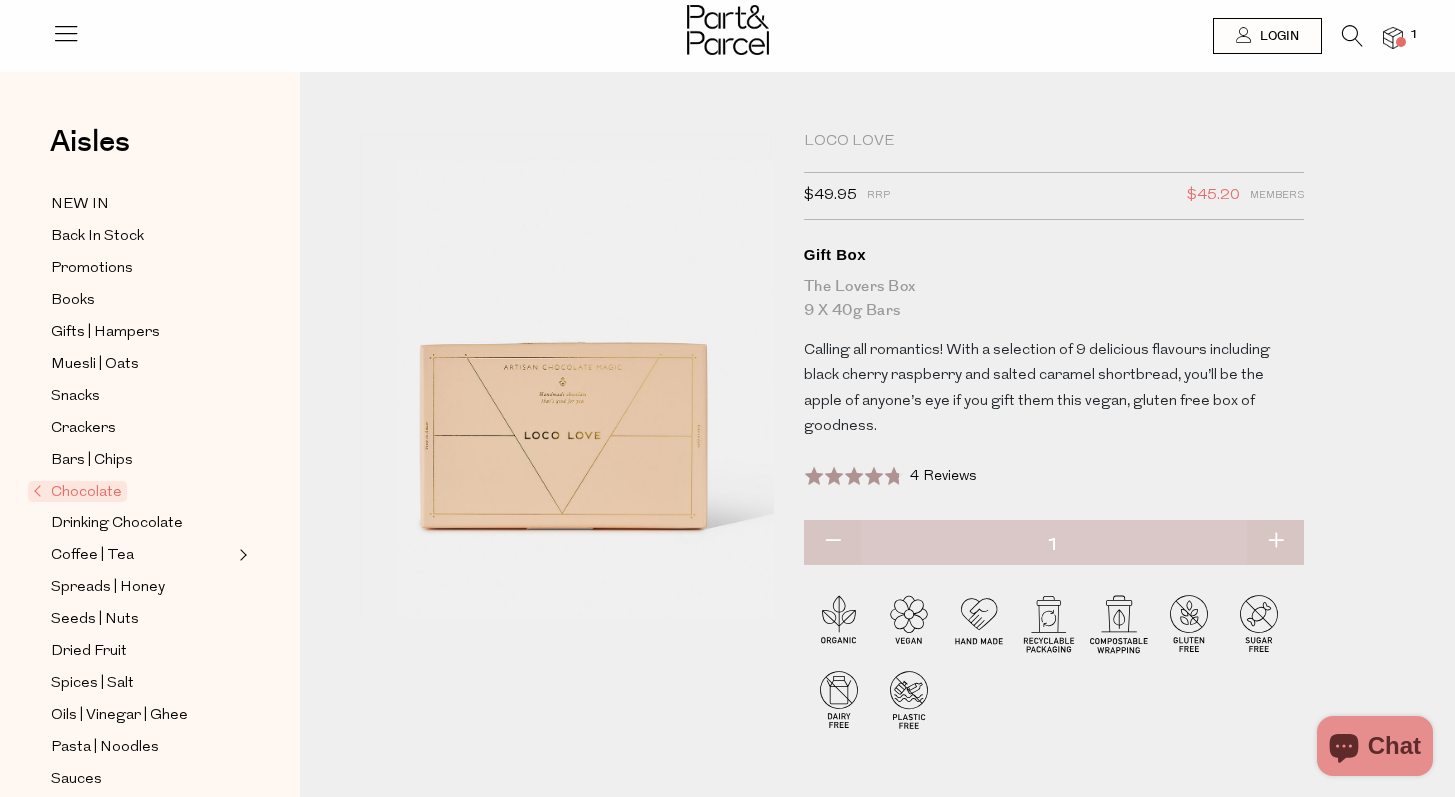 click at bounding box center (1352, 36) 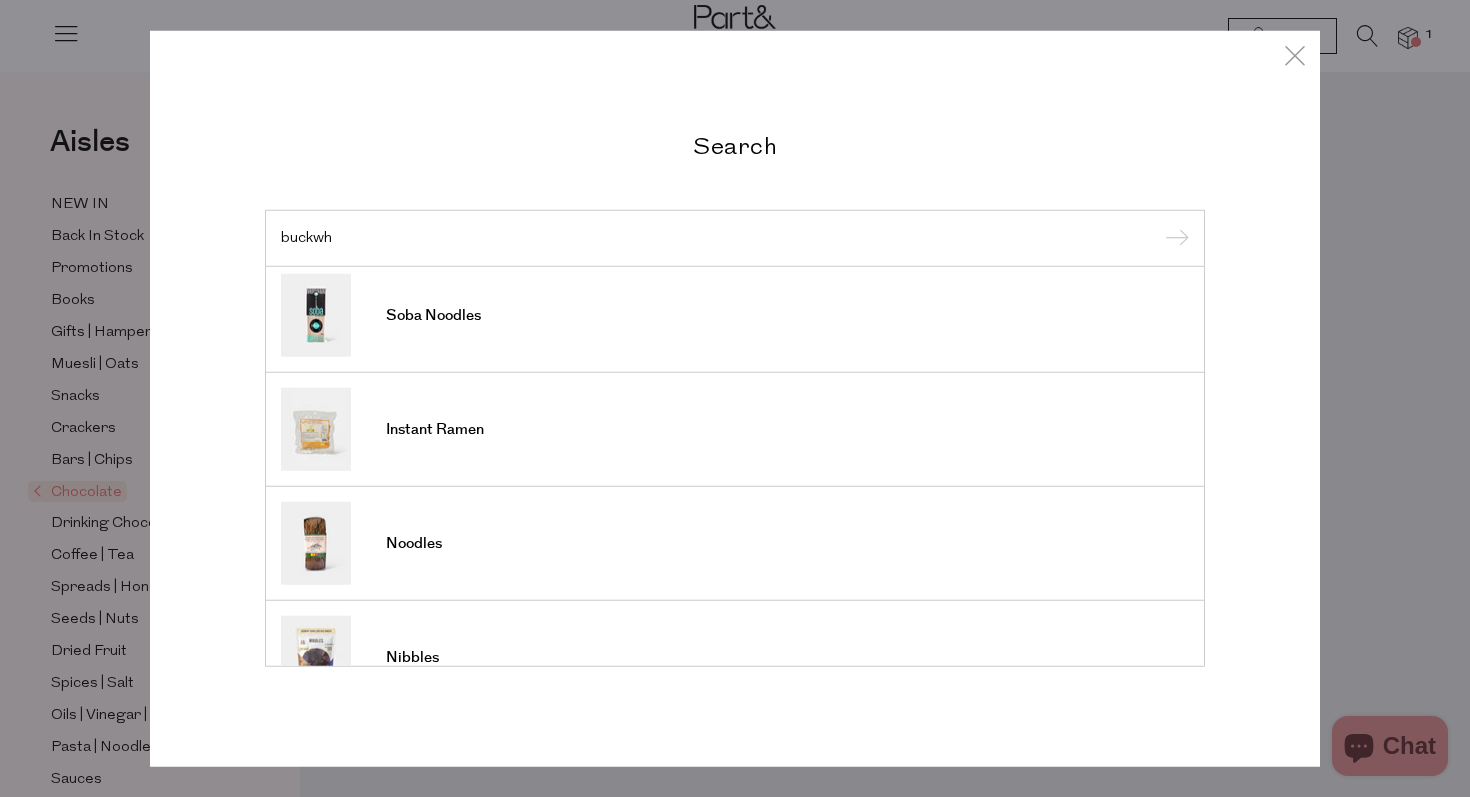 scroll, scrollTop: 740, scrollLeft: 0, axis: vertical 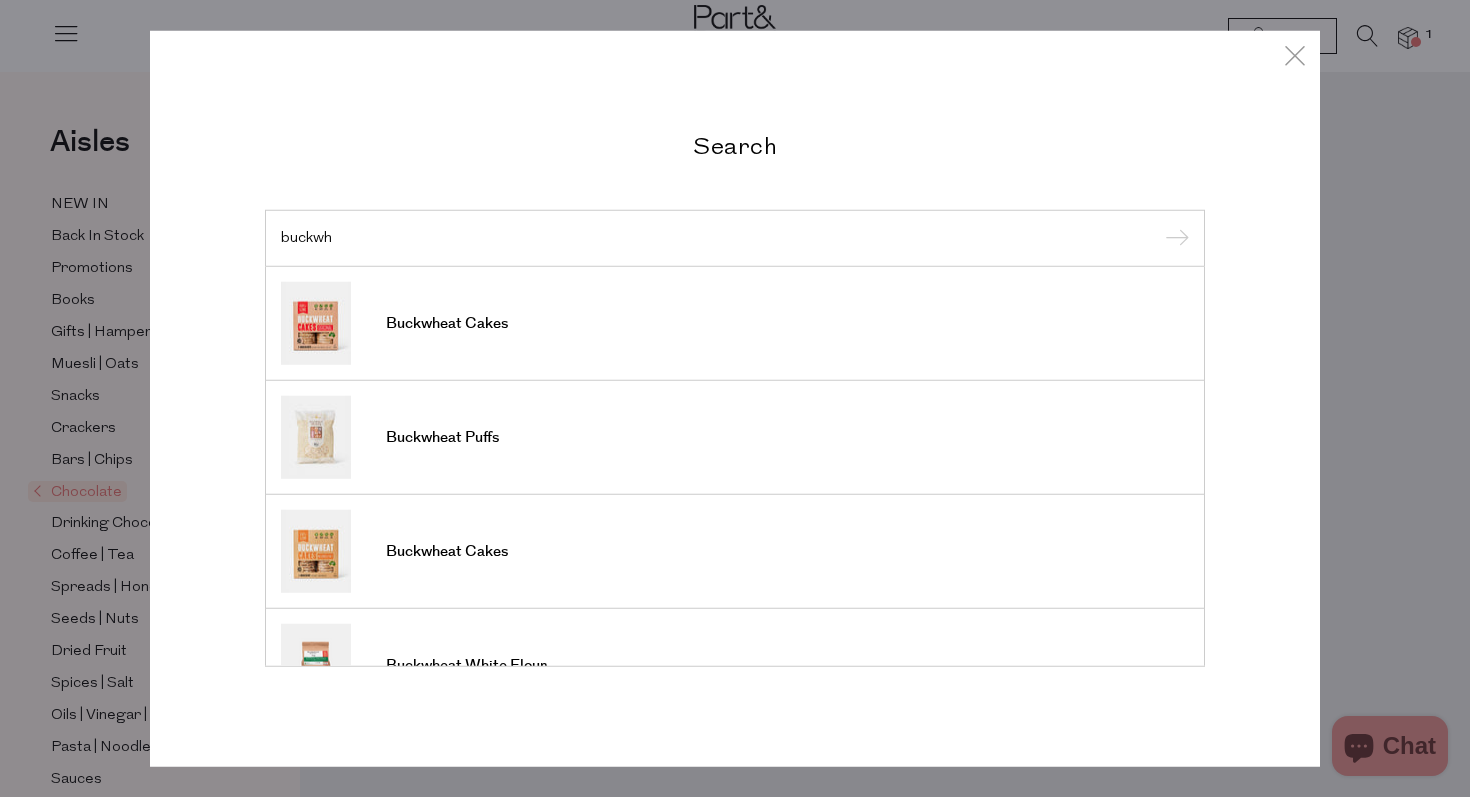 click on "buckwh" at bounding box center (735, 237) 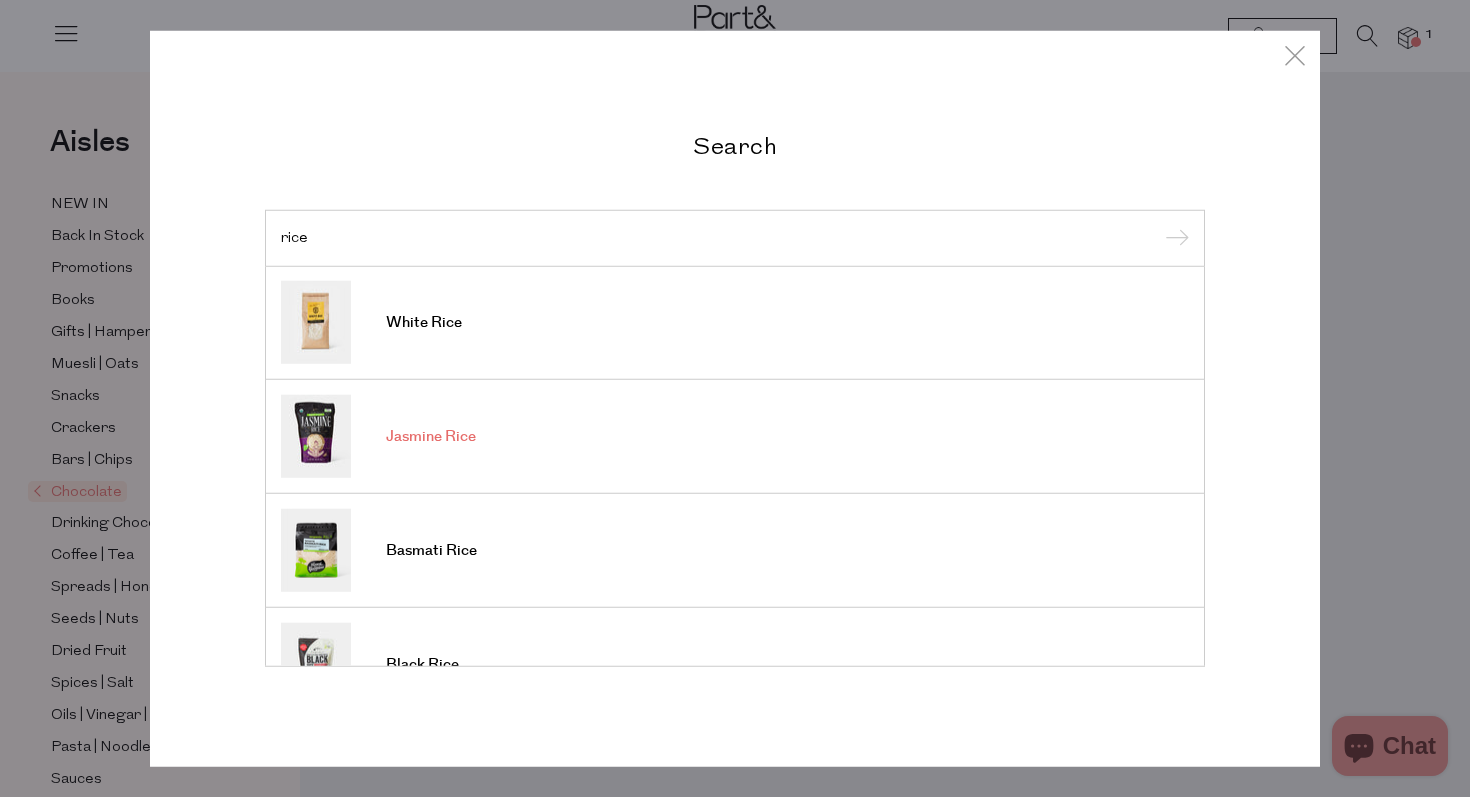 scroll, scrollTop: 0, scrollLeft: 0, axis: both 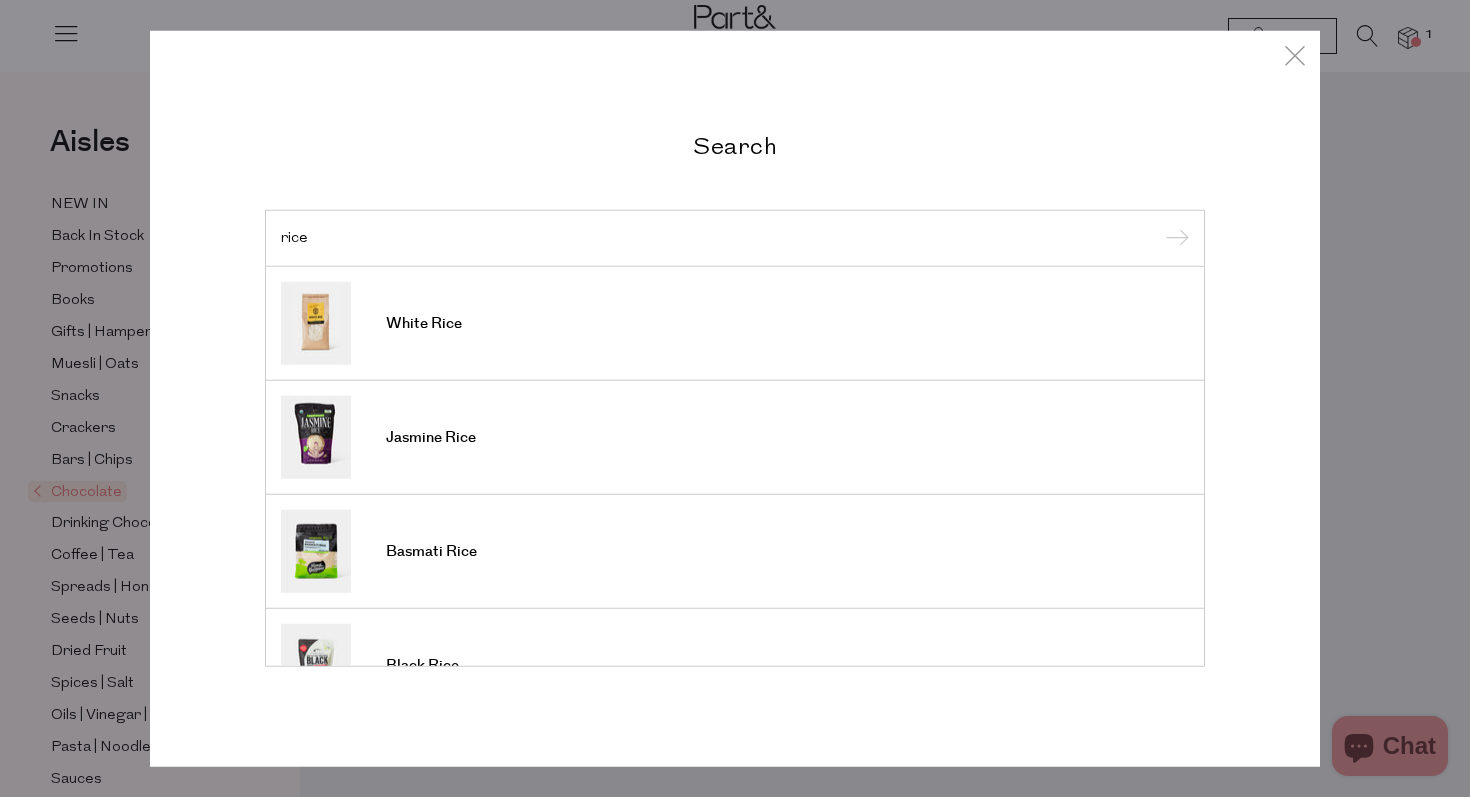 click on "rice" at bounding box center [735, 237] 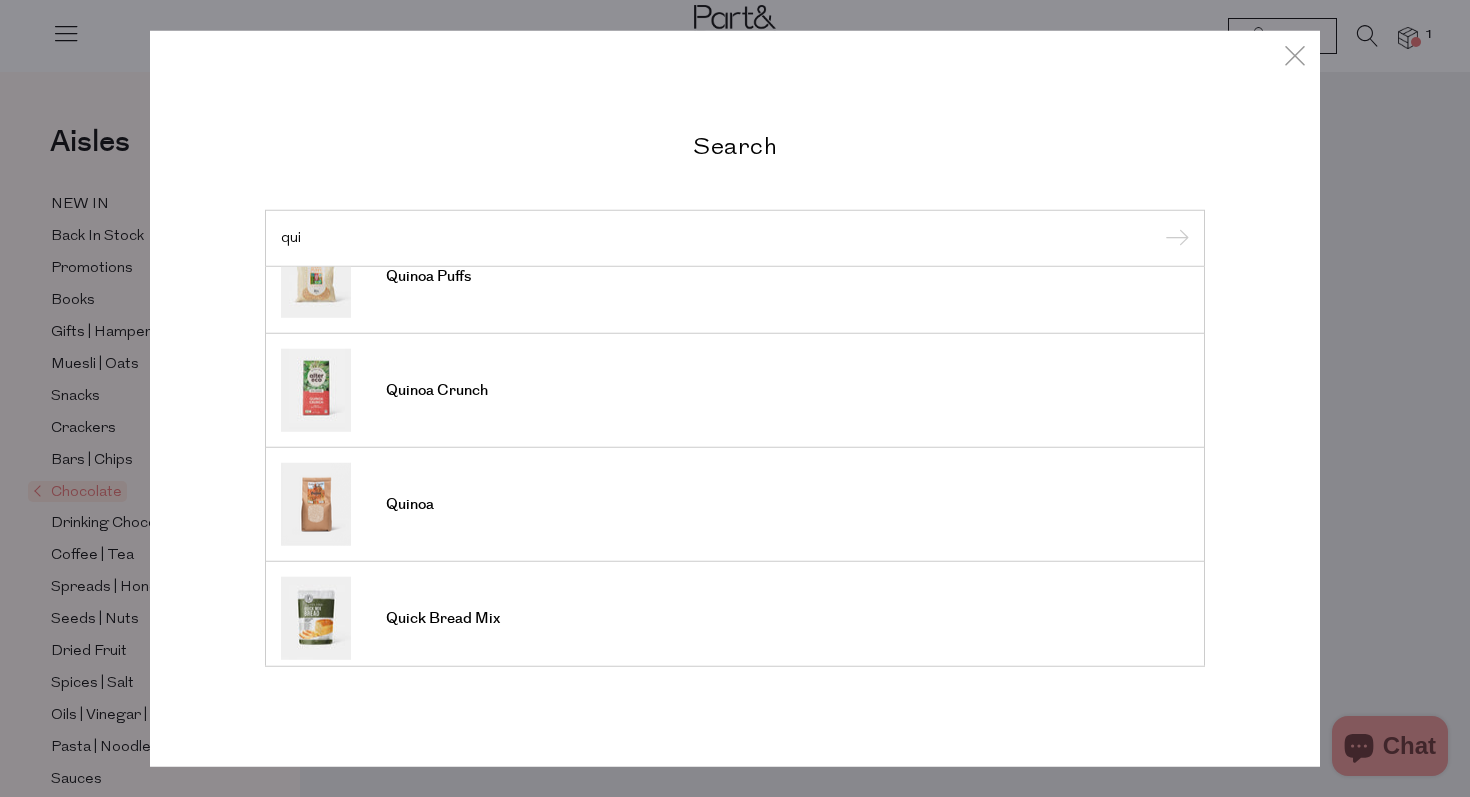 scroll, scrollTop: 0, scrollLeft: 0, axis: both 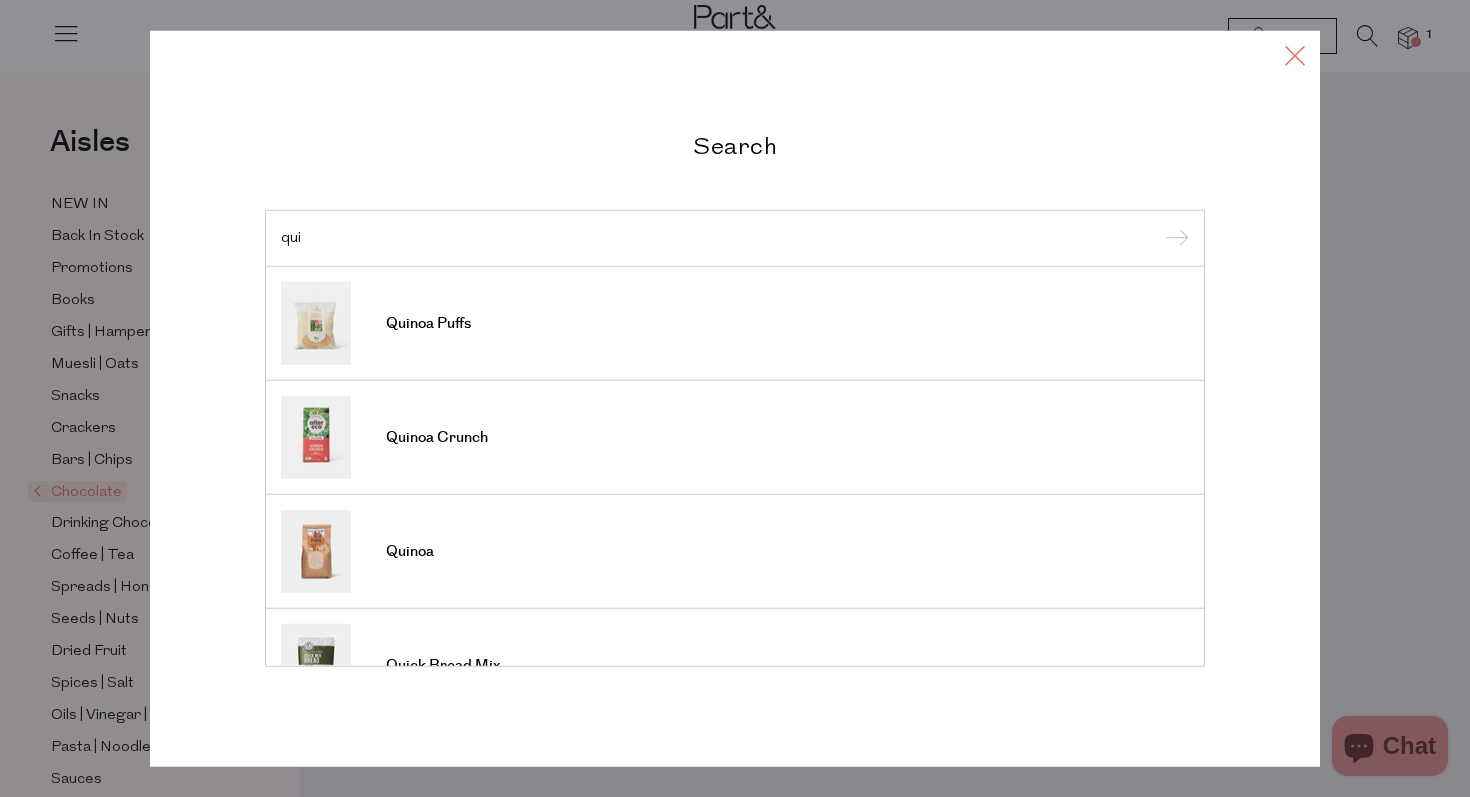 type on "qui" 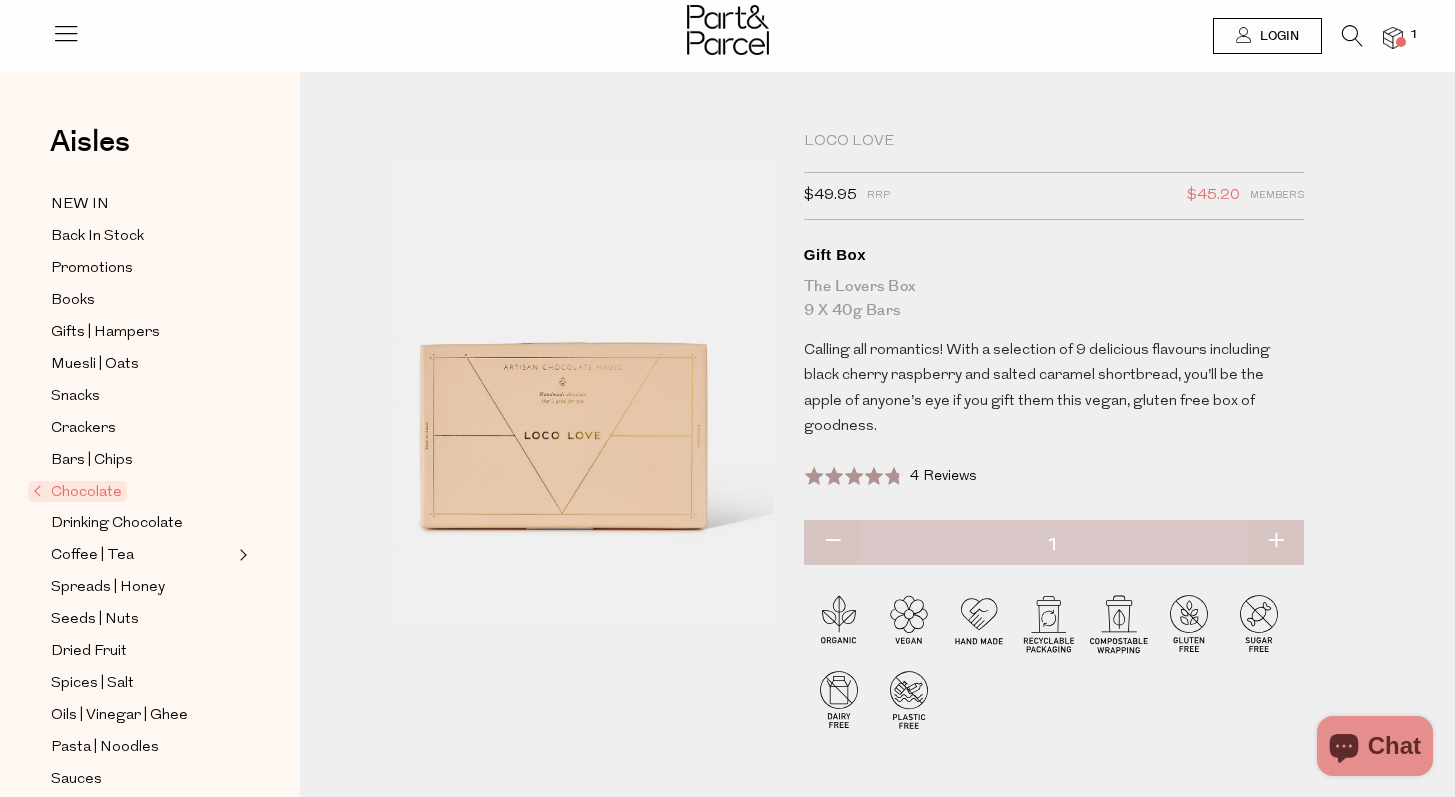 click at bounding box center [66, 33] 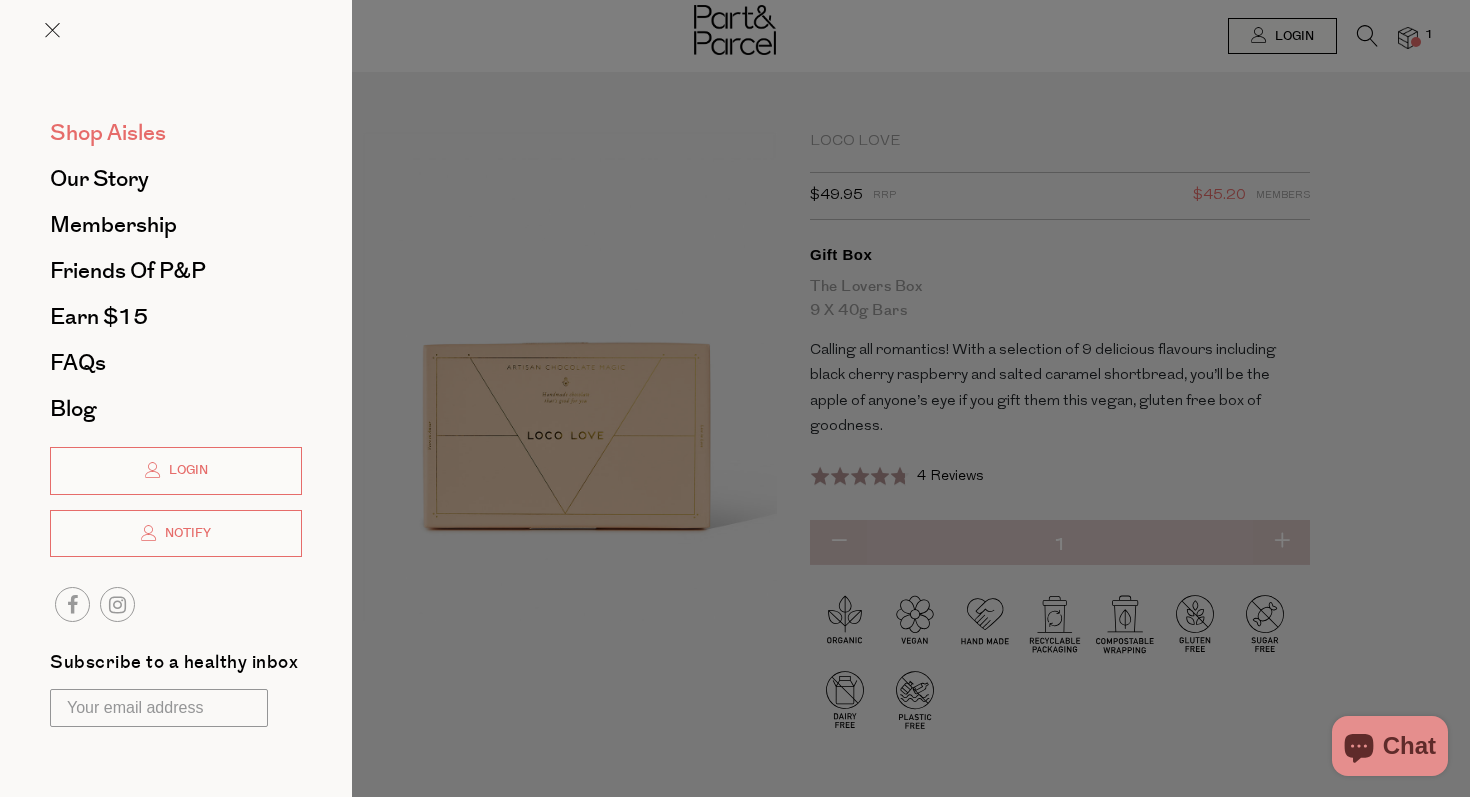 click on "Shop Aisles" at bounding box center [108, 133] 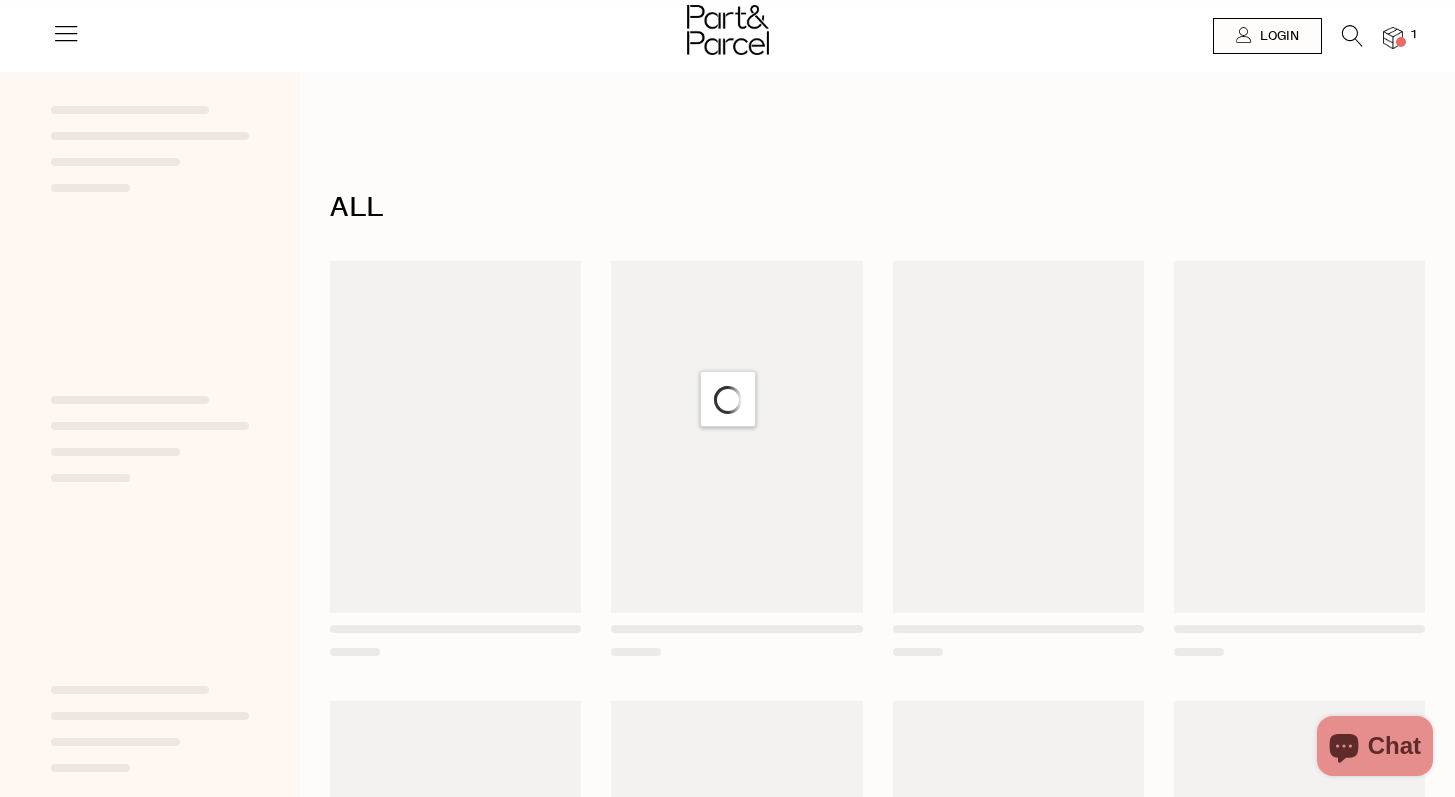 scroll, scrollTop: 0, scrollLeft: 0, axis: both 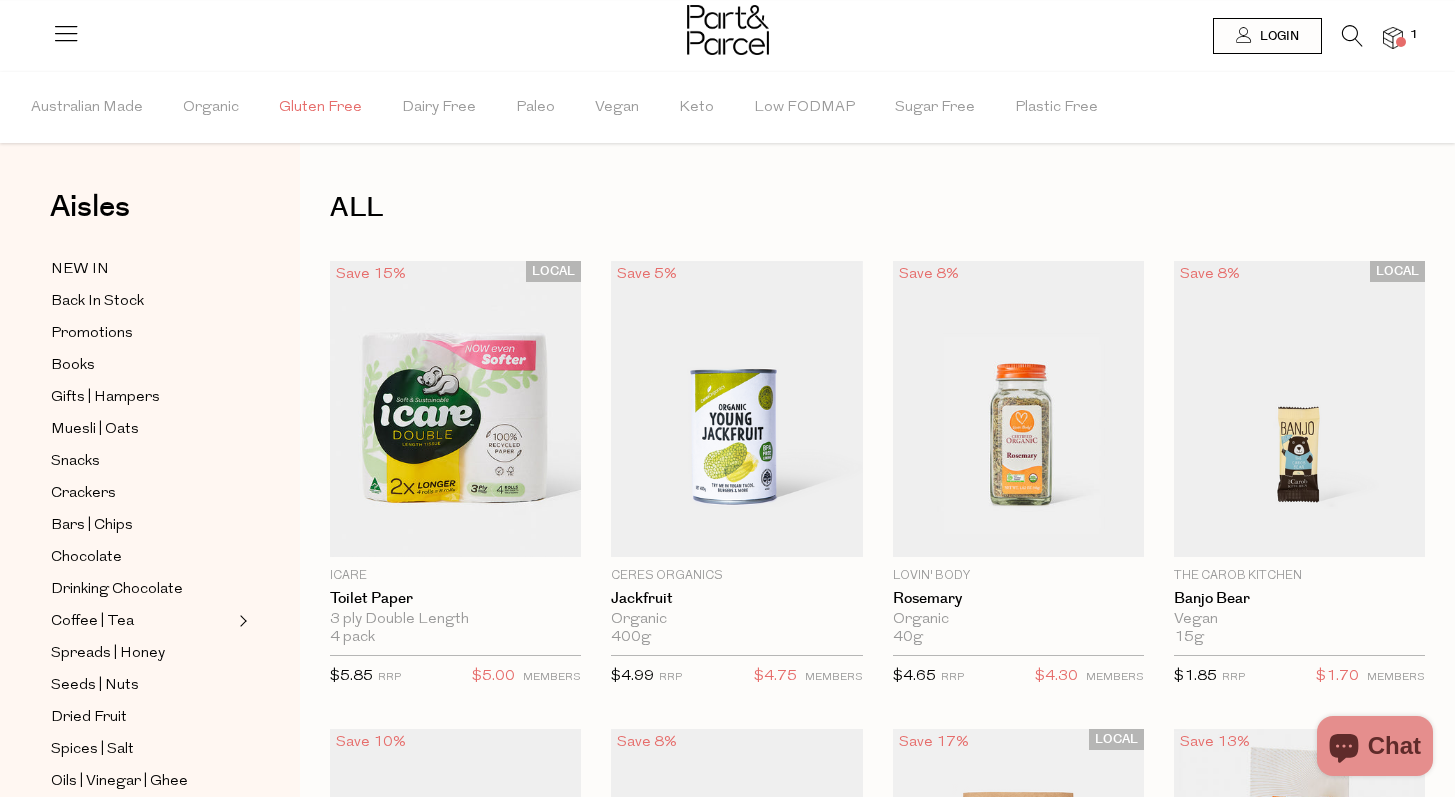 click on "Gluten Free" at bounding box center (320, 108) 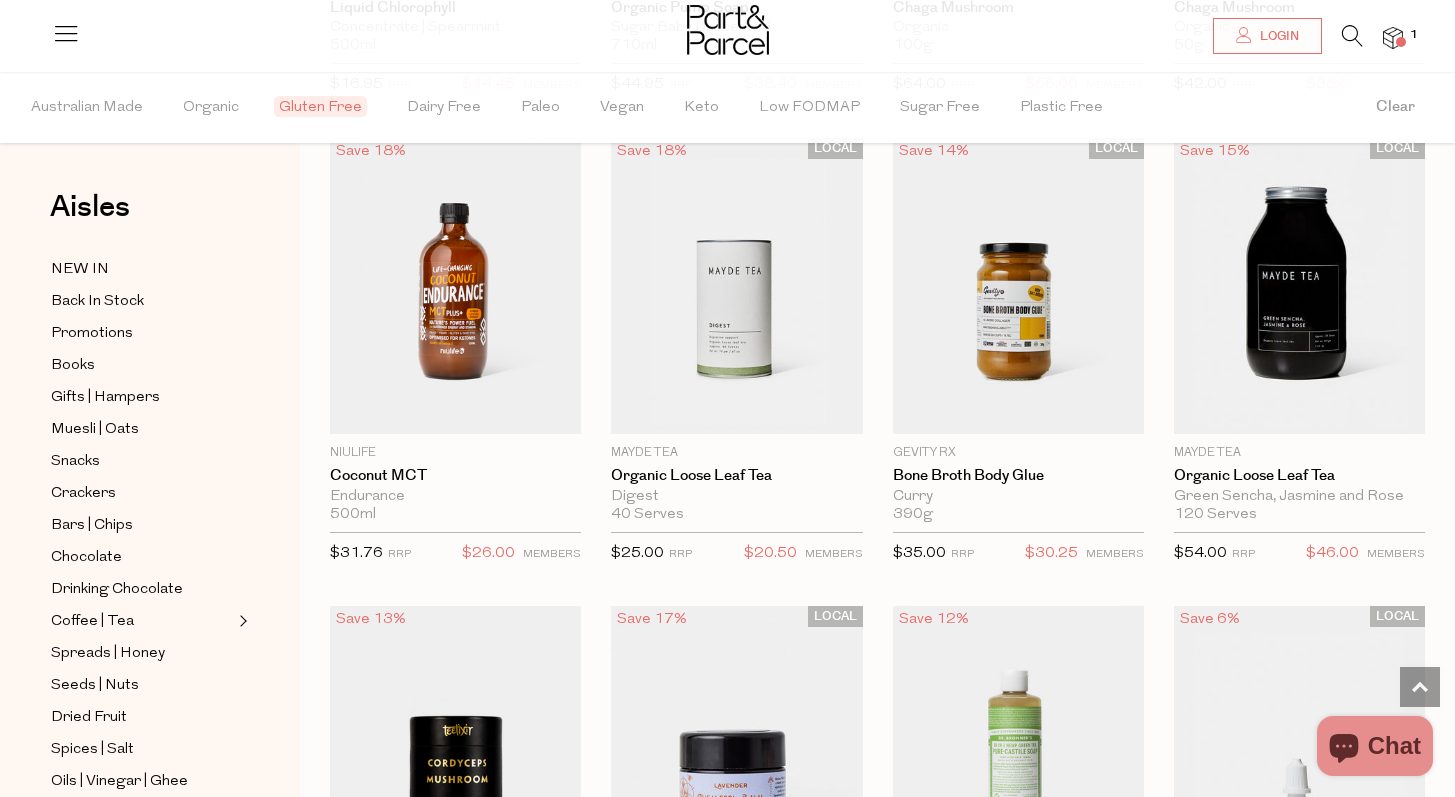 scroll, scrollTop: 5190, scrollLeft: 0, axis: vertical 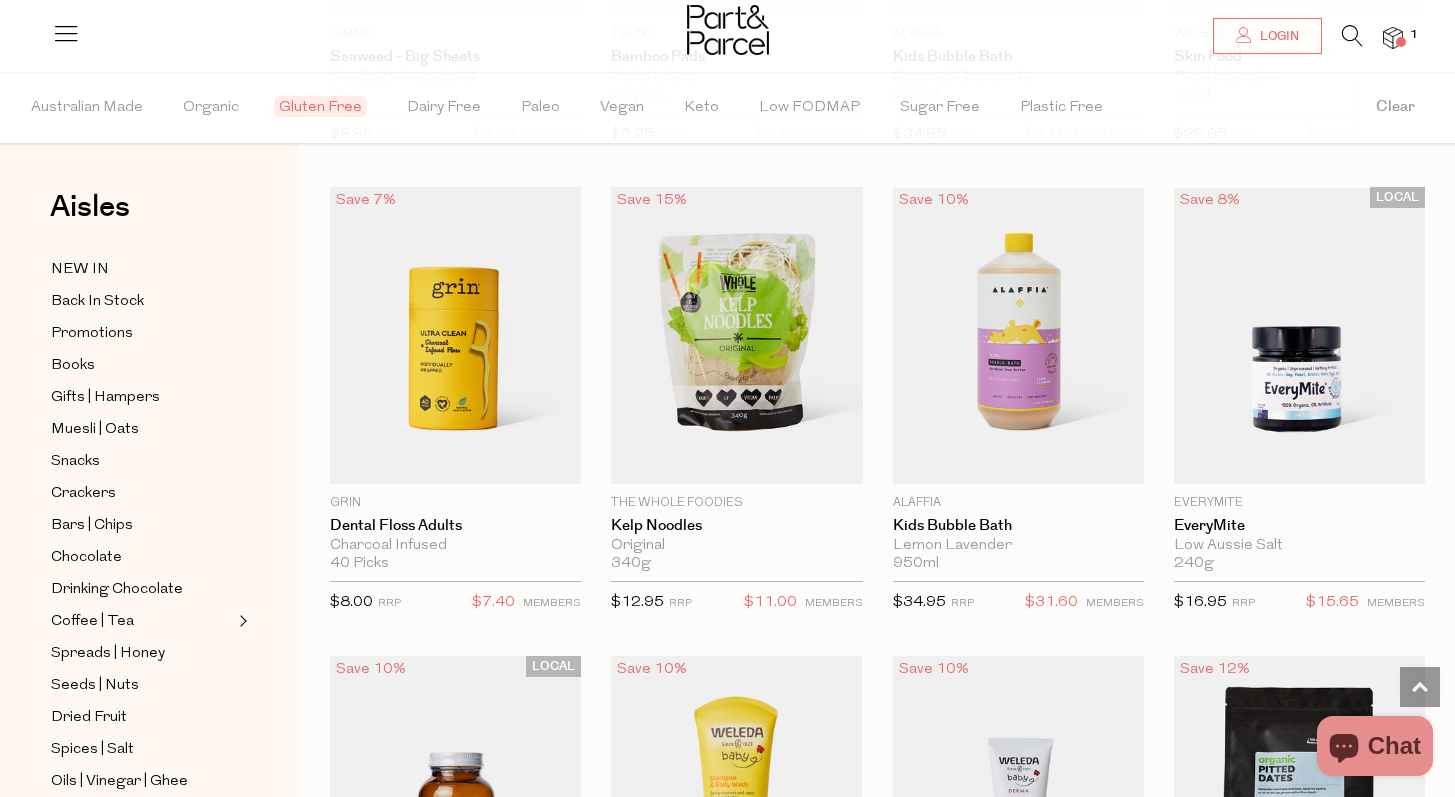 type on "2" 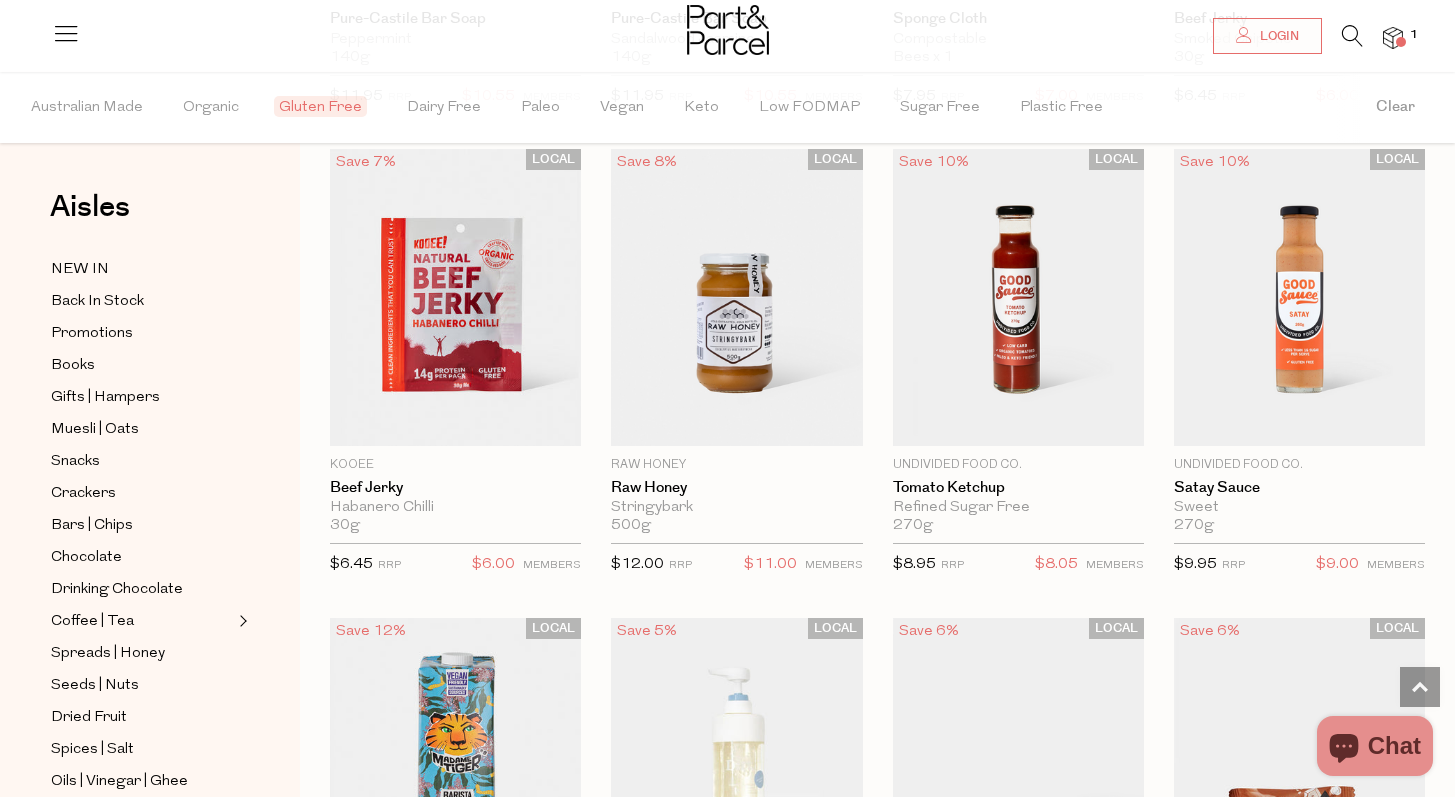 scroll, scrollTop: 89597, scrollLeft: 0, axis: vertical 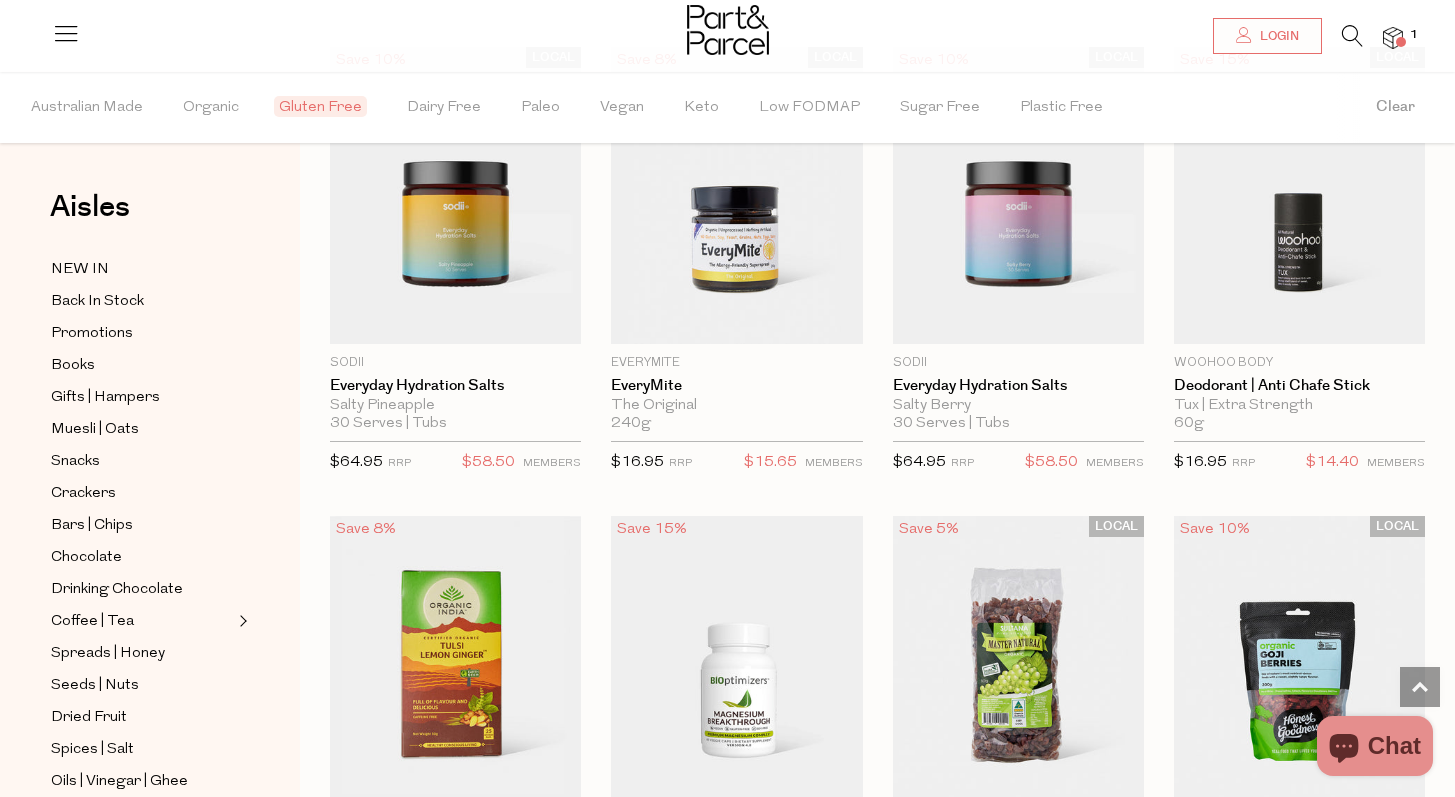 type on "5" 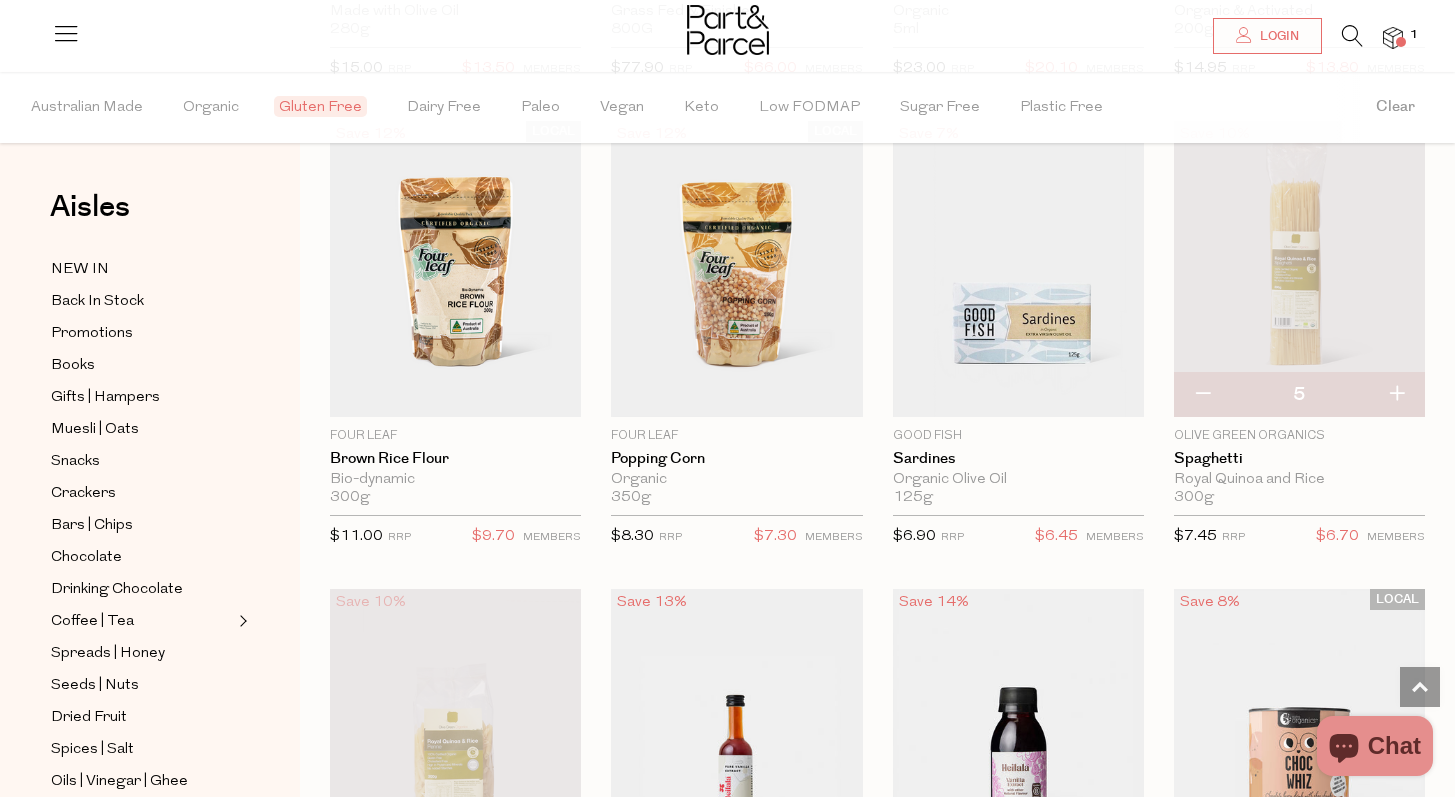 scroll, scrollTop: 116218, scrollLeft: 0, axis: vertical 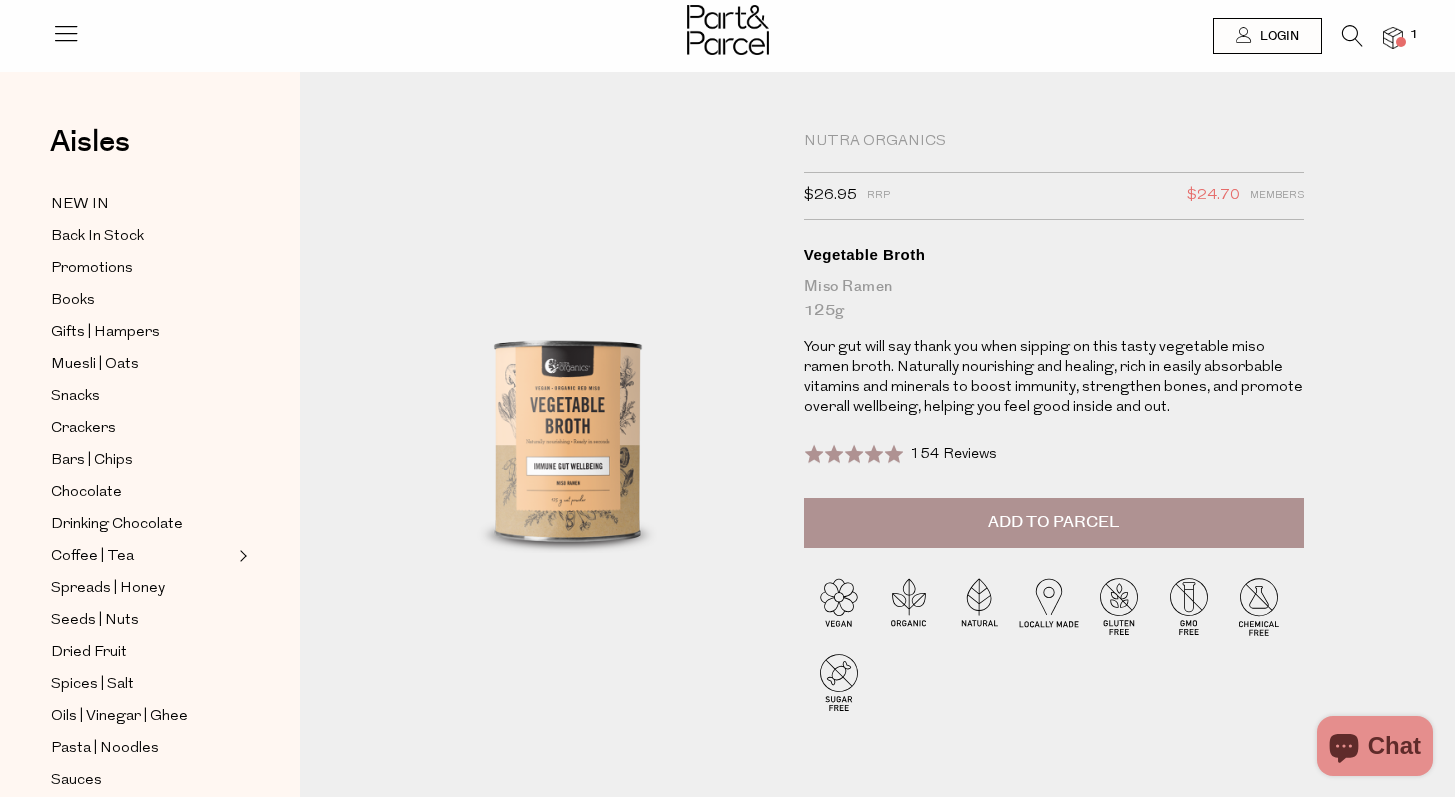 click on "Add to Parcel" at bounding box center (1054, 523) 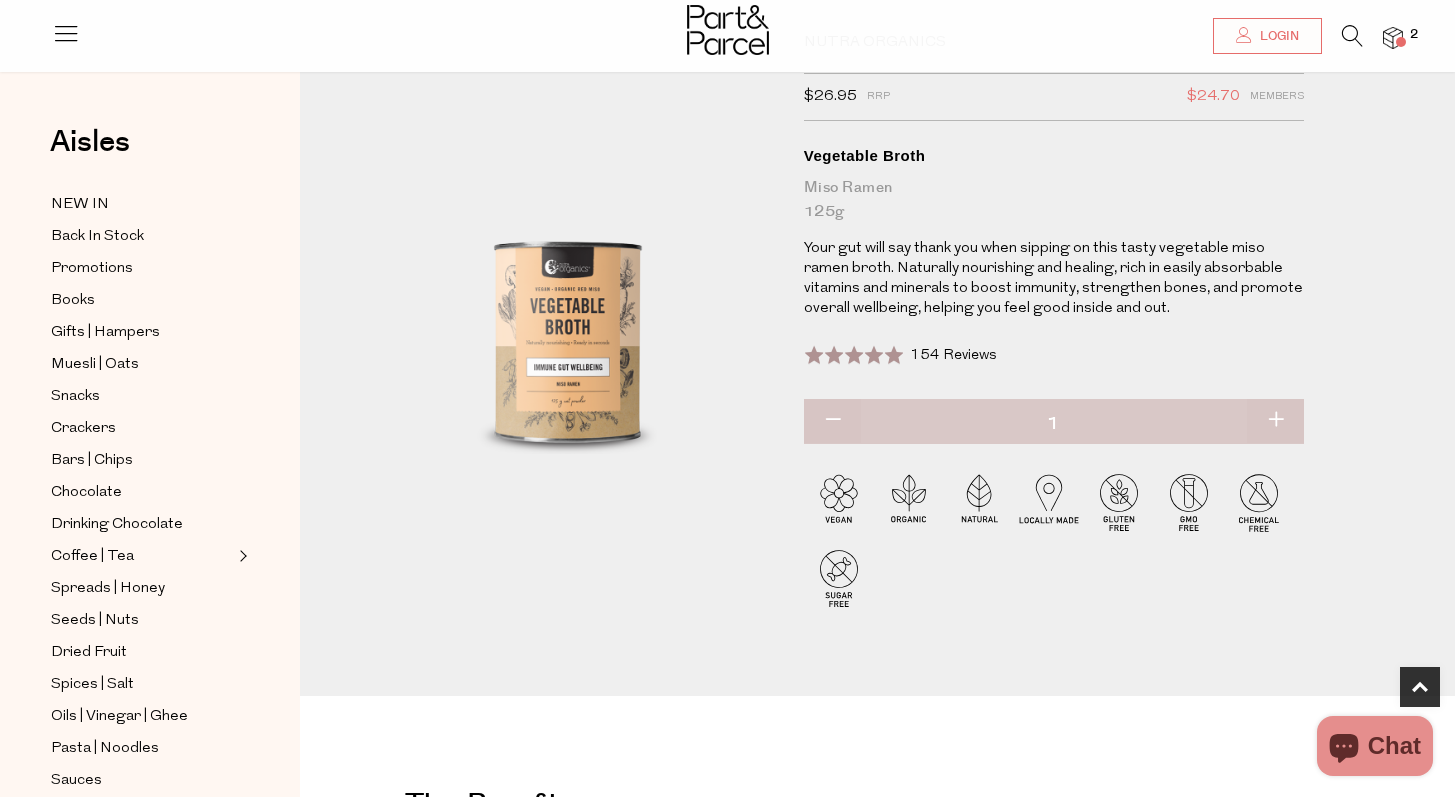 scroll, scrollTop: 0, scrollLeft: 0, axis: both 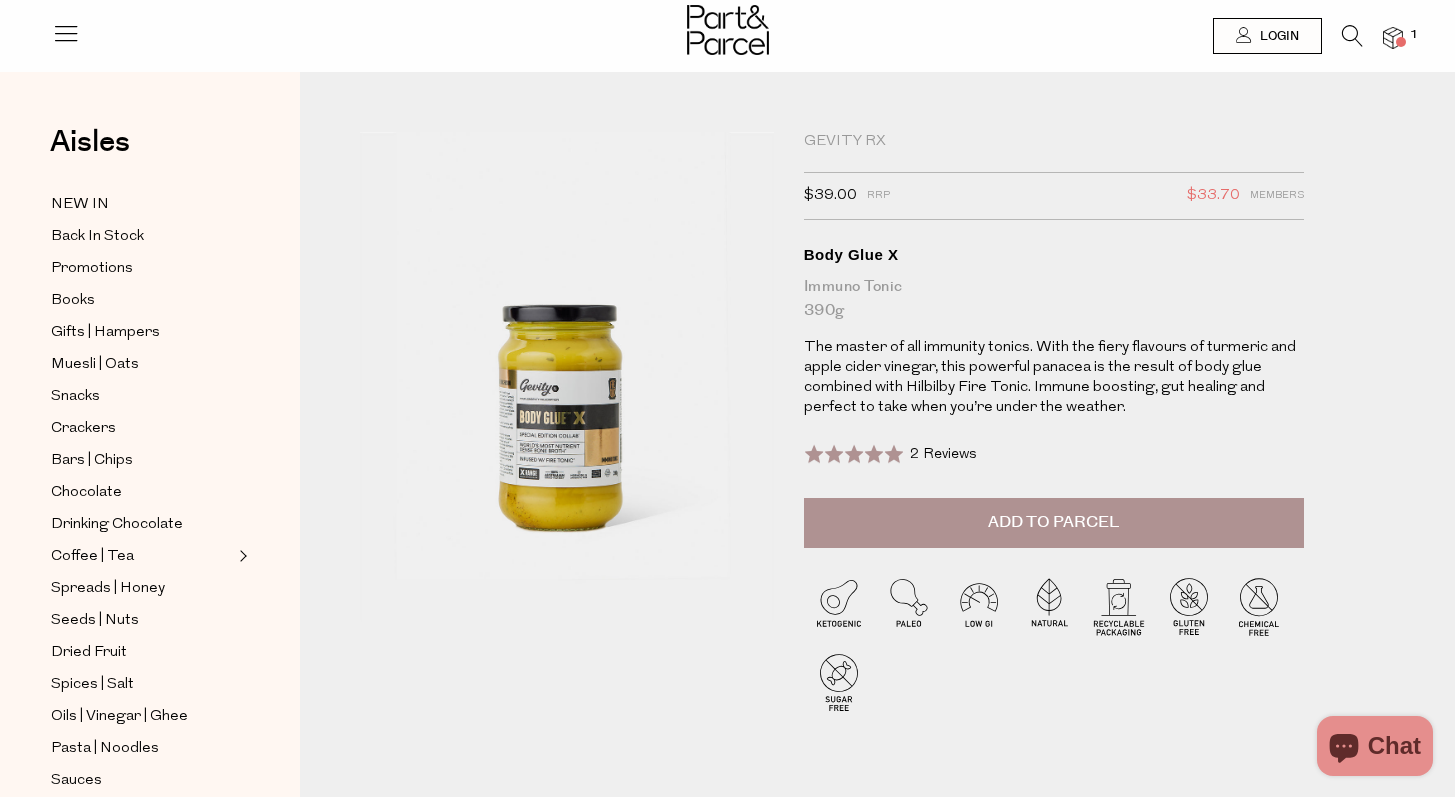 click on "Add to Parcel" at bounding box center [1054, 523] 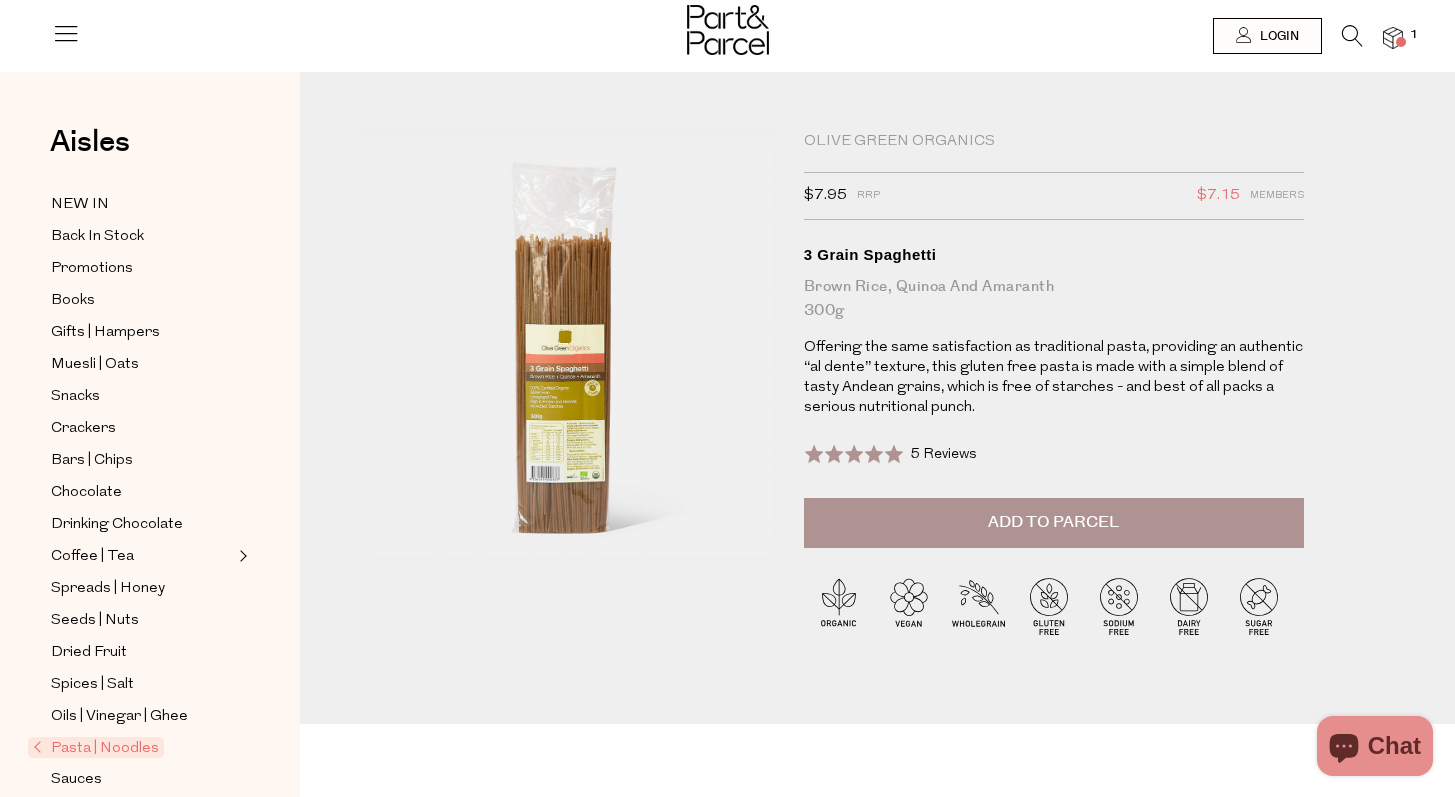 scroll, scrollTop: 0, scrollLeft: 0, axis: both 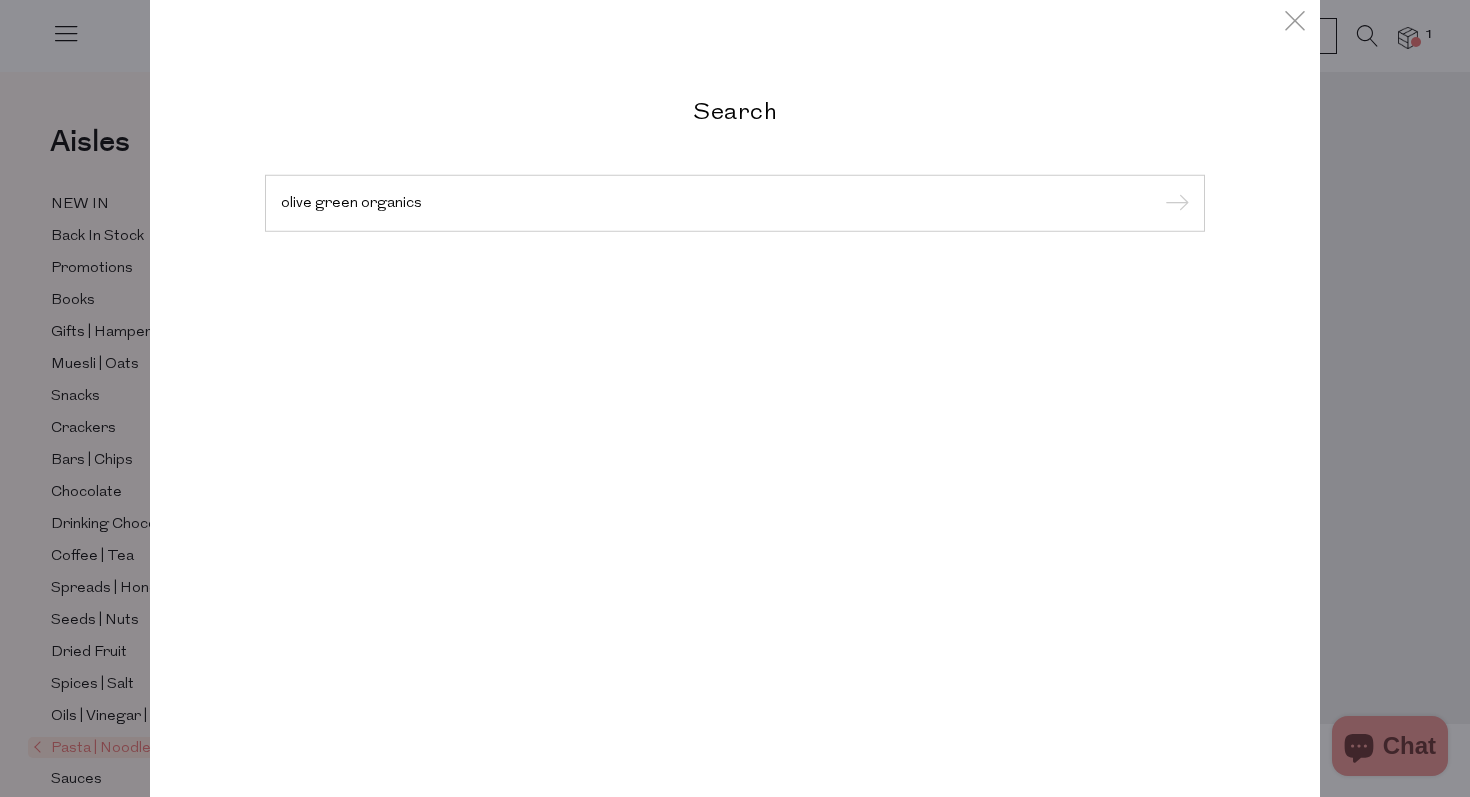 type on "olive green organics" 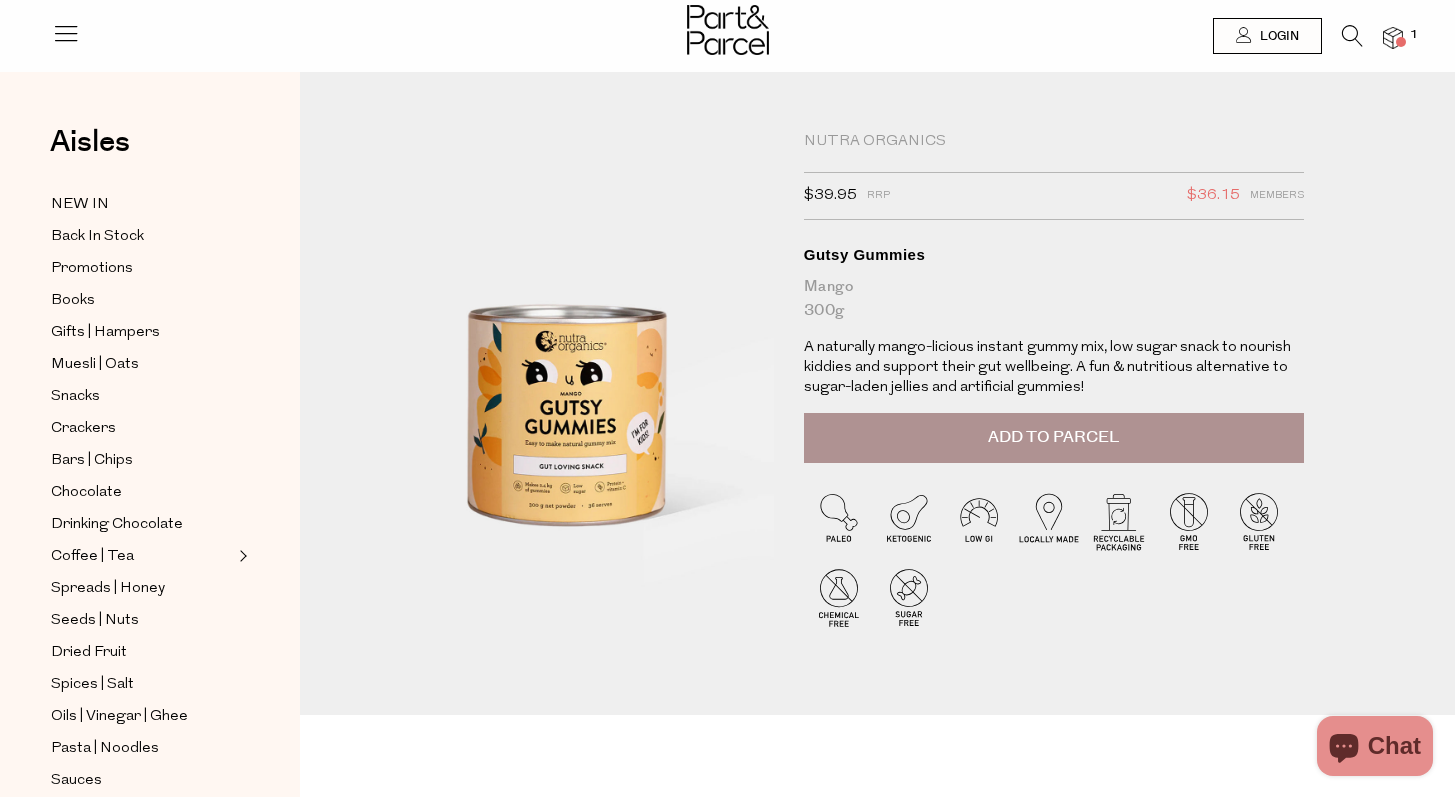 scroll, scrollTop: 0, scrollLeft: 0, axis: both 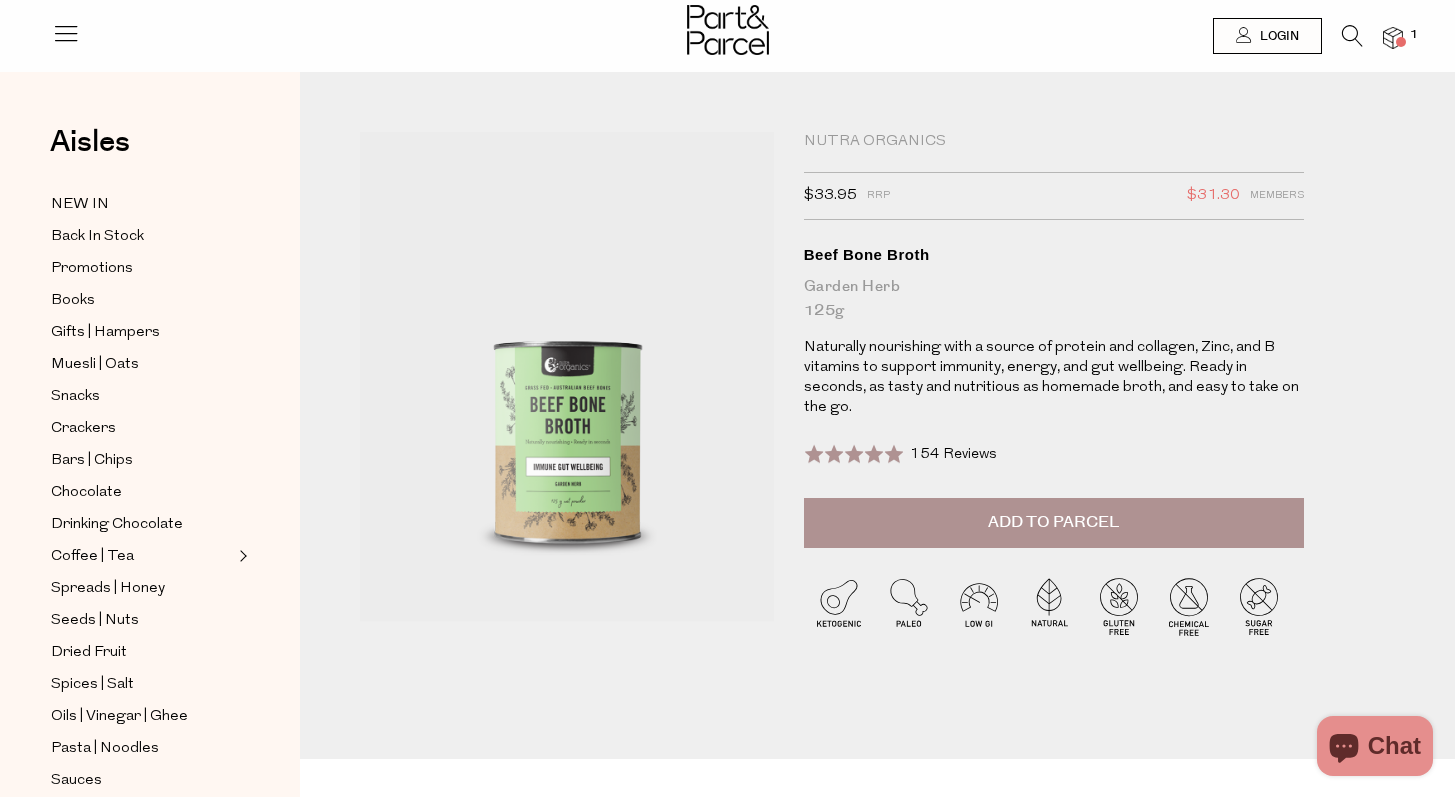 click on "Add to Parcel" at bounding box center (1054, 523) 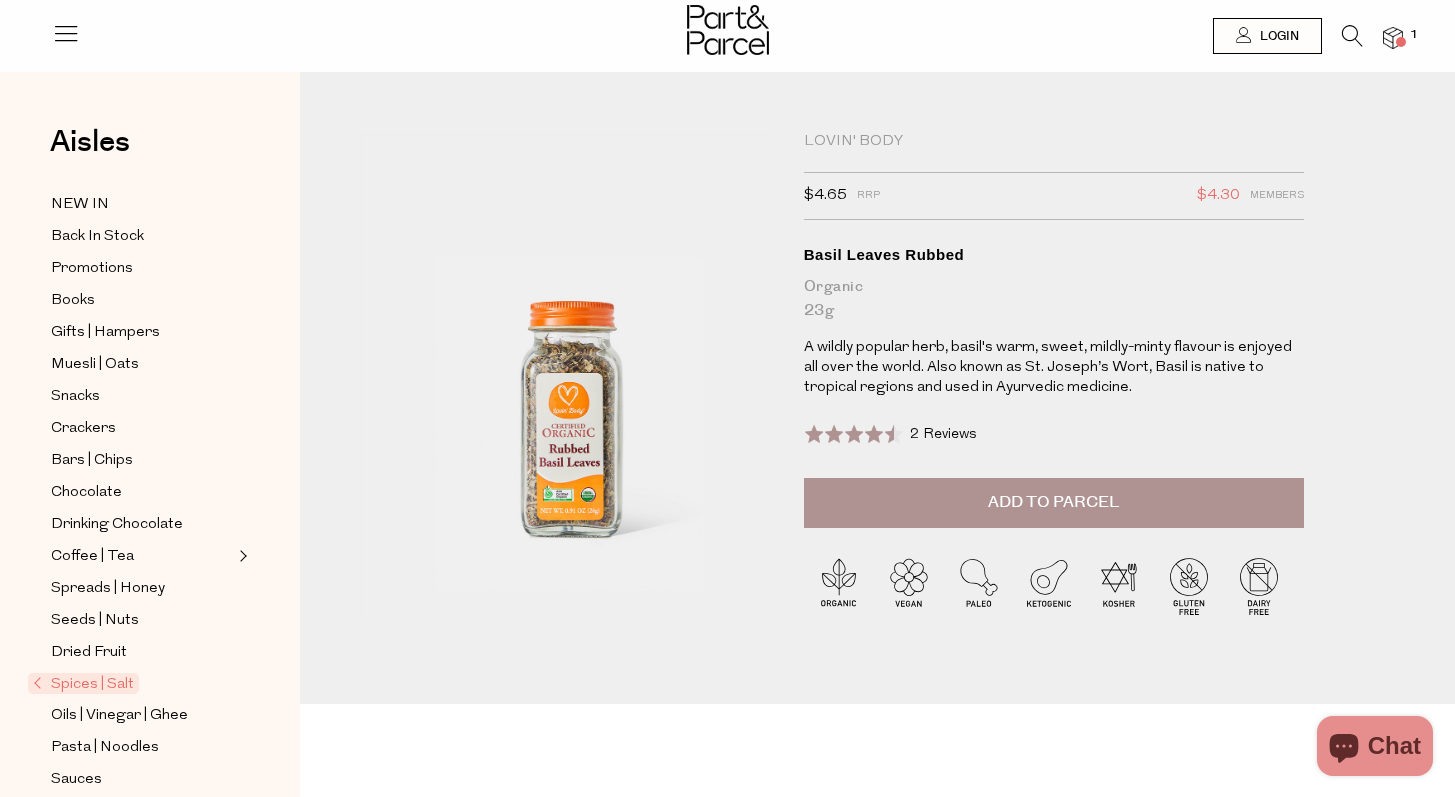 scroll, scrollTop: 0, scrollLeft: 0, axis: both 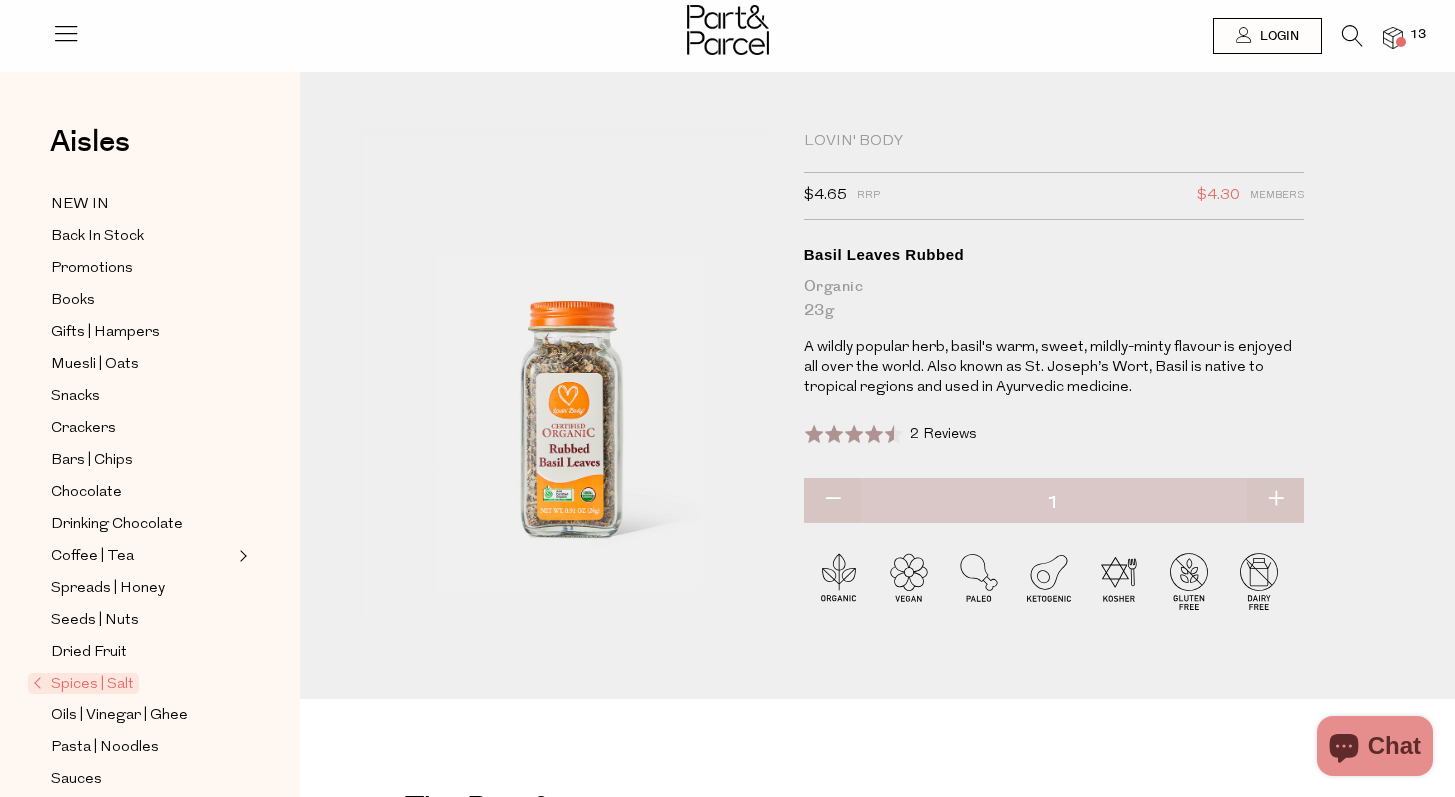 click on "Lovin' Body" at bounding box center (1054, 142) 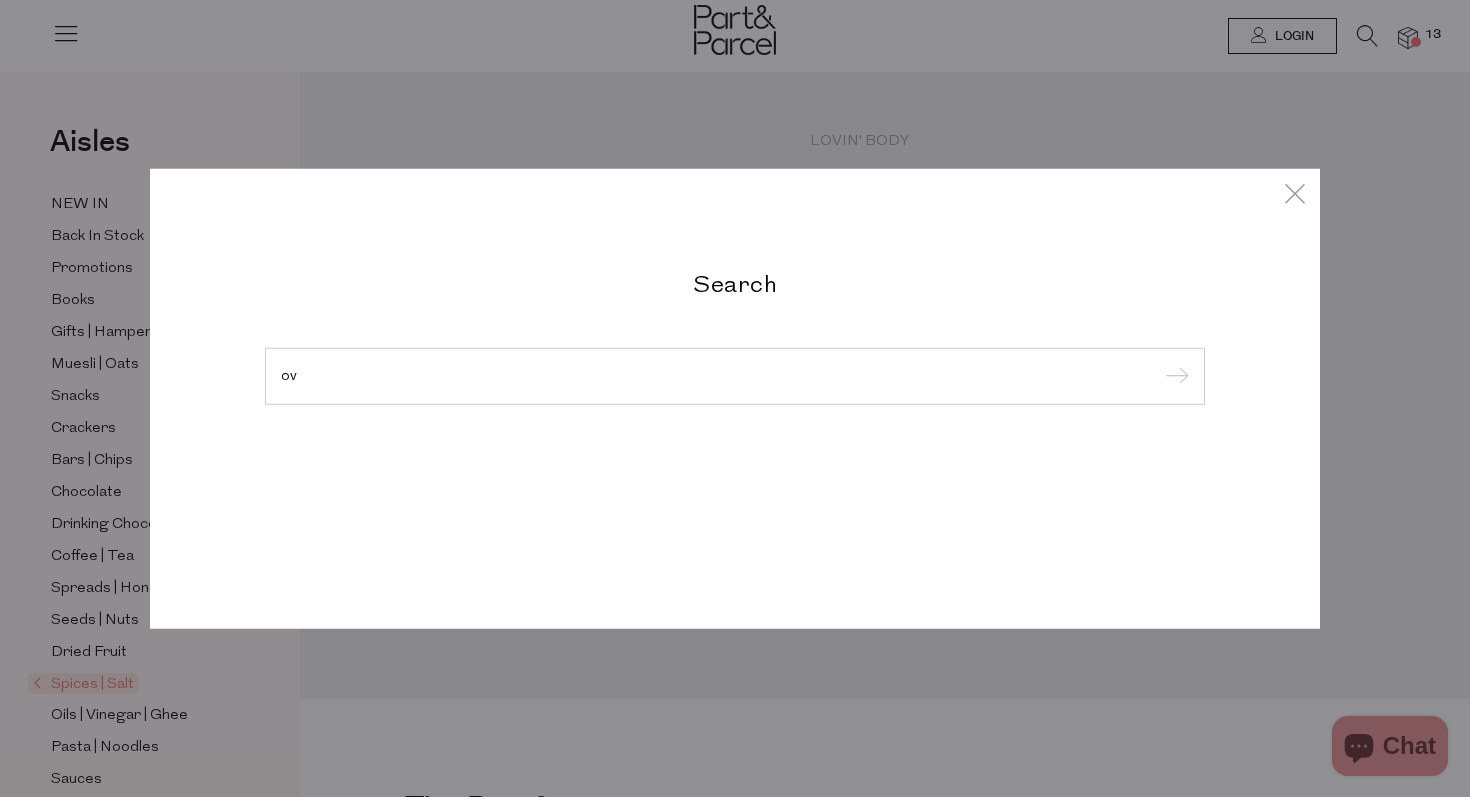type on "o" 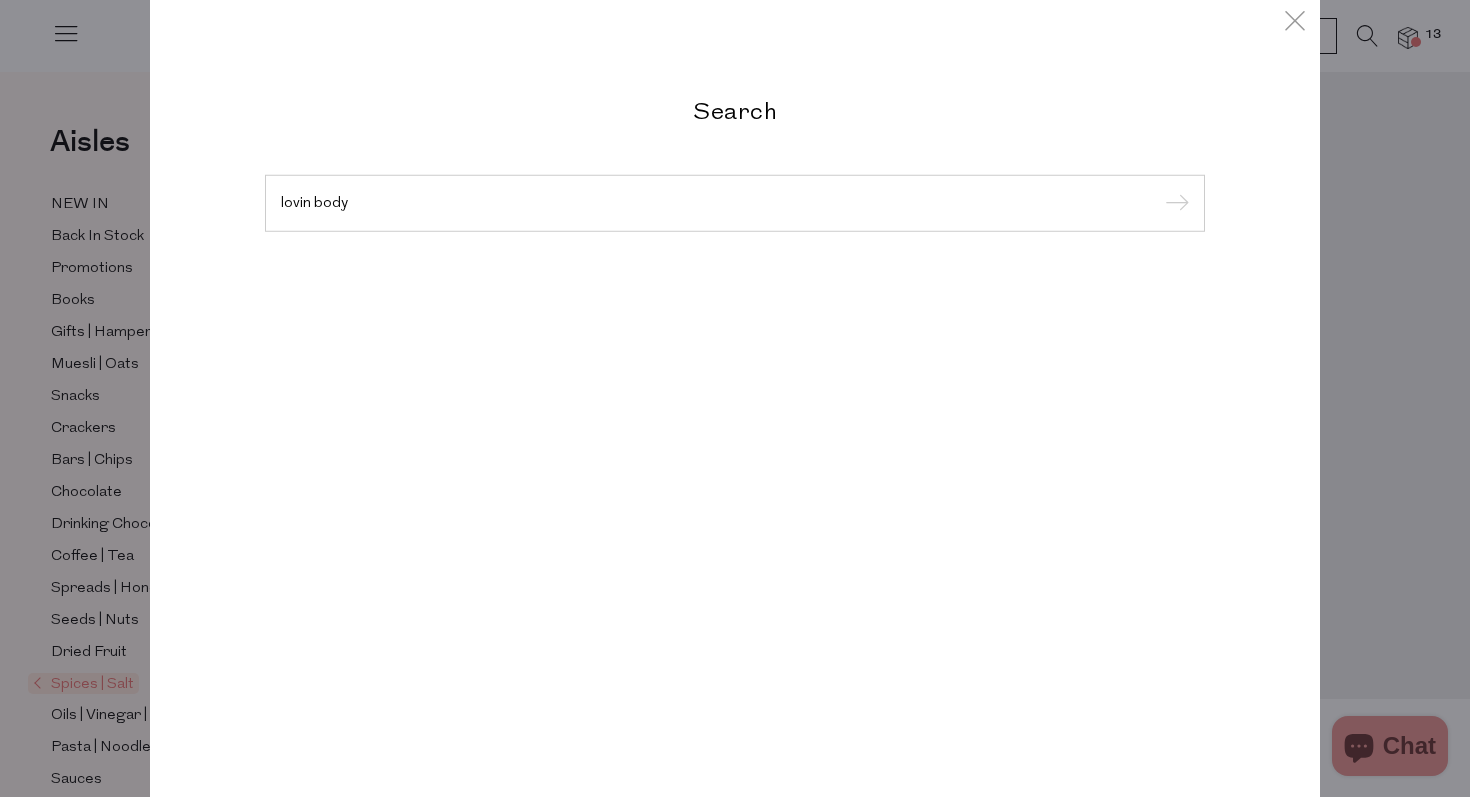 type on "lovin body" 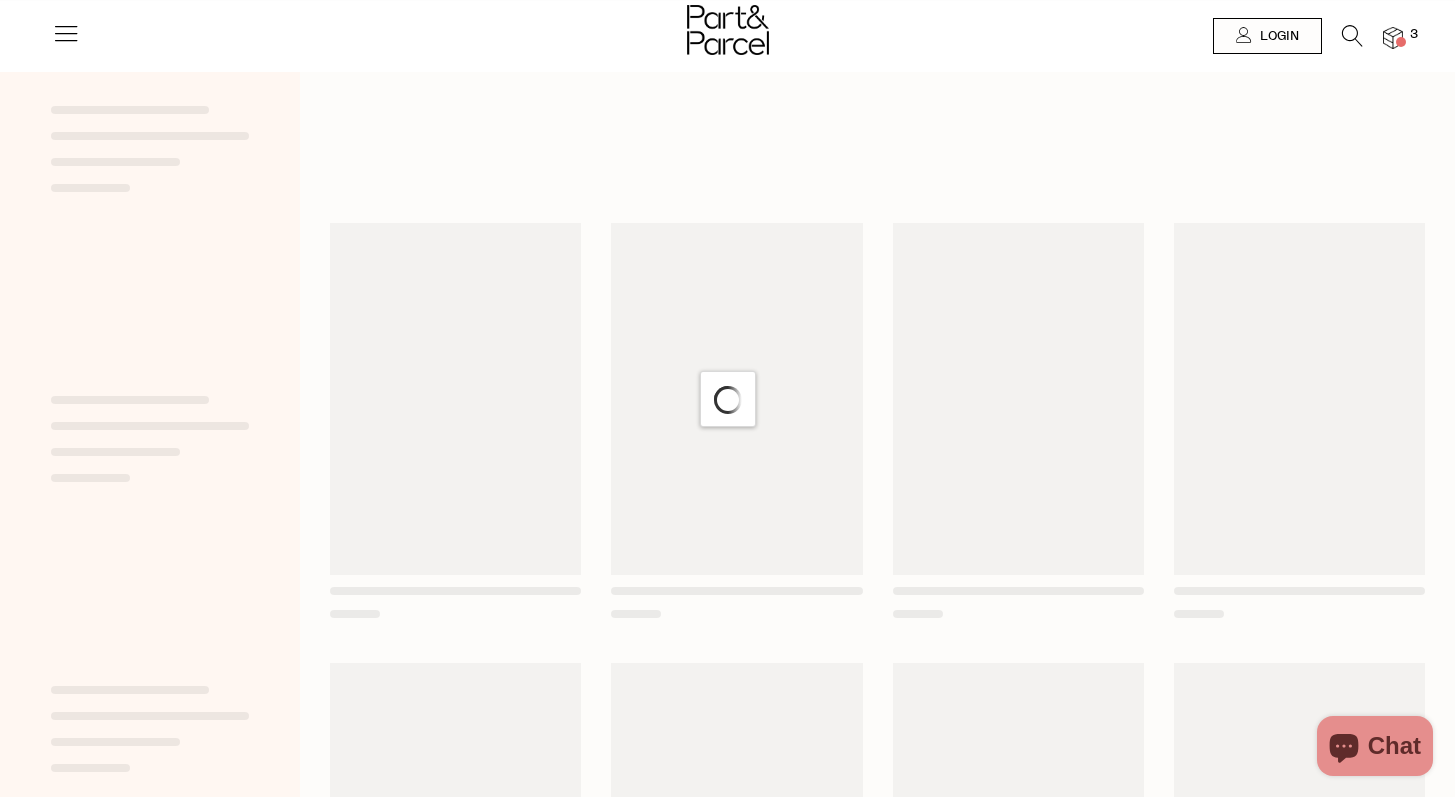 scroll, scrollTop: 0, scrollLeft: 0, axis: both 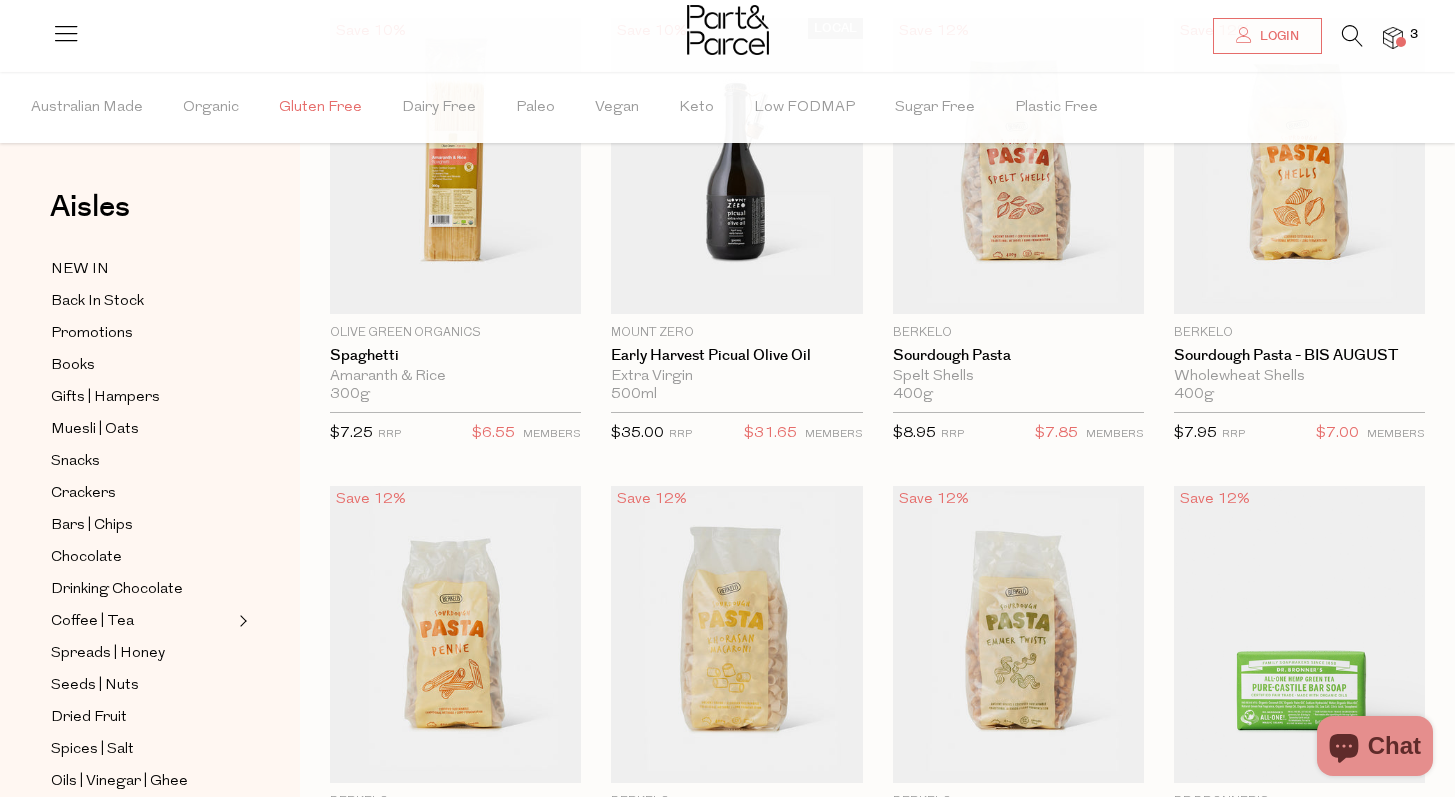 click on "Gluten Free" at bounding box center (320, 108) 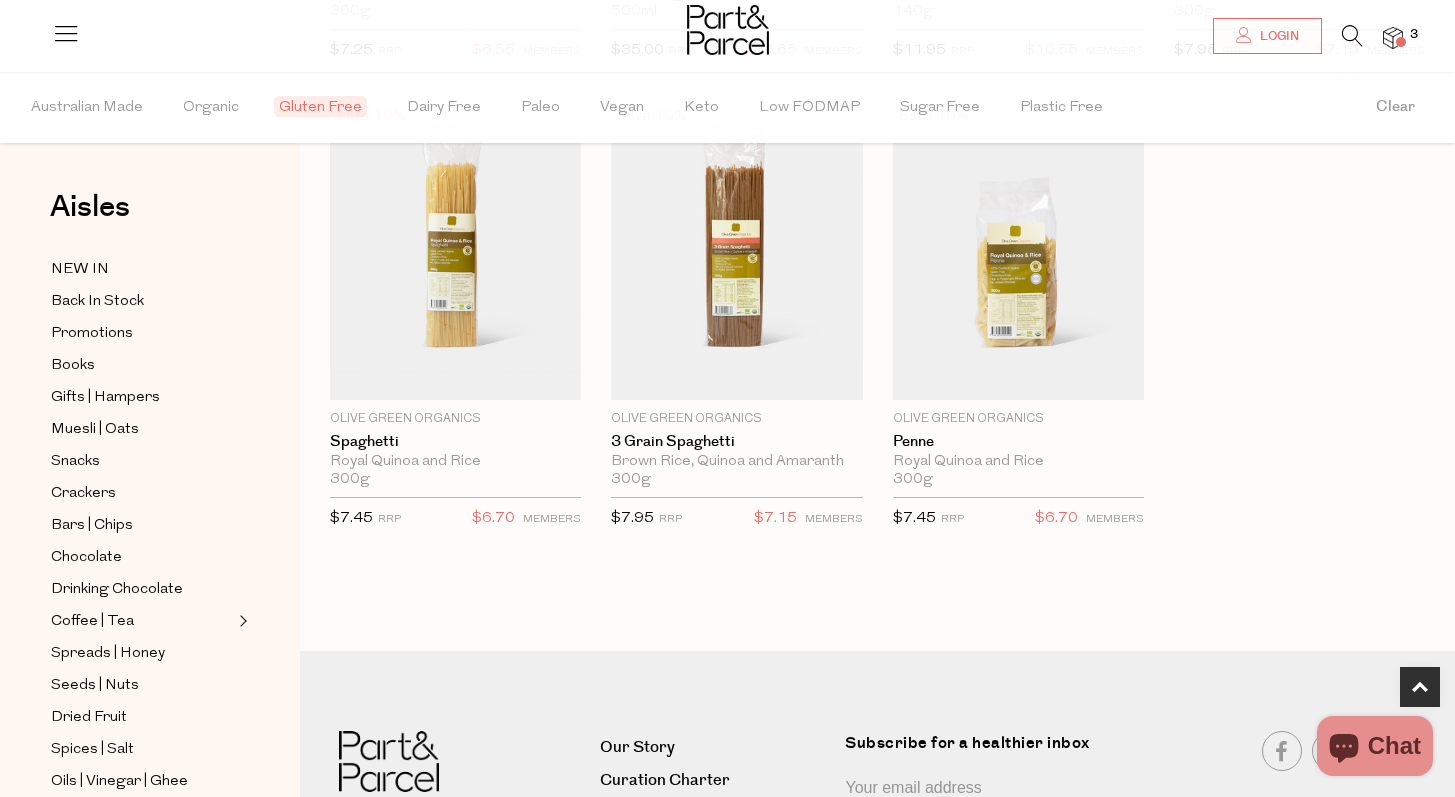 scroll, scrollTop: 378, scrollLeft: 0, axis: vertical 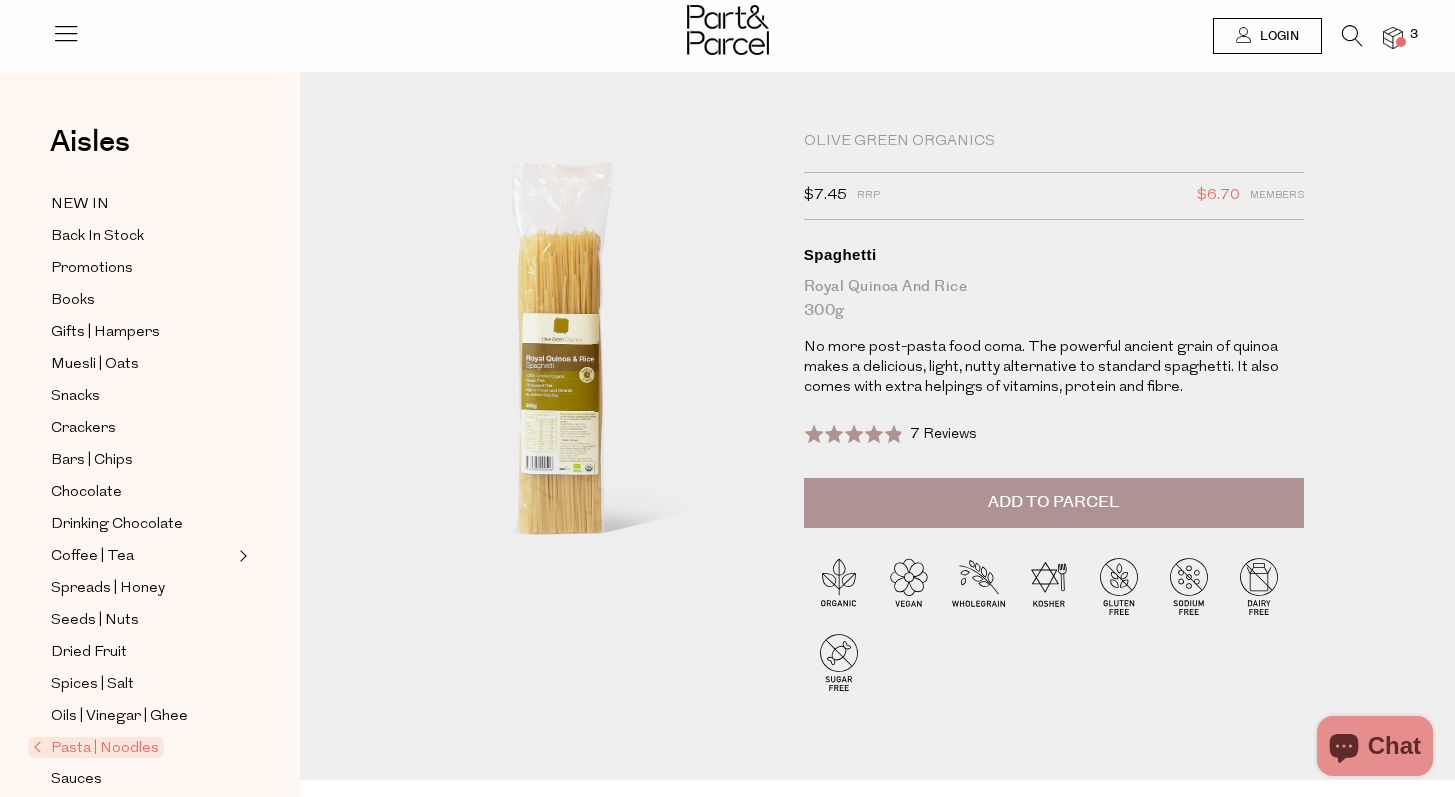click on "Add to Parcel" at bounding box center (1053, 502) 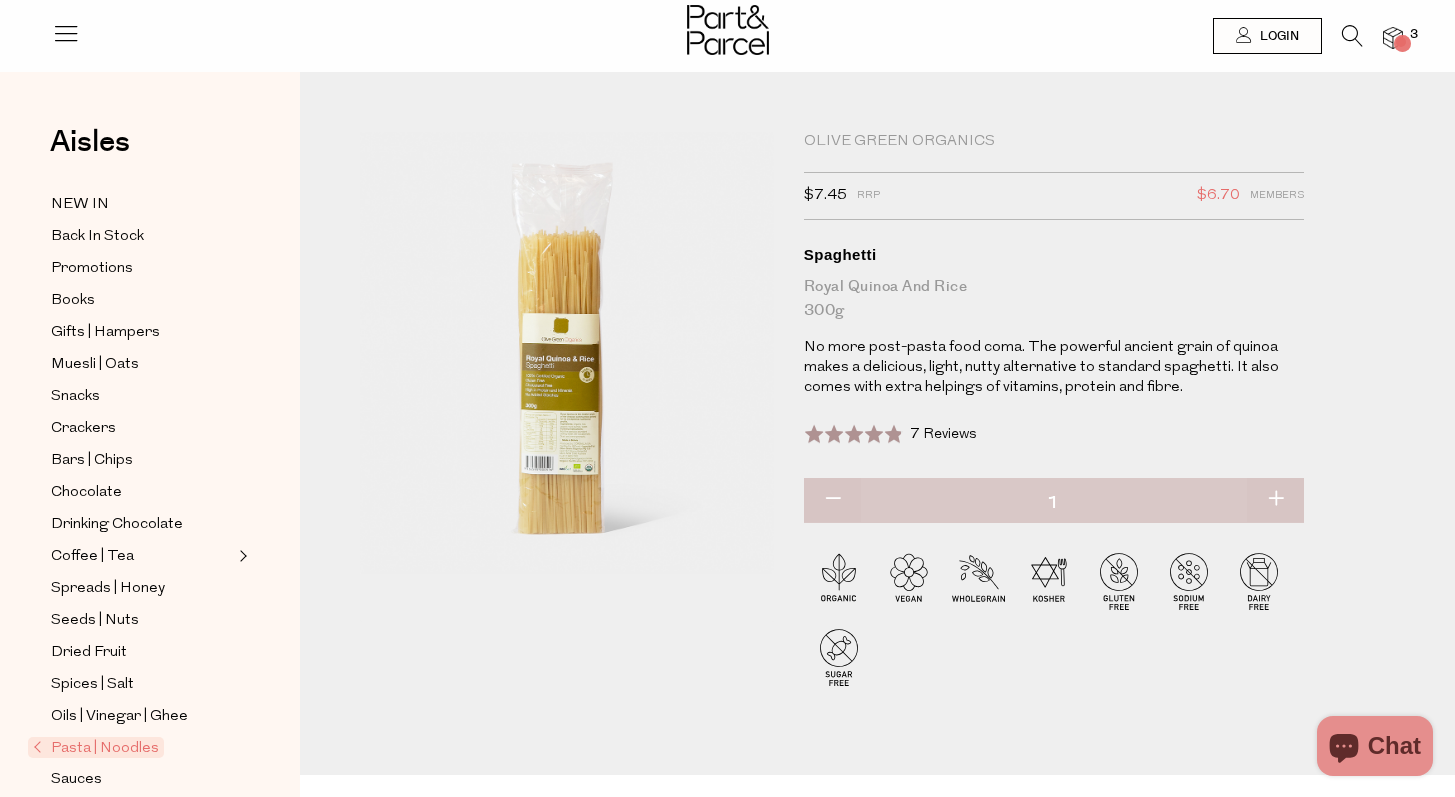 click at bounding box center (1275, 500) 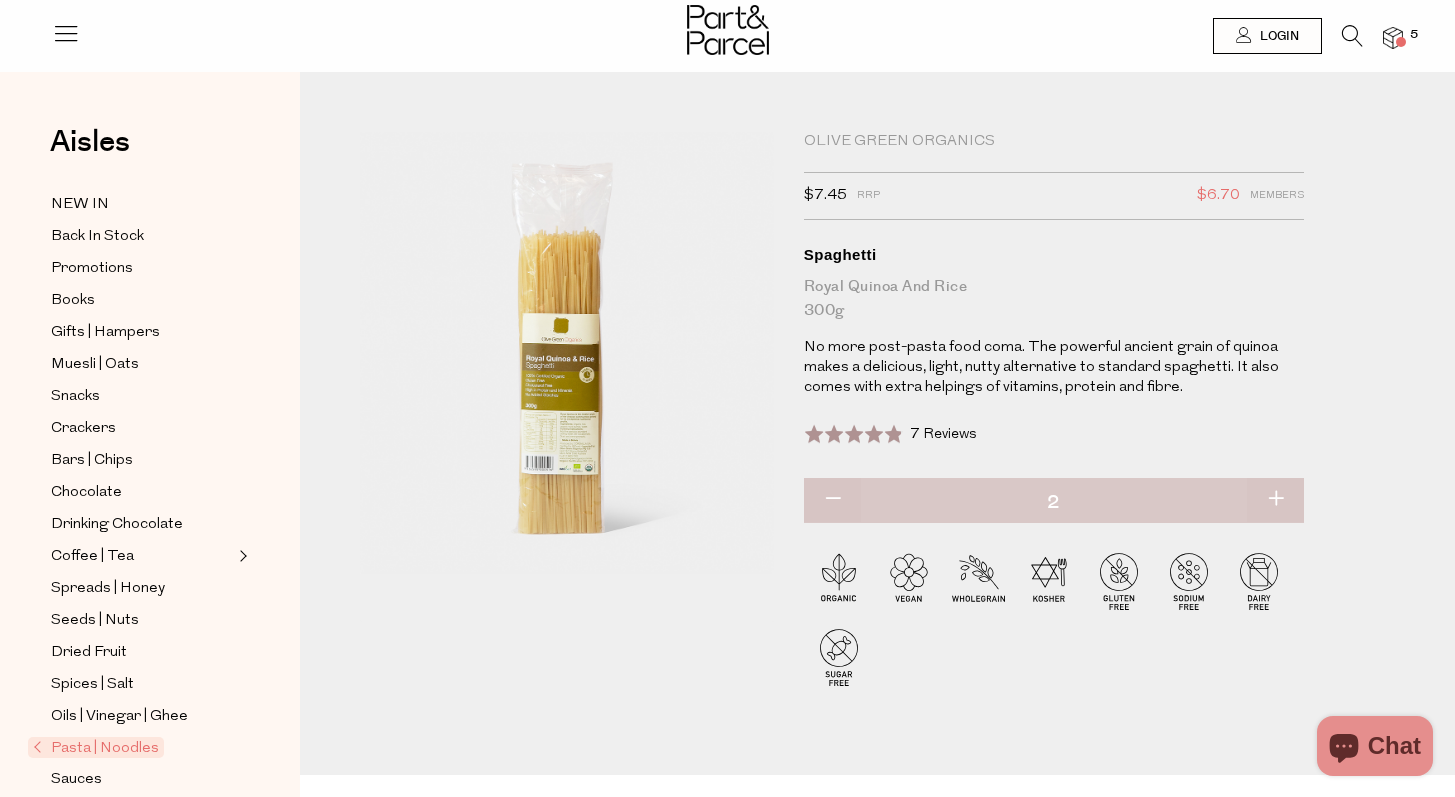 click at bounding box center [1275, 500] 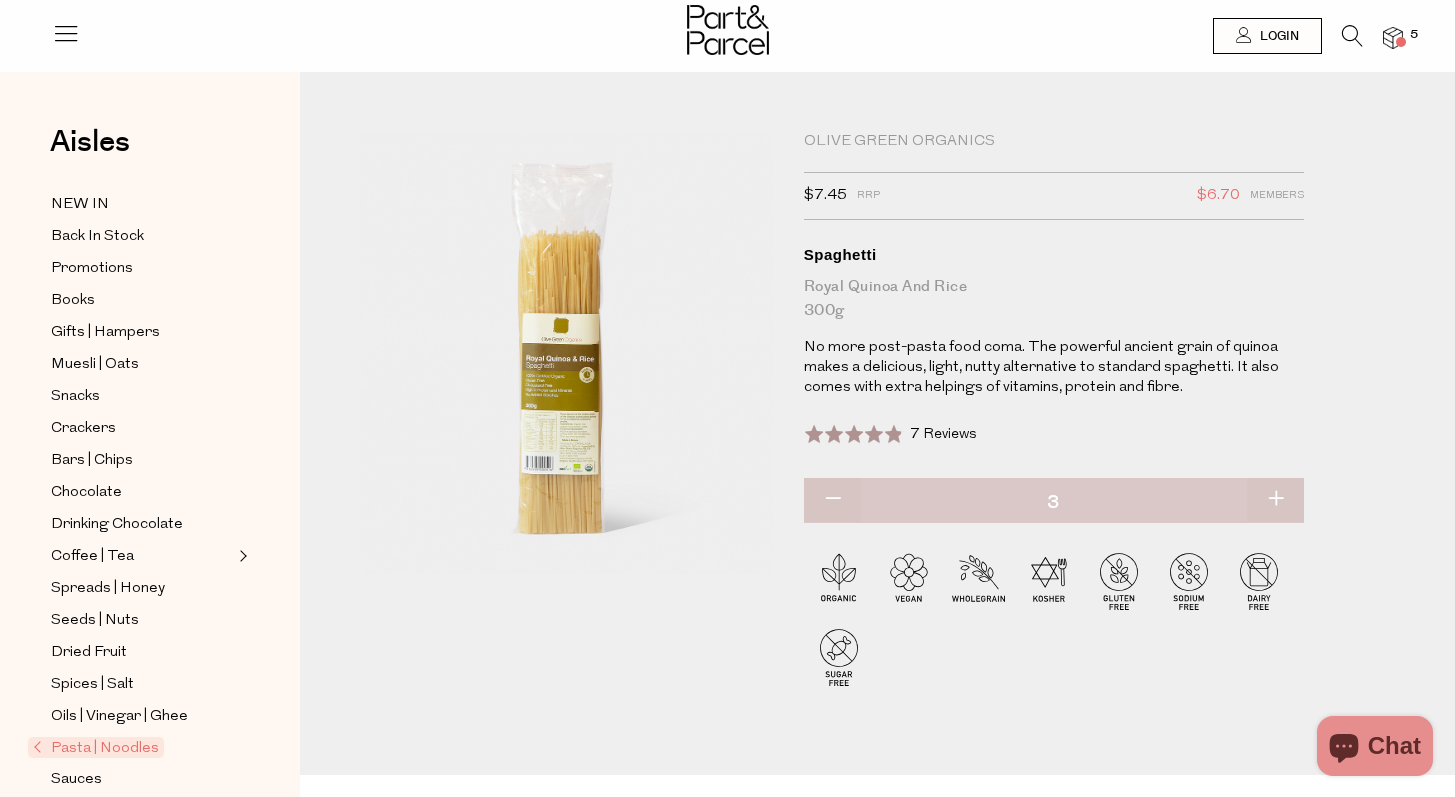 type on "3" 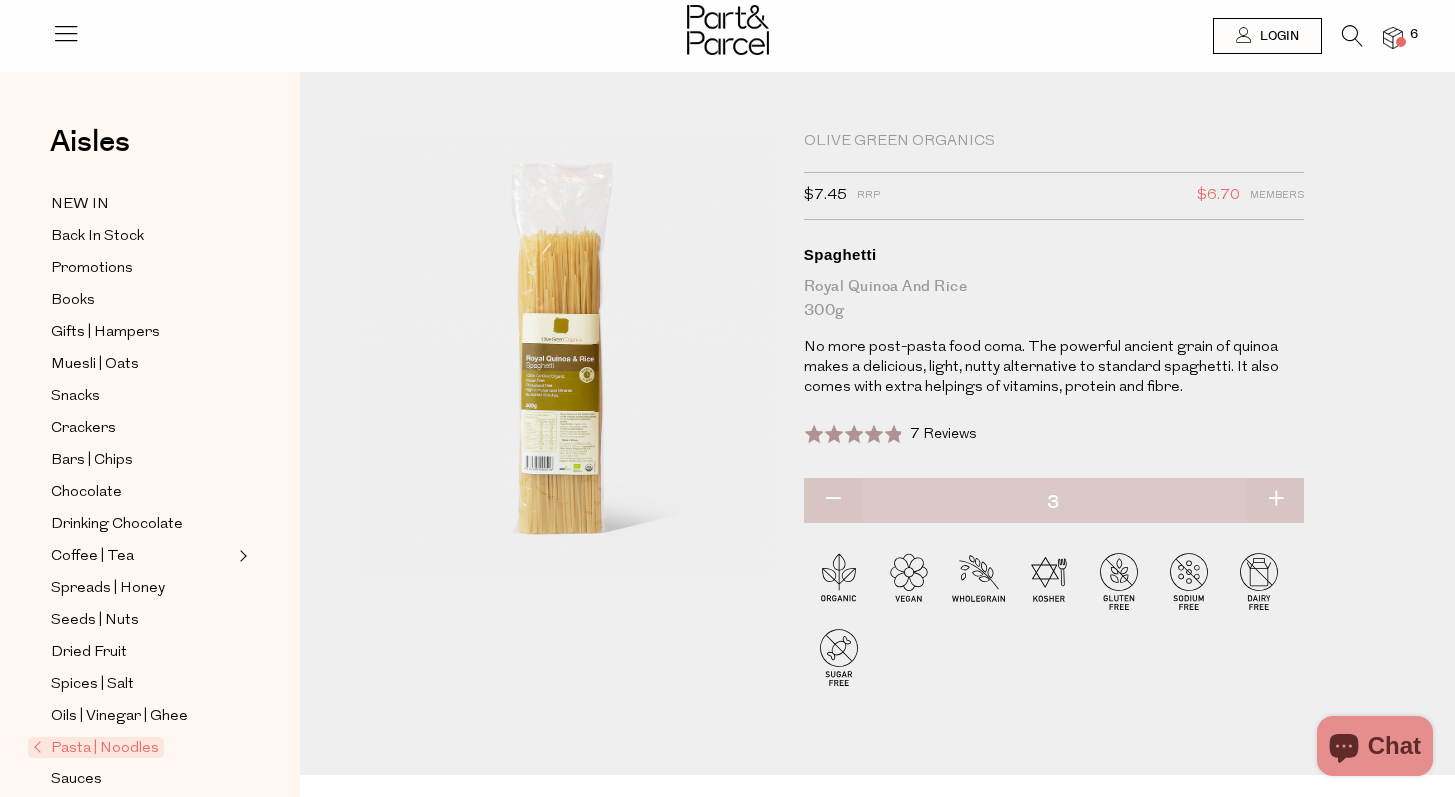 click at bounding box center [1275, 500] 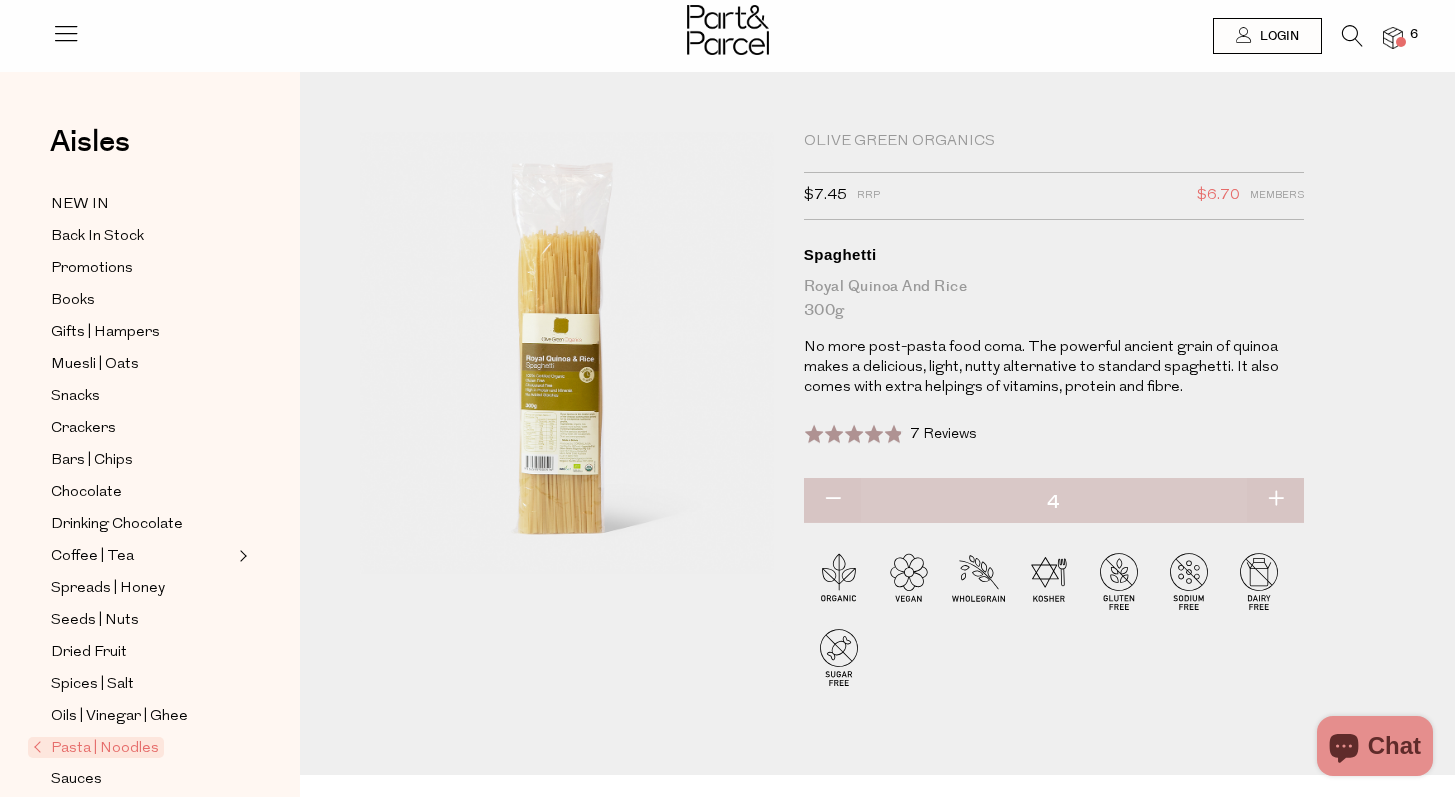 type on "4" 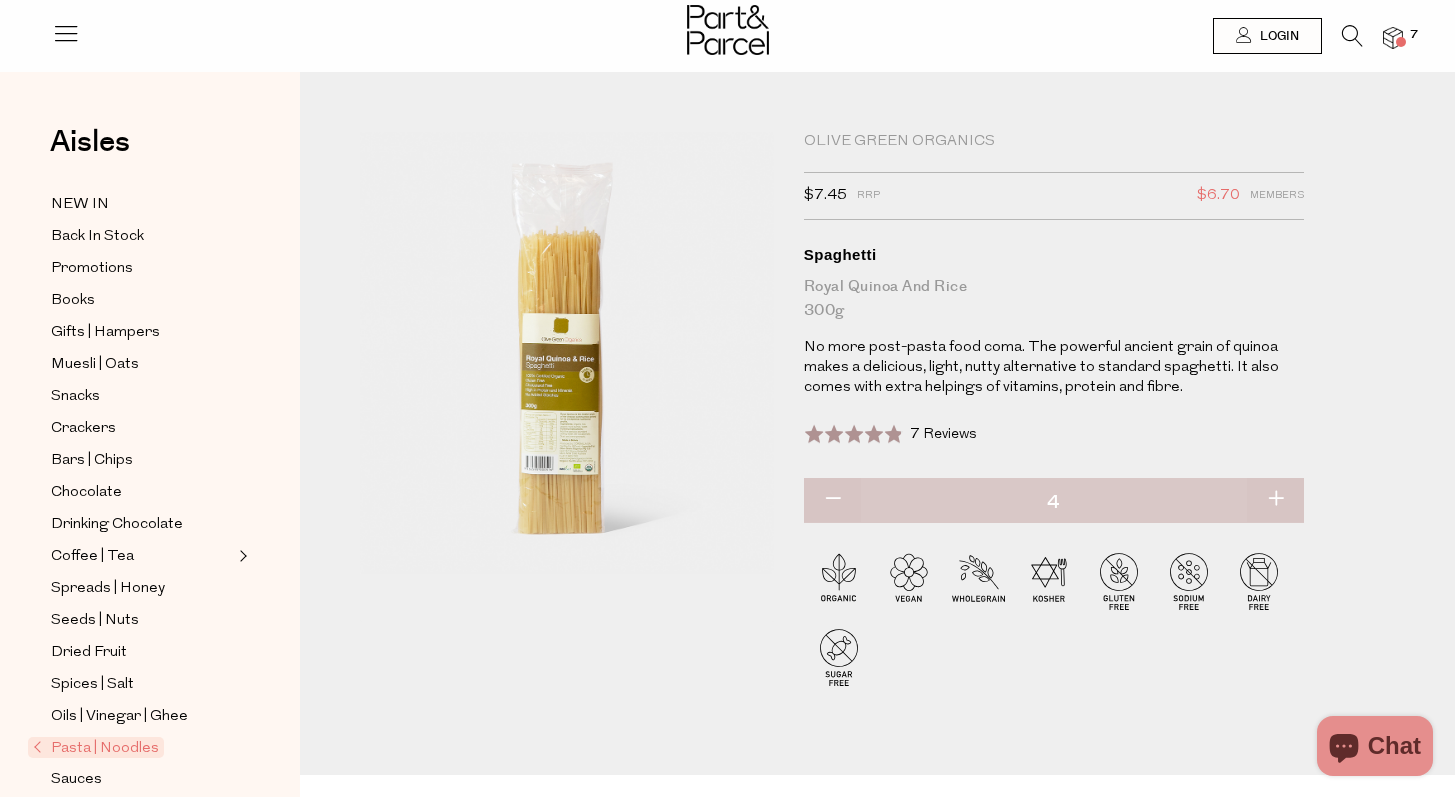 click at bounding box center (1275, 500) 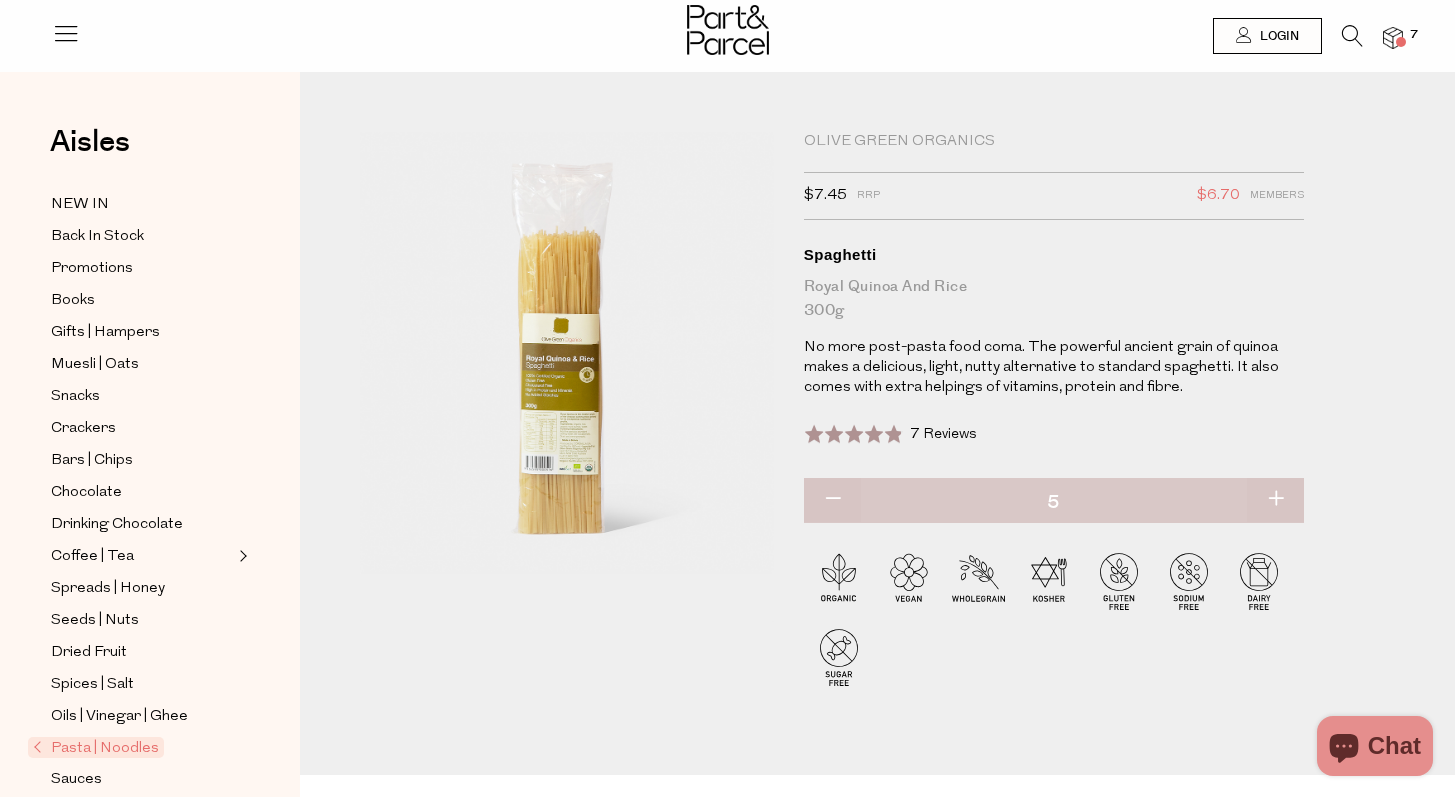 type on "5" 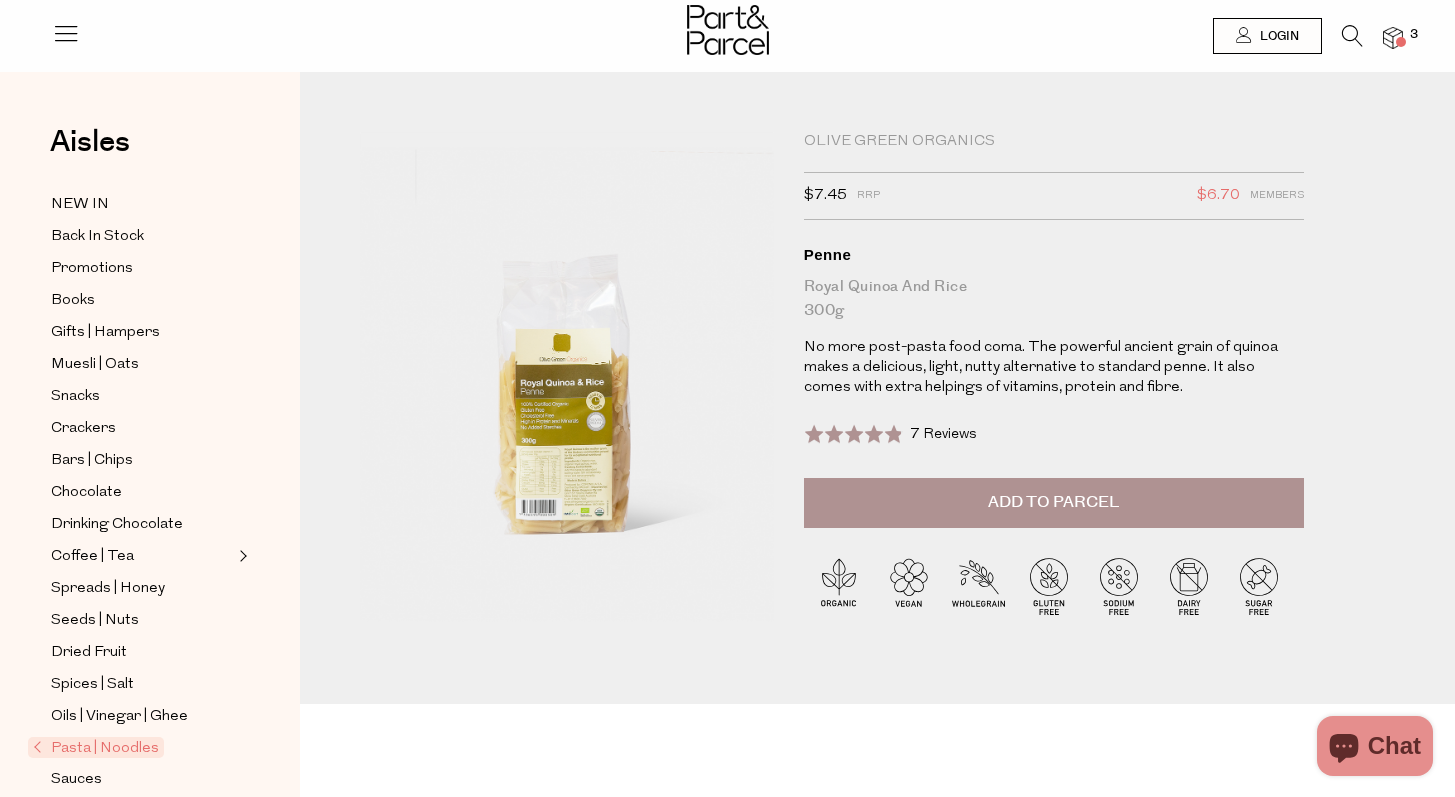 scroll, scrollTop: 0, scrollLeft: 0, axis: both 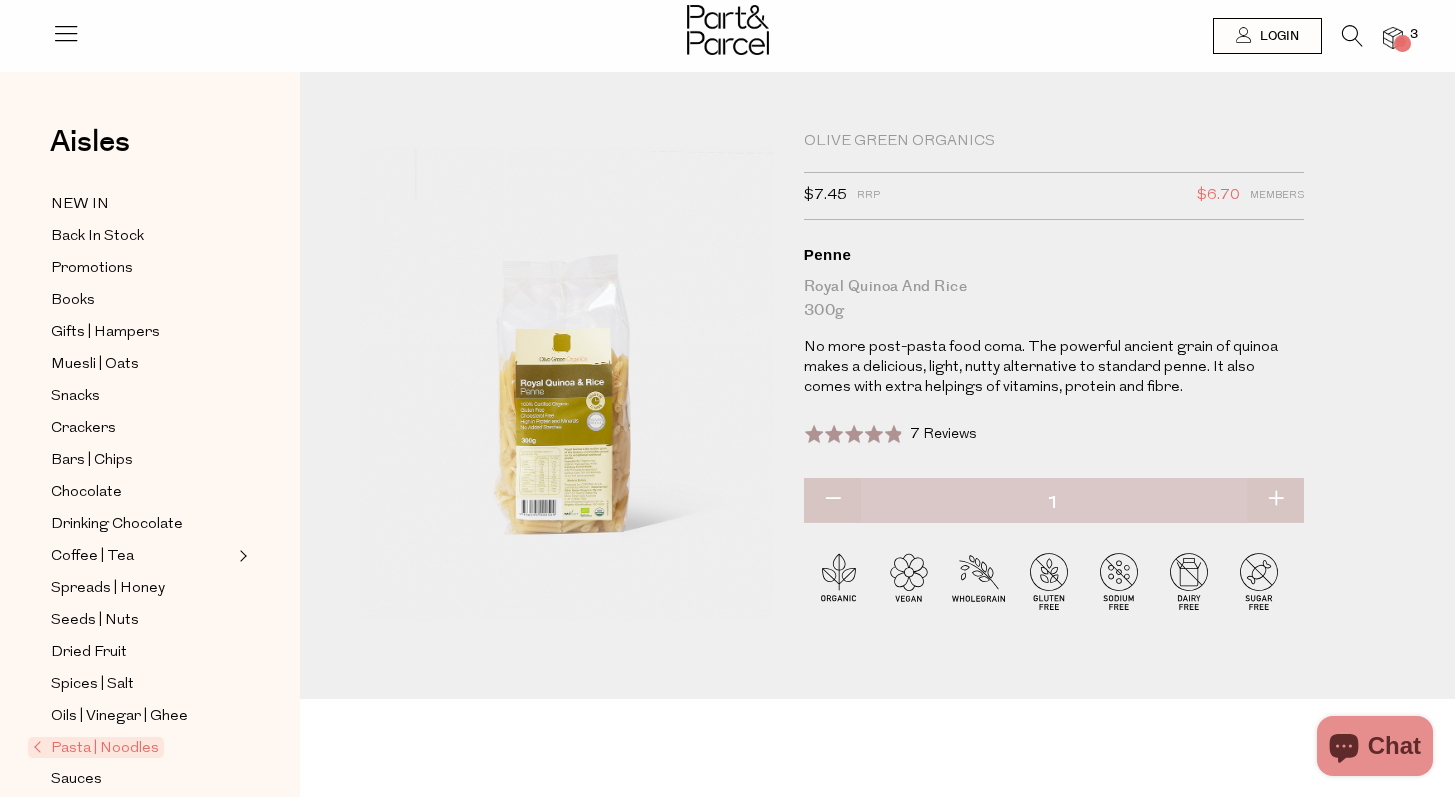 click at bounding box center (1275, 500) 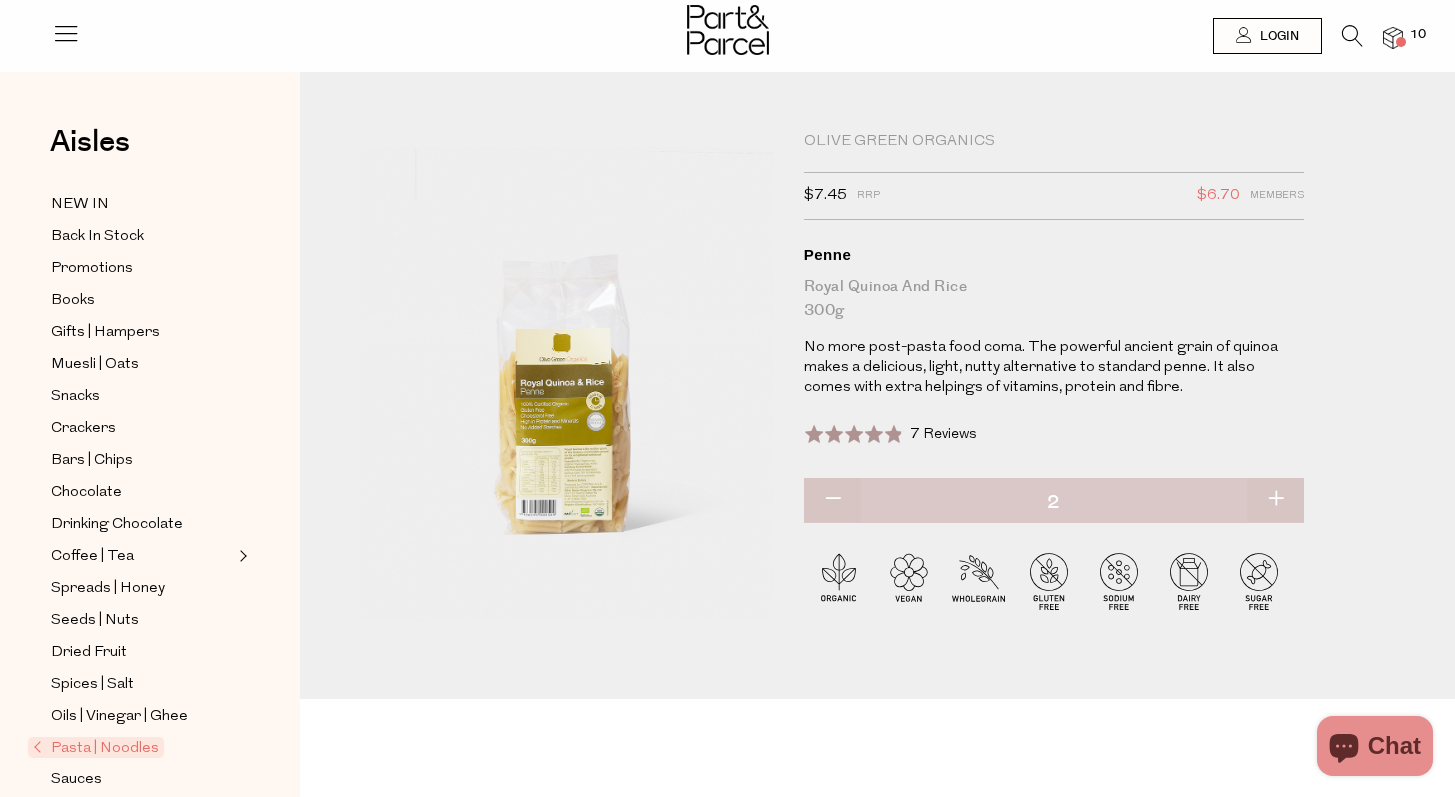click at bounding box center (1275, 500) 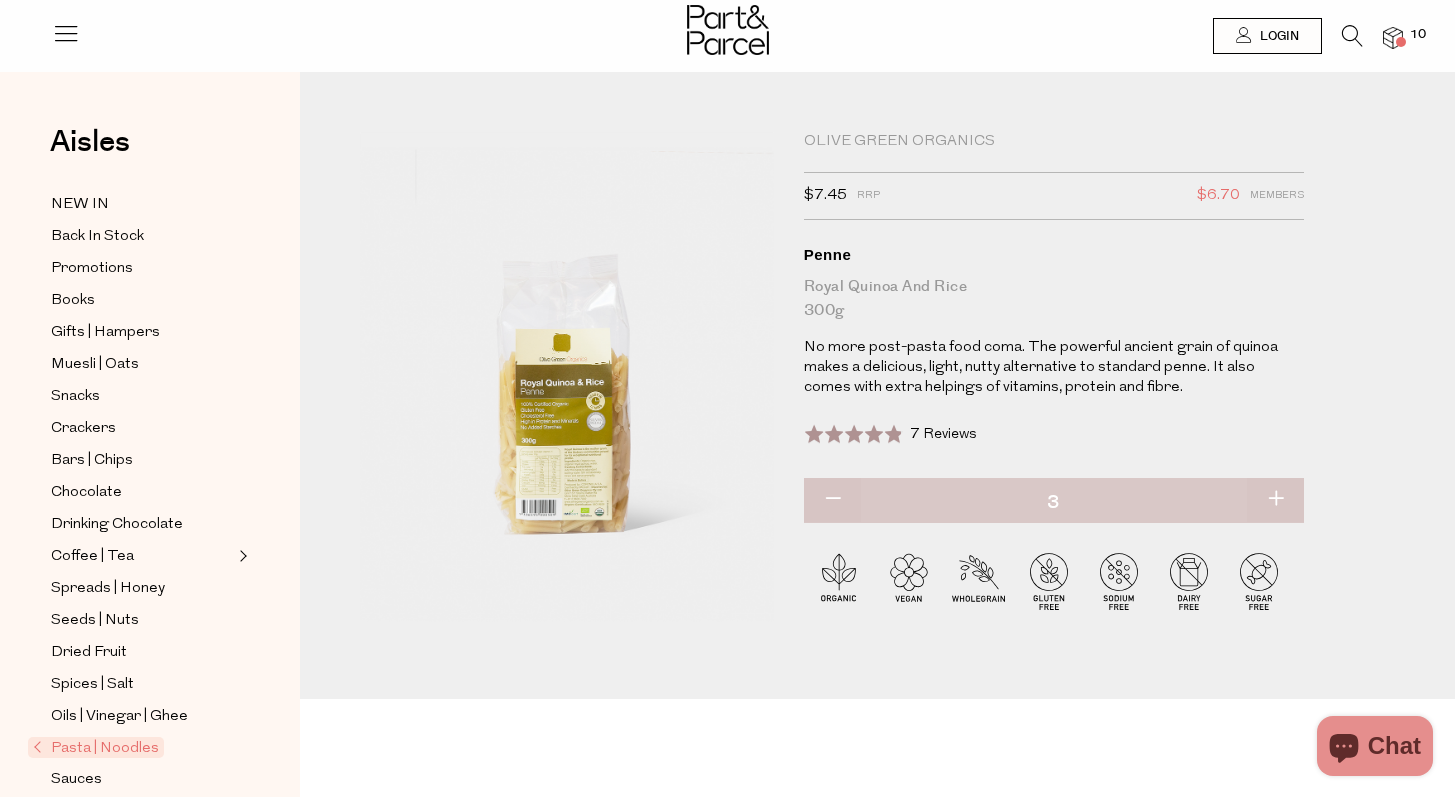 type on "3" 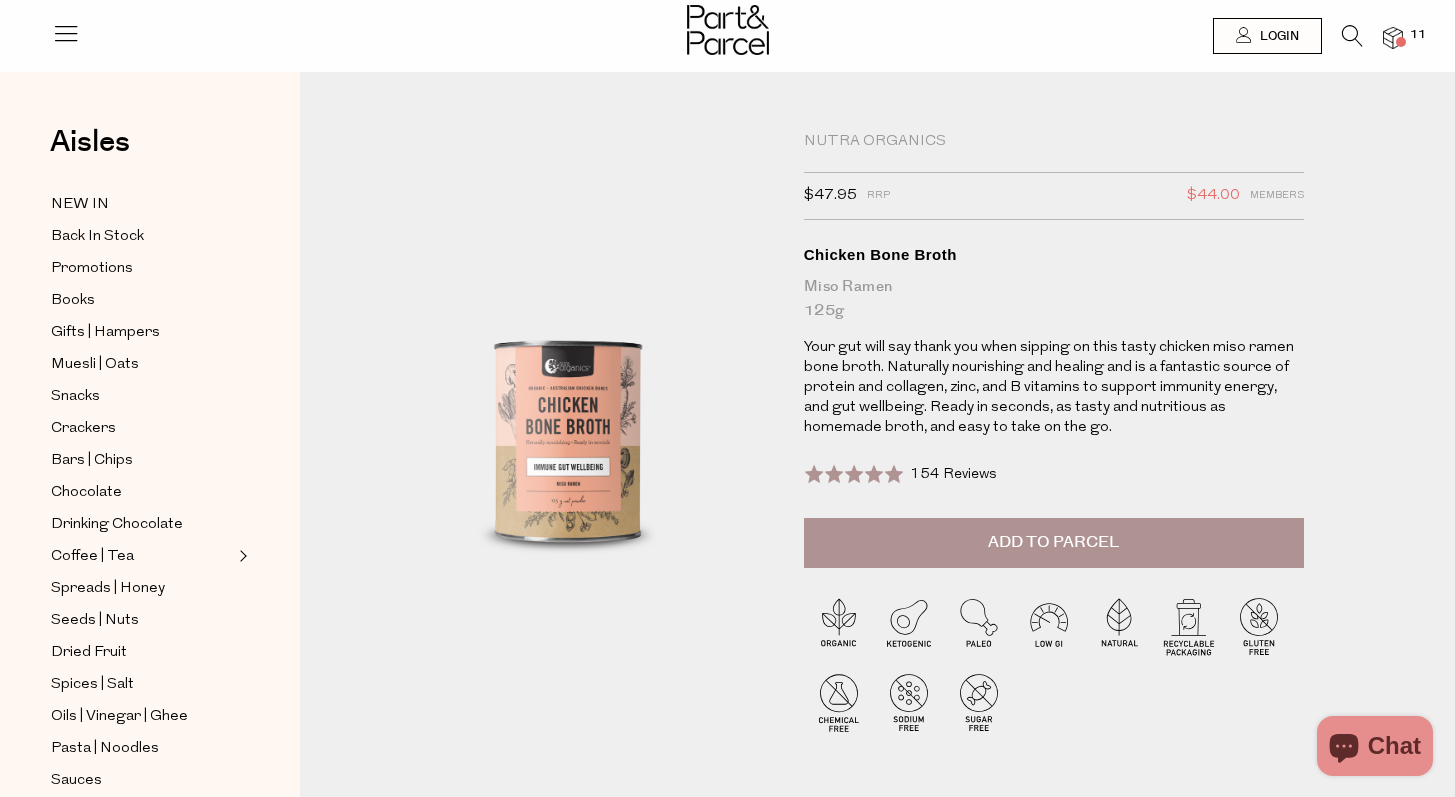 scroll, scrollTop: 0, scrollLeft: 0, axis: both 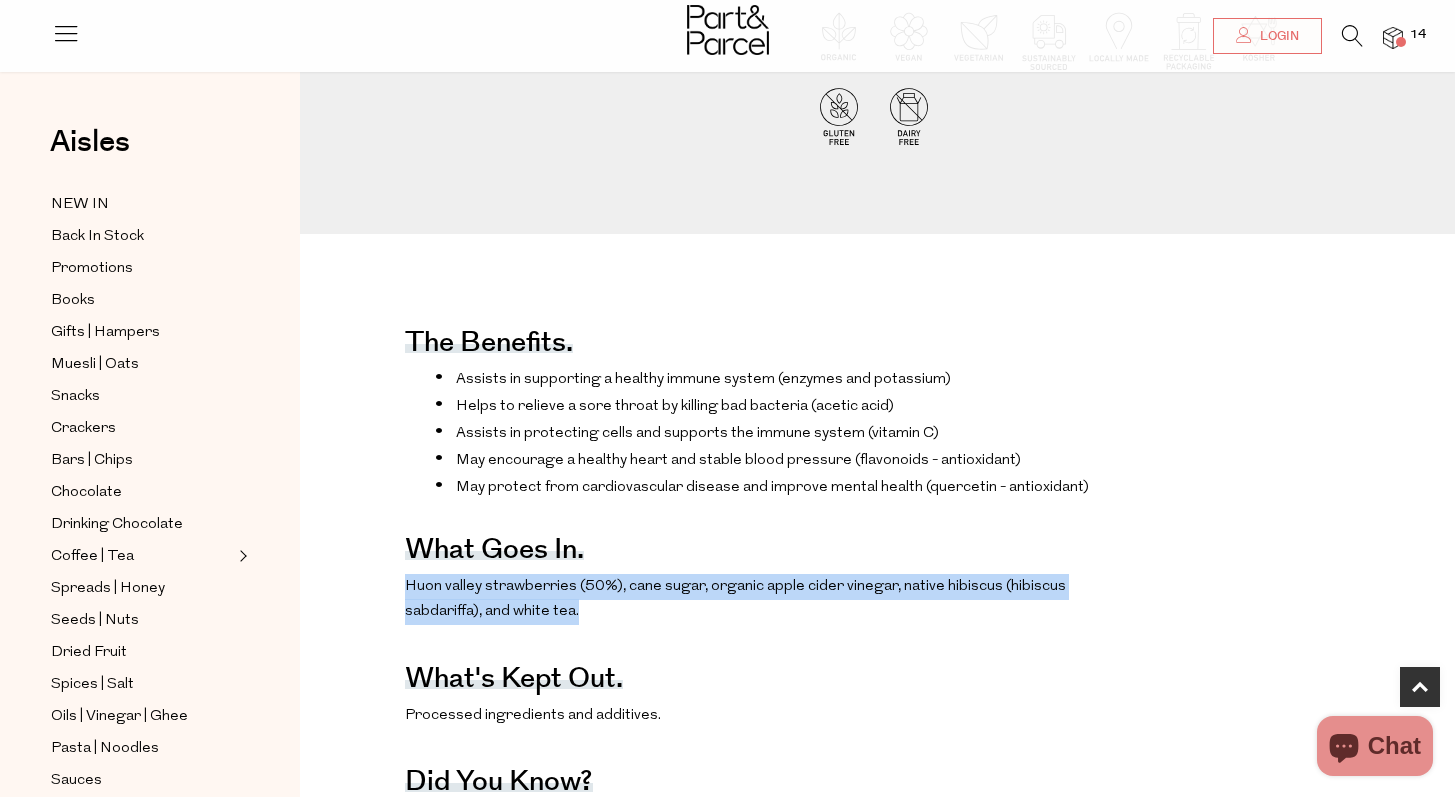 drag, startPoint x: 605, startPoint y: 617, endPoint x: 382, endPoint y: 585, distance: 225.28427 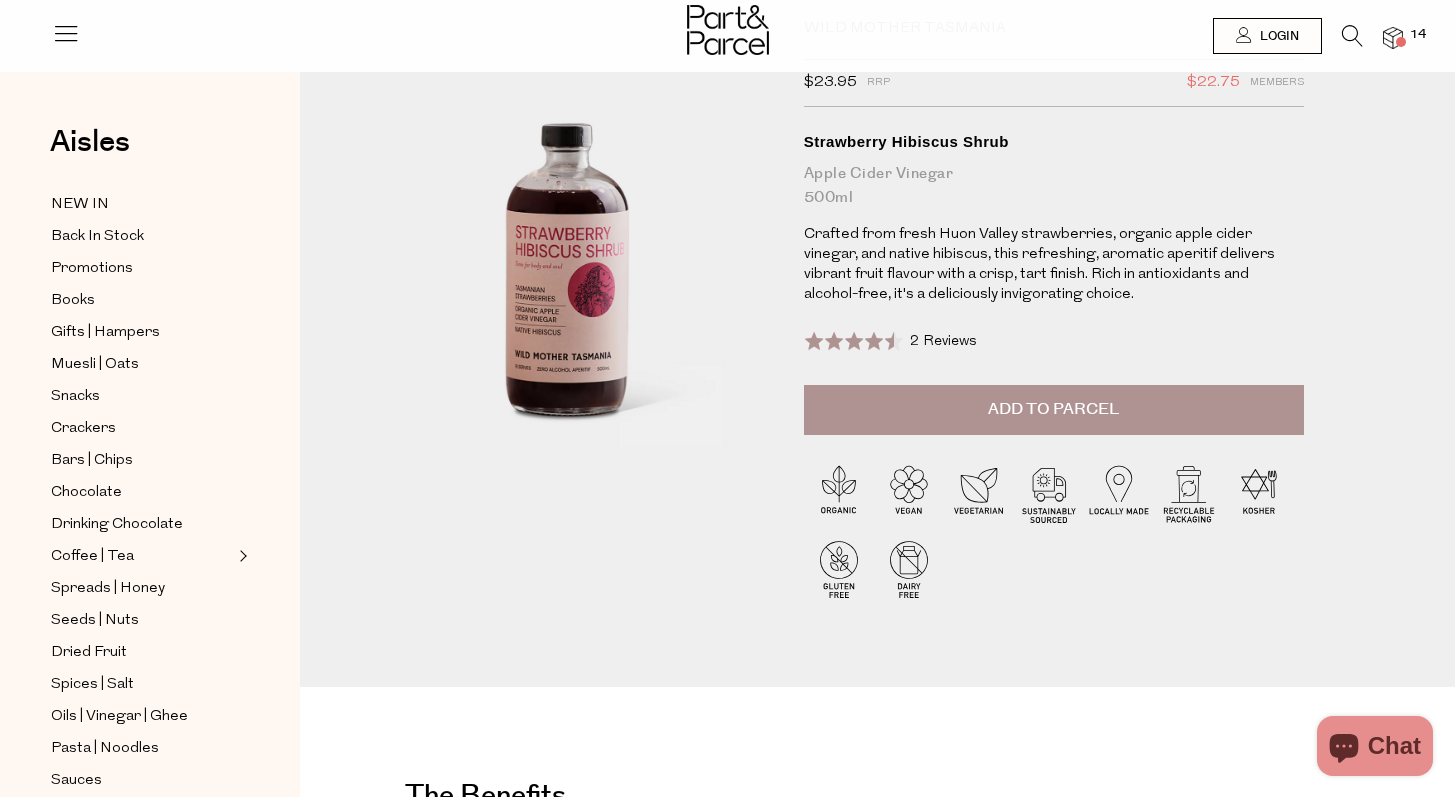 scroll, scrollTop: 0, scrollLeft: 0, axis: both 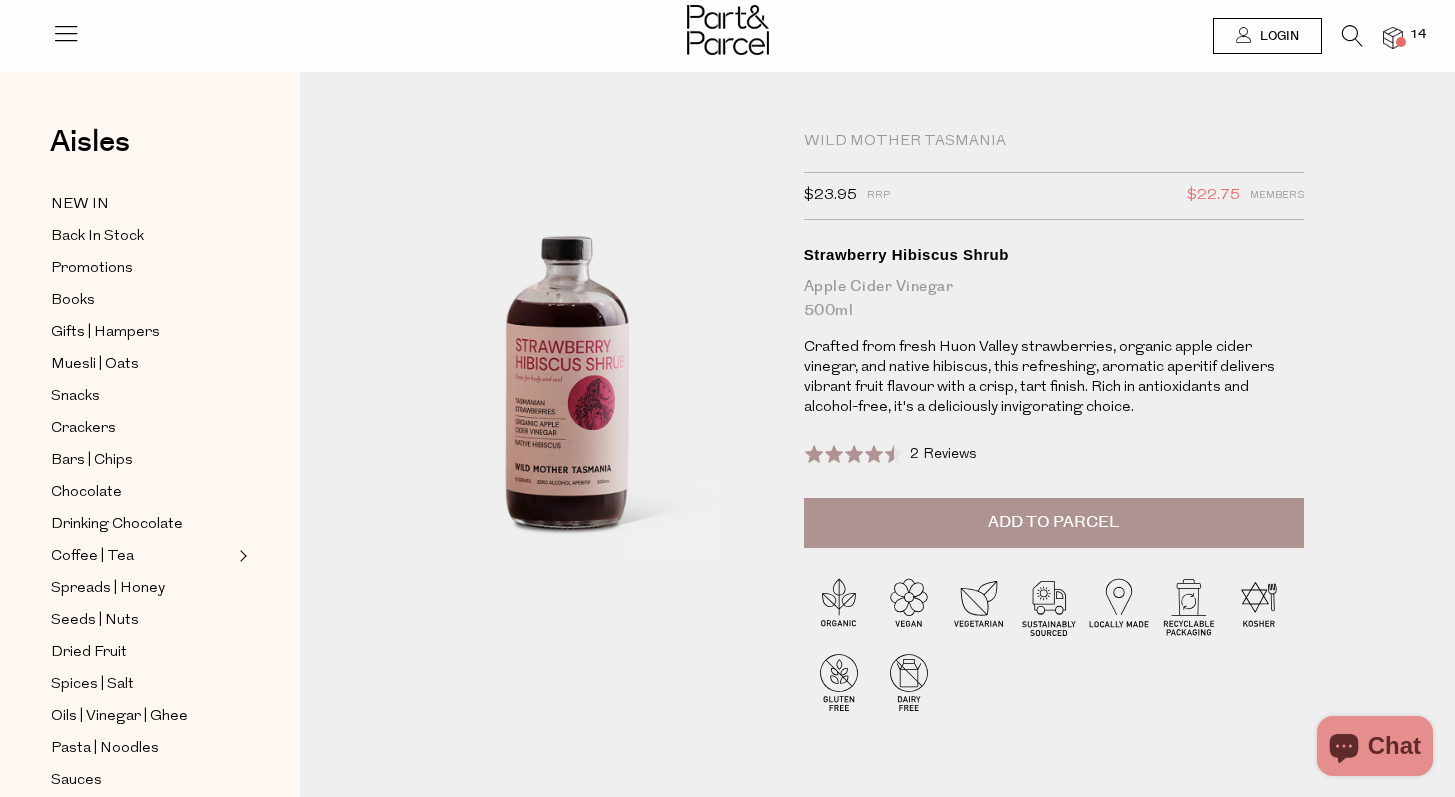 click on "Add to Parcel" at bounding box center (1054, 523) 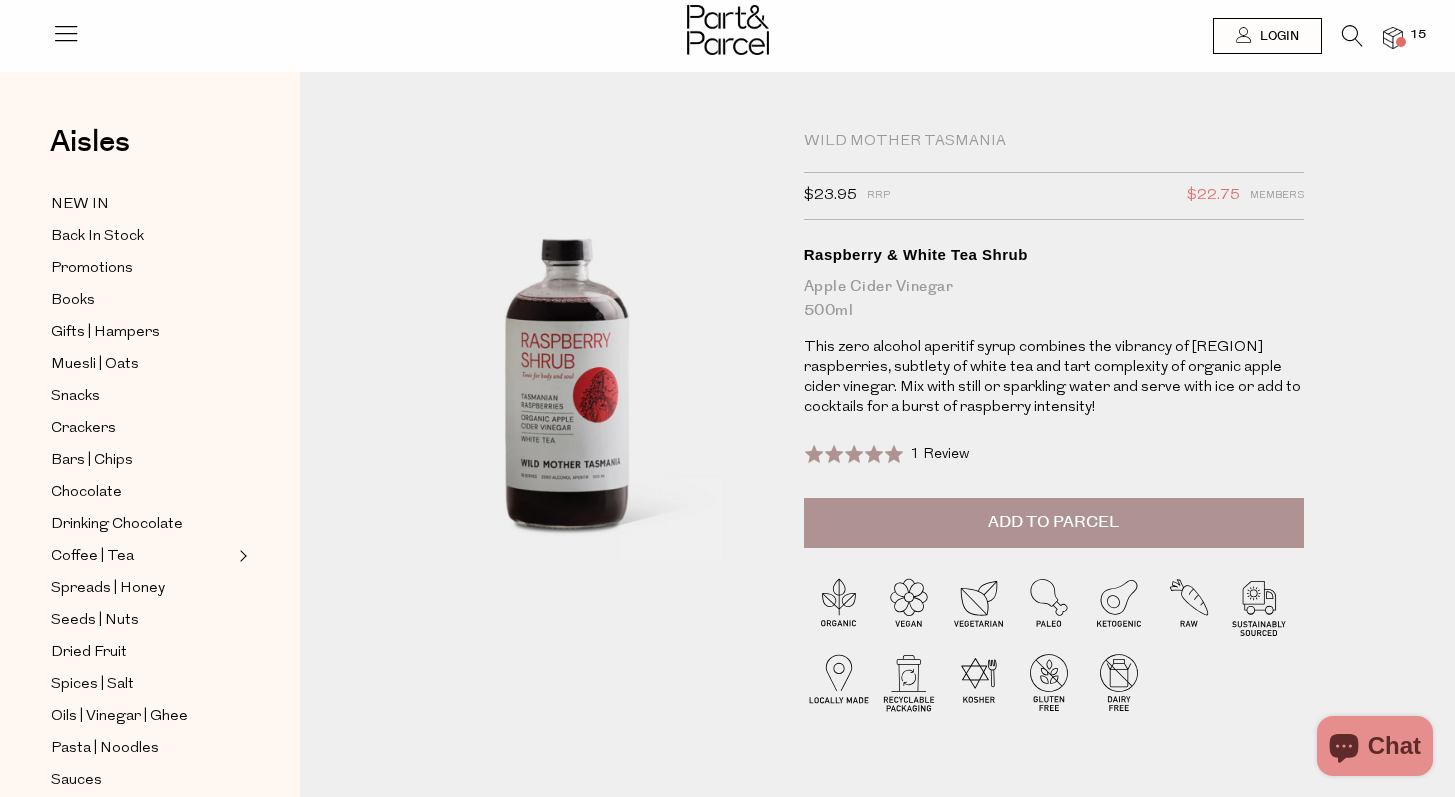 scroll, scrollTop: 0, scrollLeft: 0, axis: both 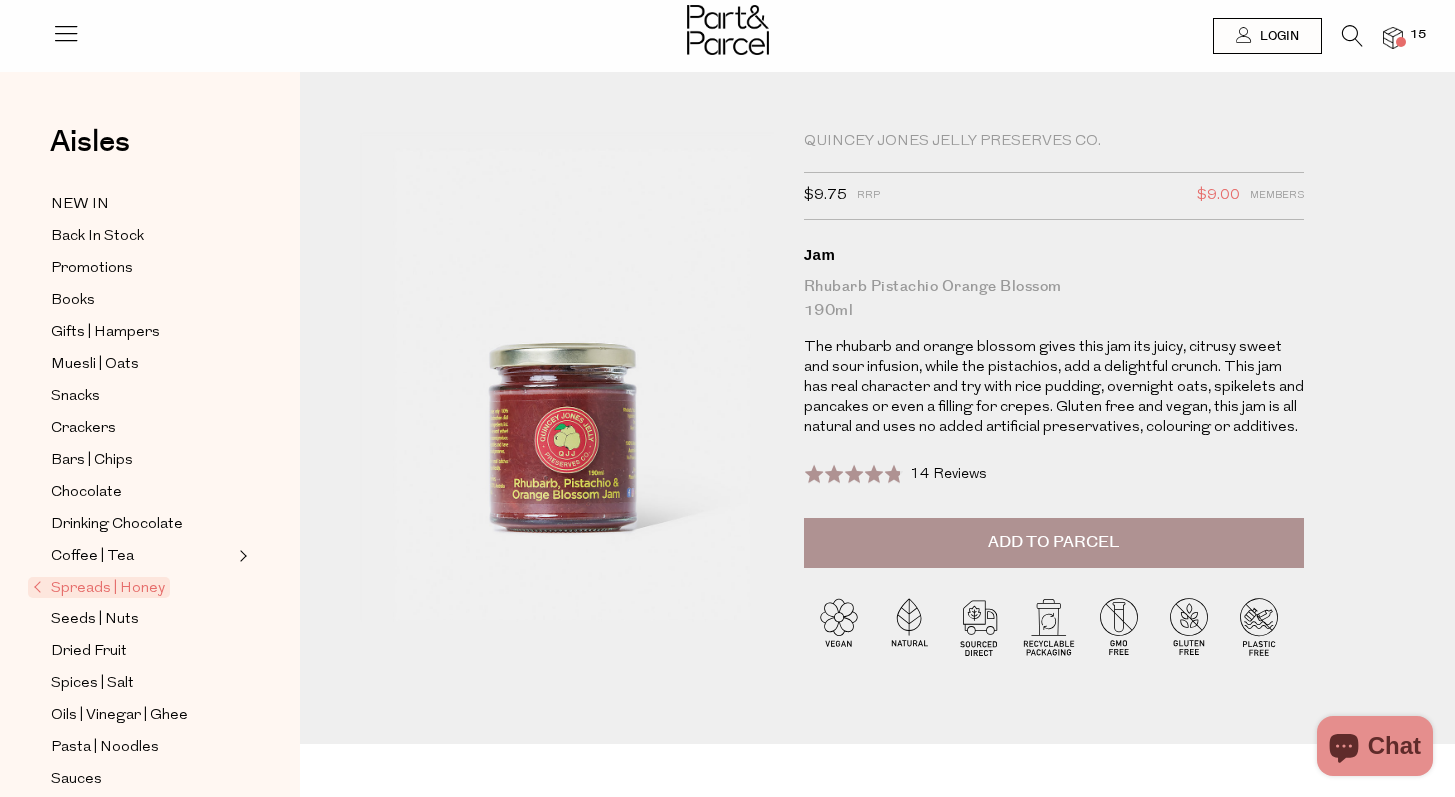 click on "Add to Parcel" at bounding box center (1054, 543) 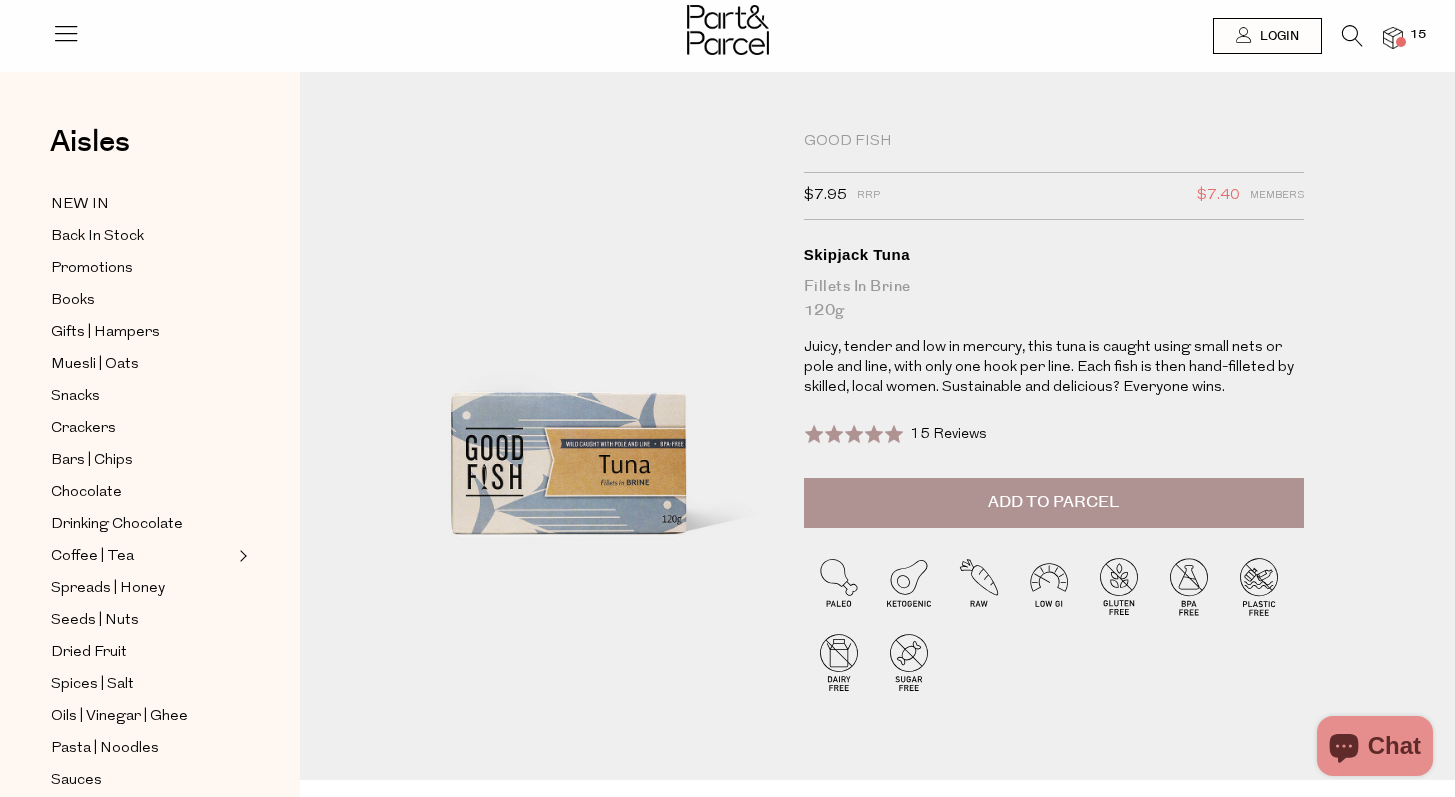 scroll, scrollTop: 0, scrollLeft: 0, axis: both 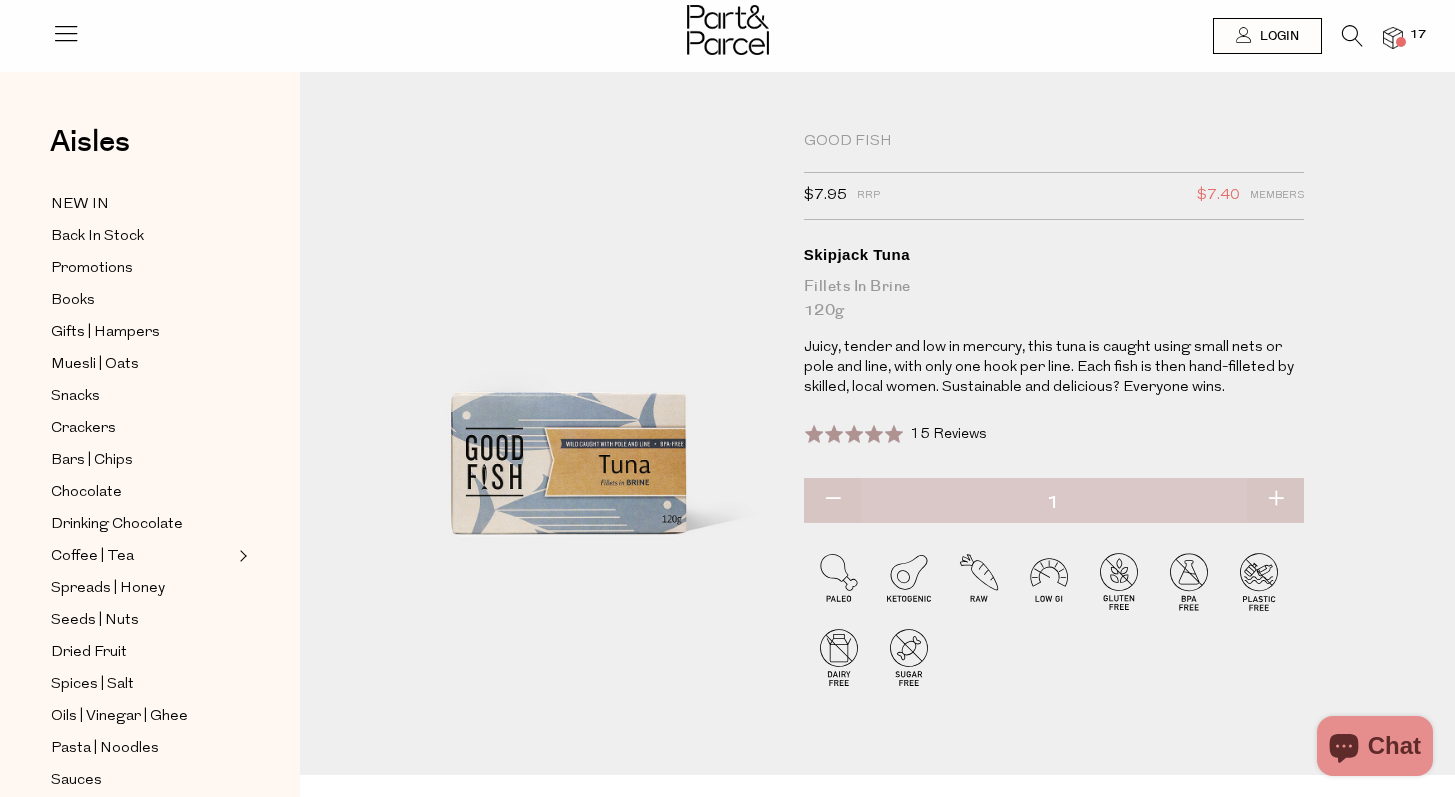 click at bounding box center (1352, 36) 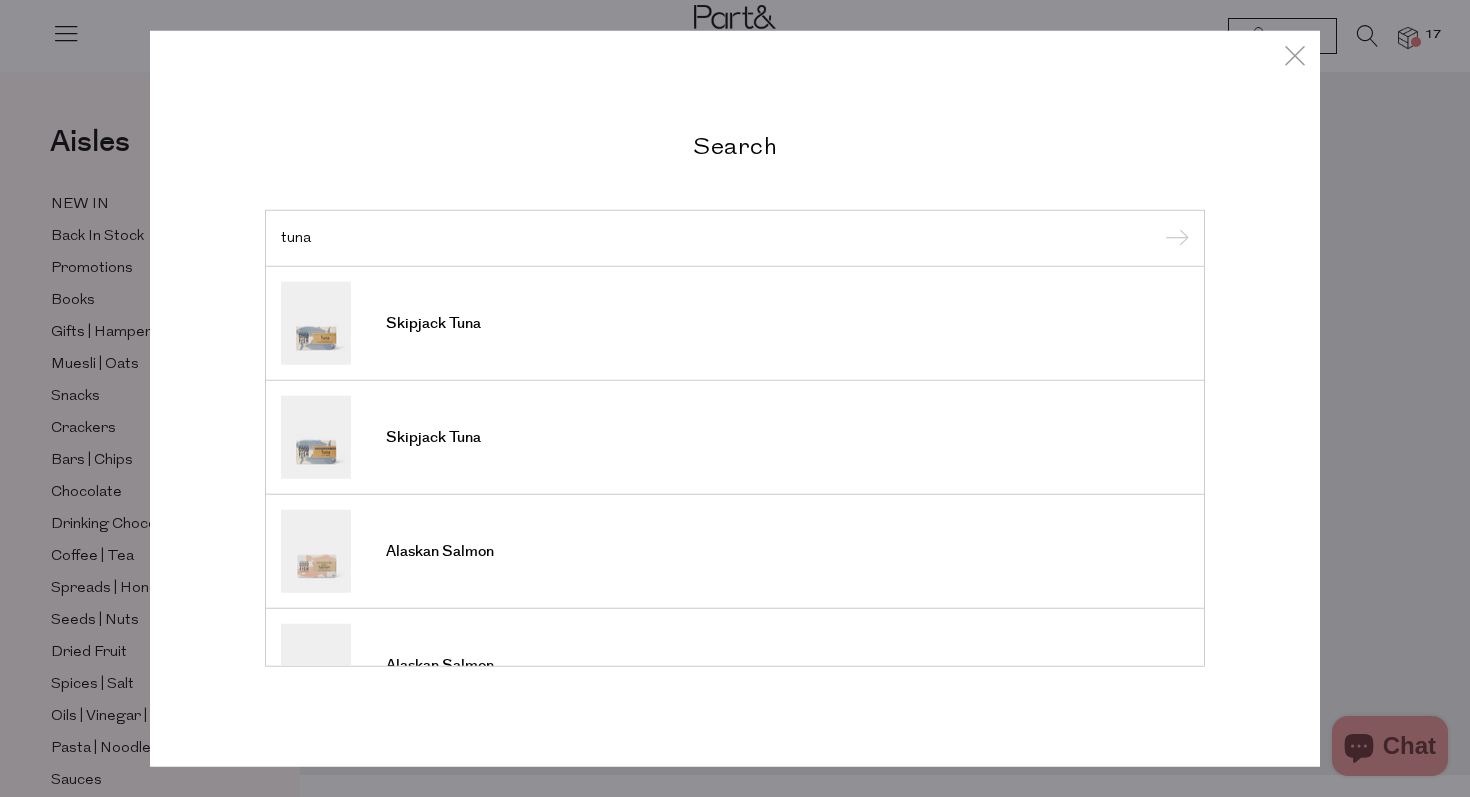 type on "tuna" 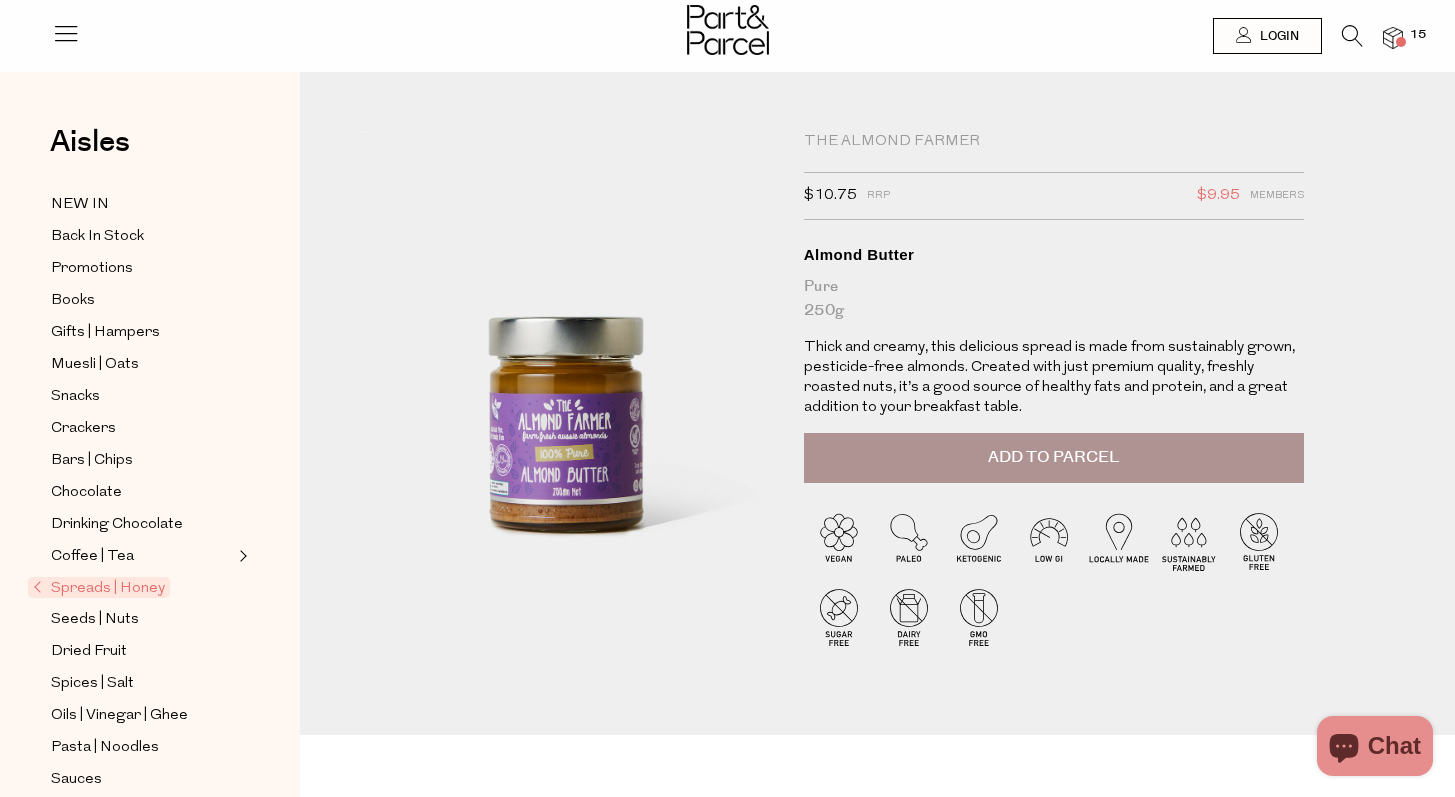 scroll, scrollTop: 0, scrollLeft: 0, axis: both 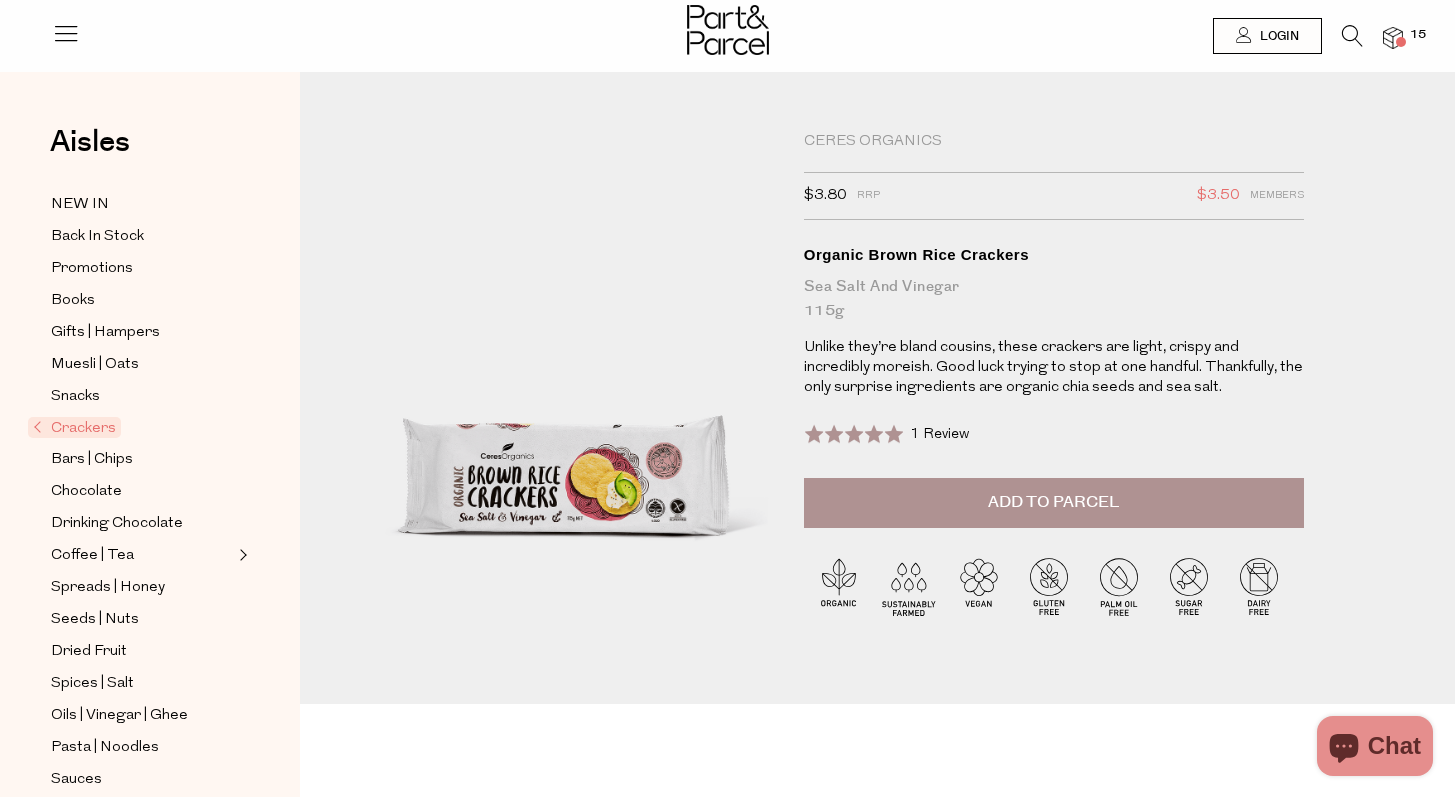 click on "Add to Parcel" at bounding box center [1054, 503] 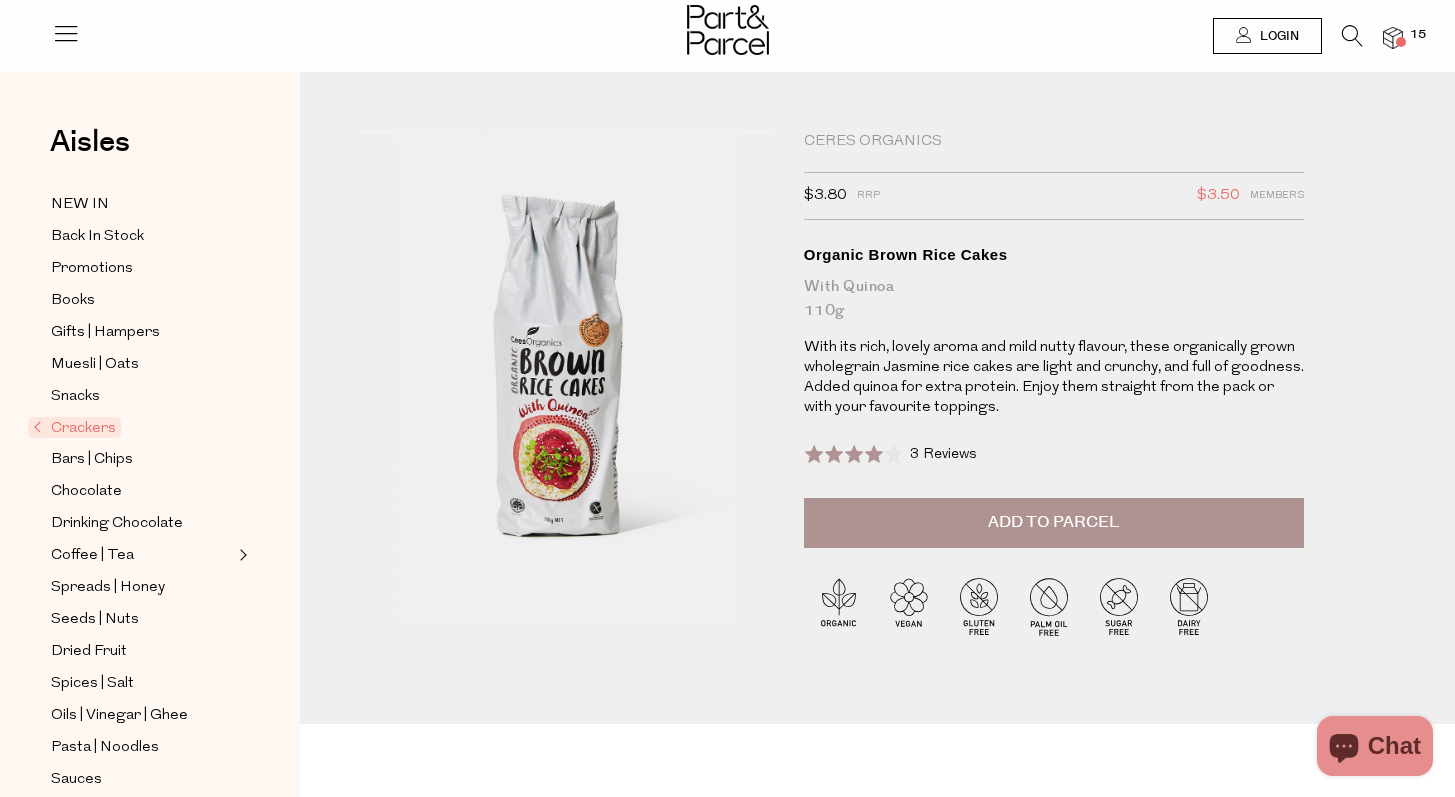 scroll, scrollTop: 0, scrollLeft: 0, axis: both 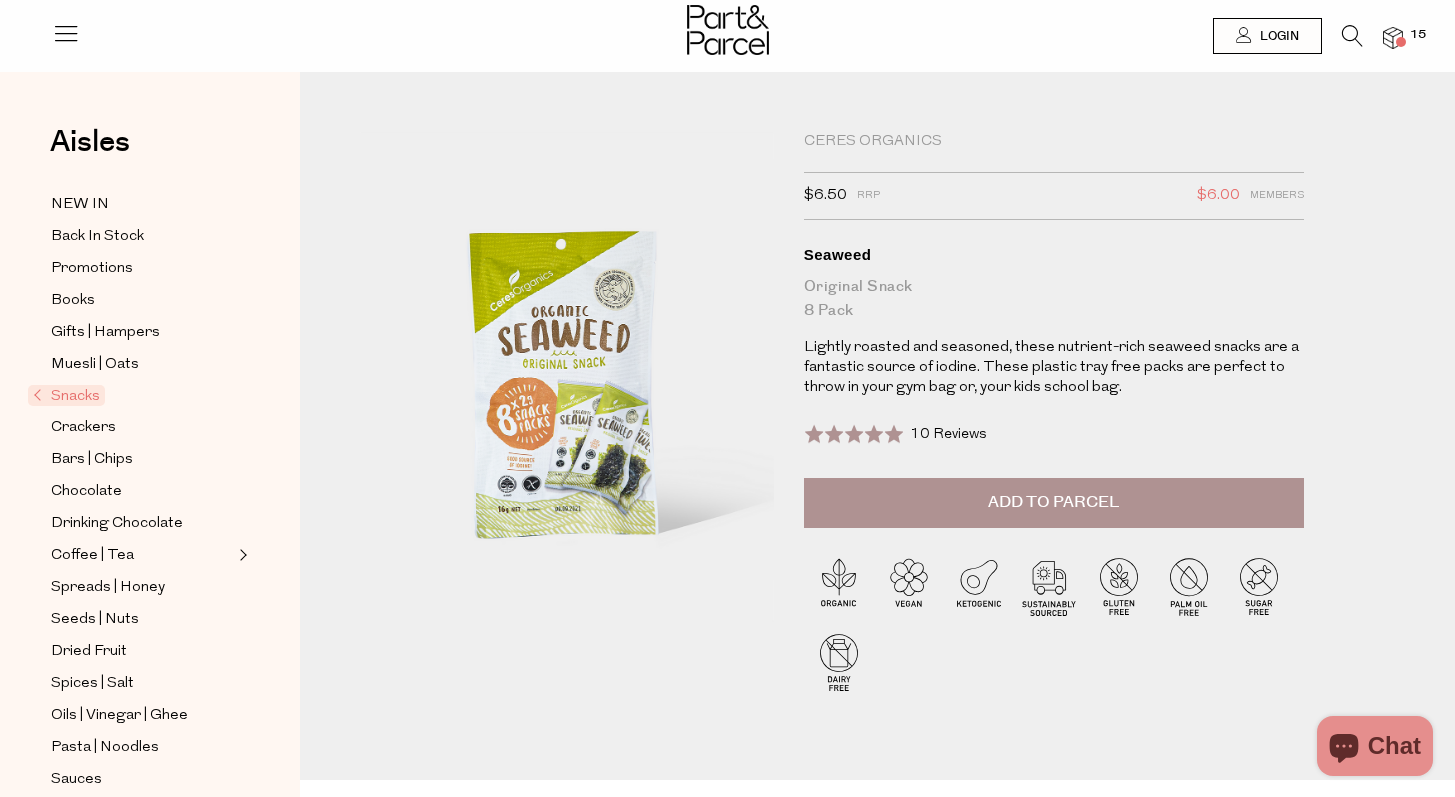 click on "Add to Parcel" at bounding box center (1054, 503) 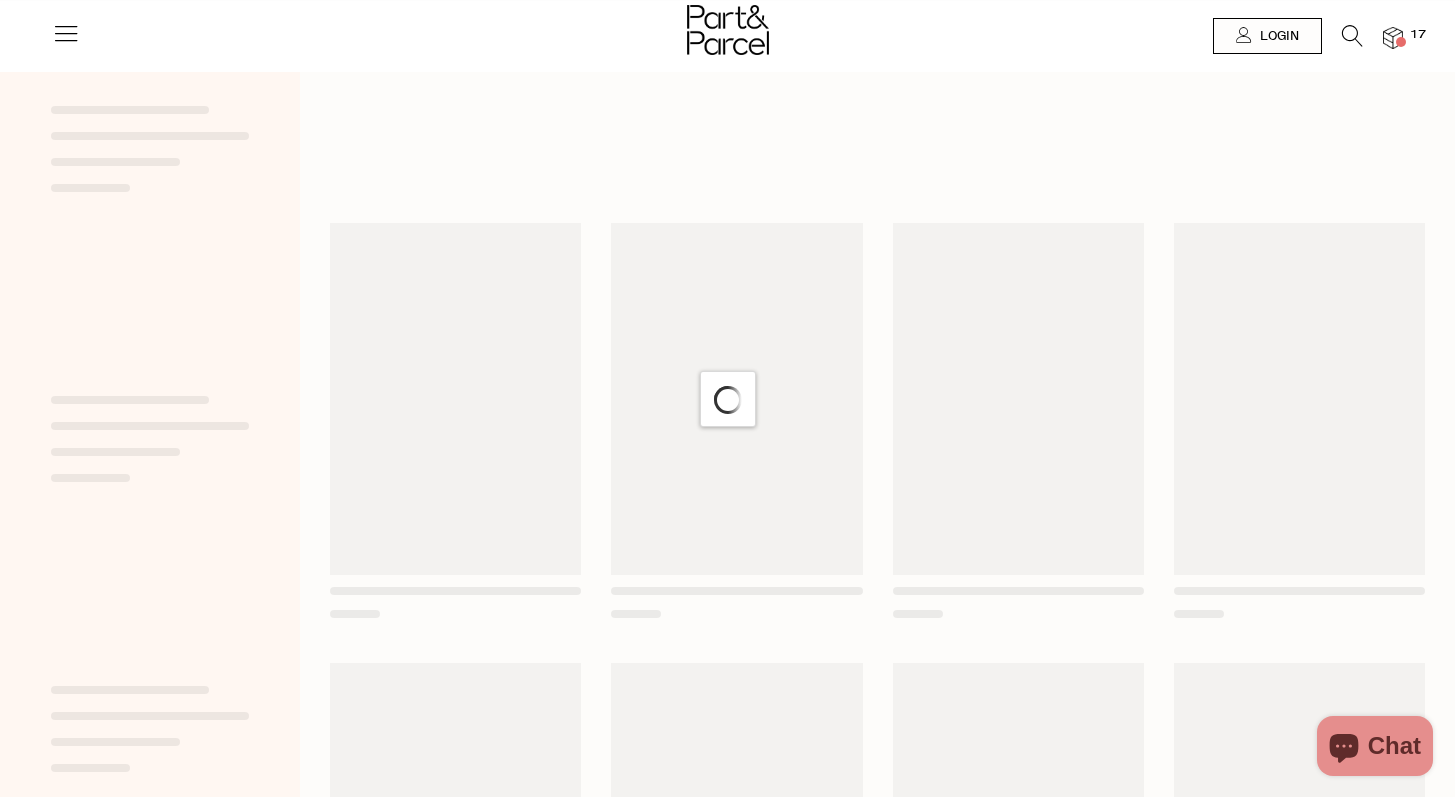 scroll, scrollTop: 0, scrollLeft: 0, axis: both 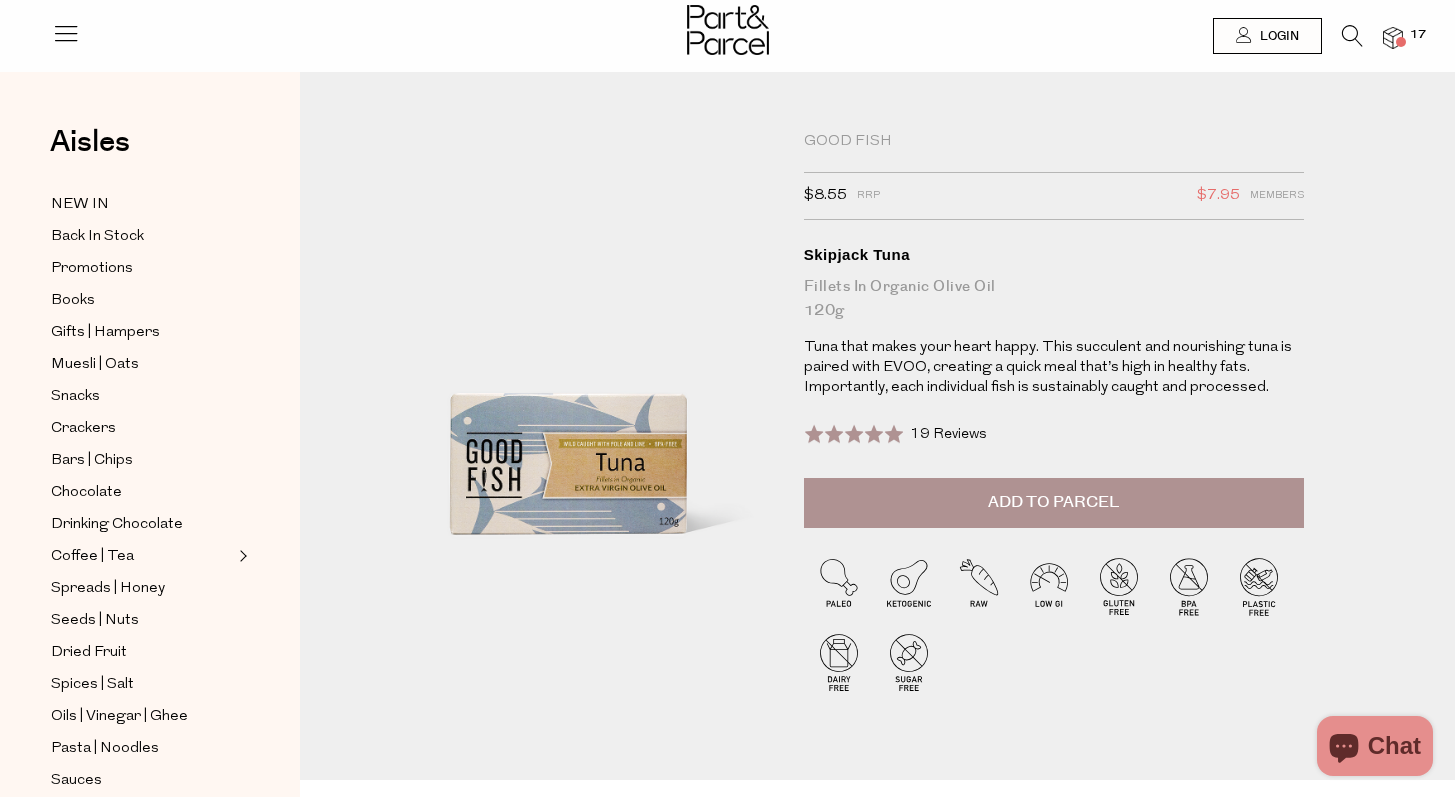 click on "Add to Parcel" at bounding box center [1054, 503] 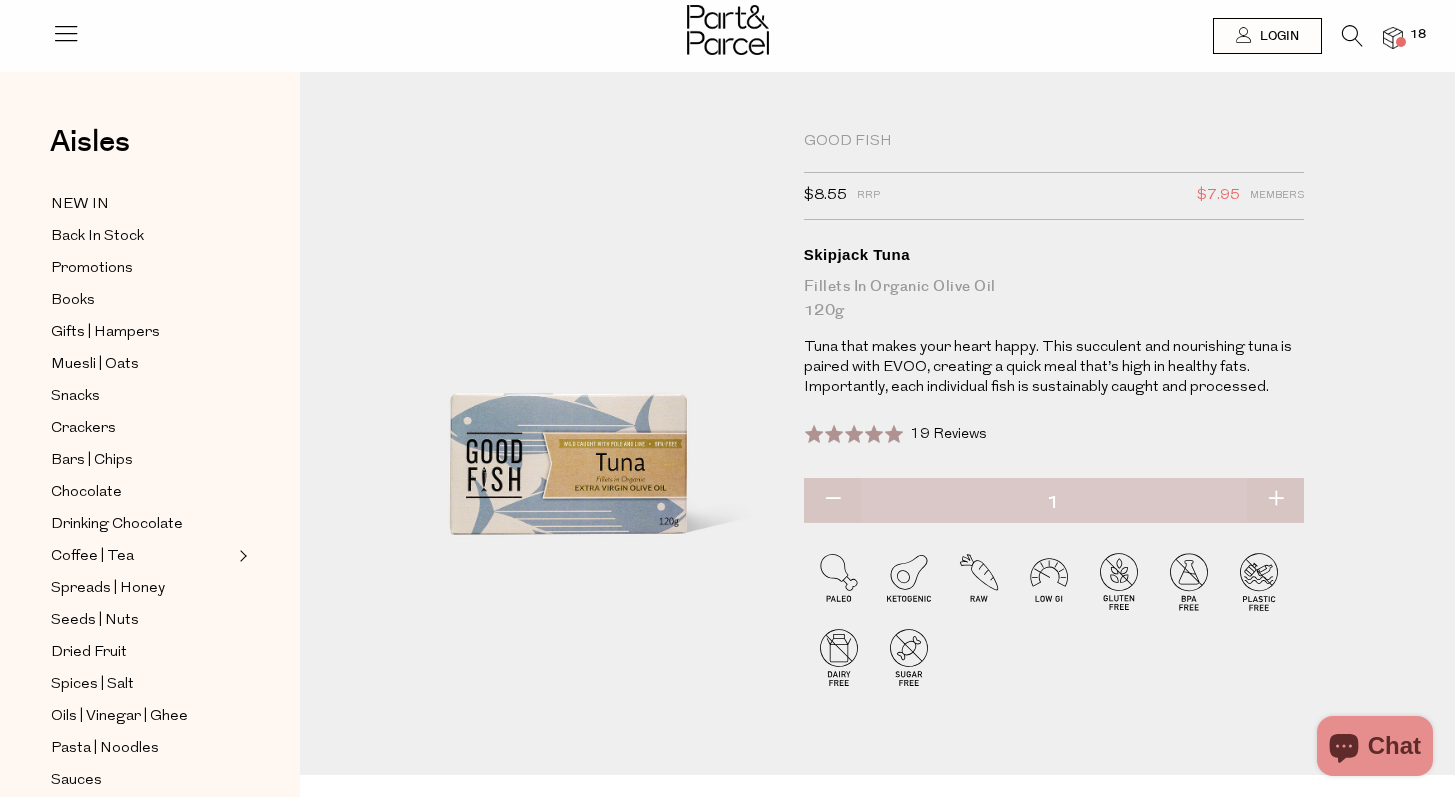 click at bounding box center (1275, 500) 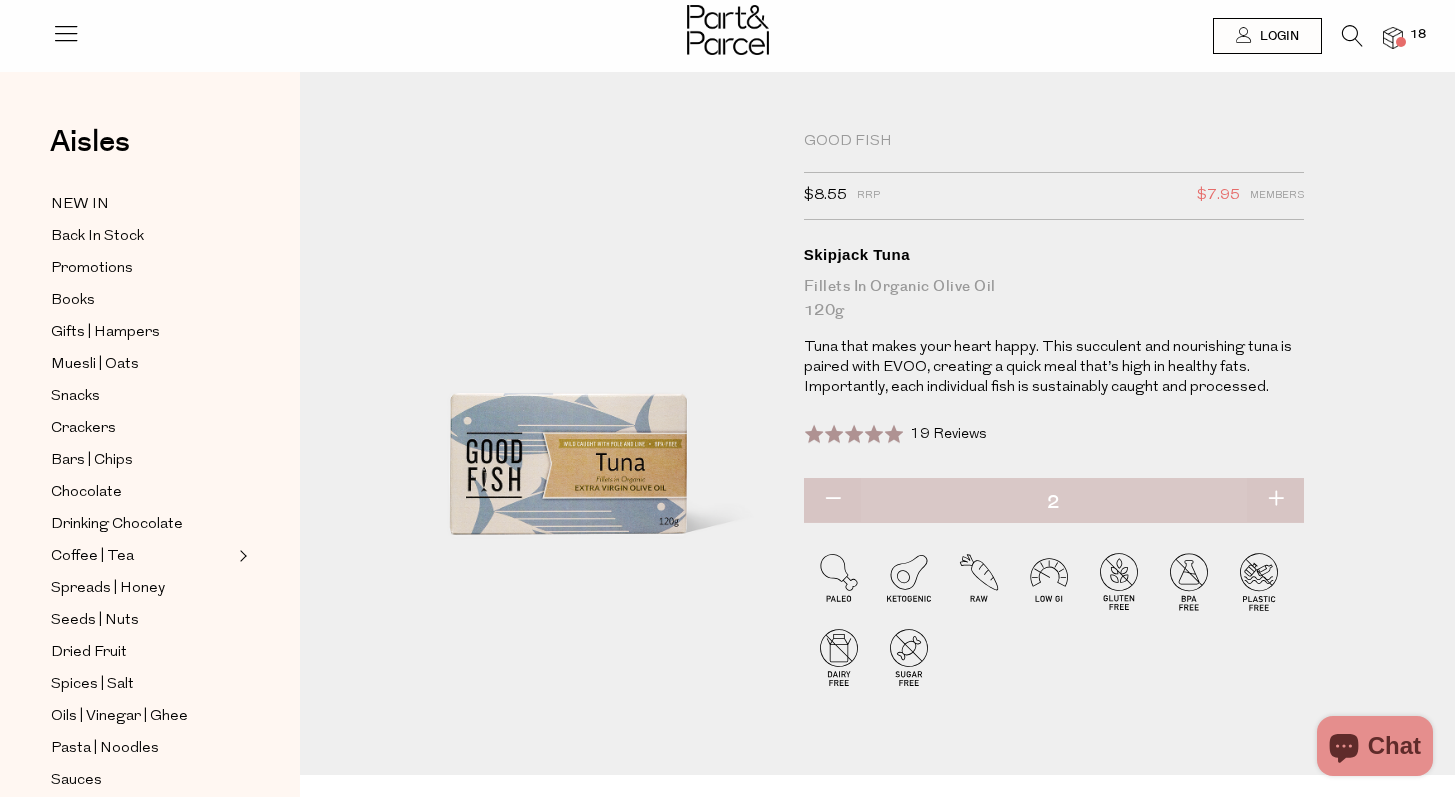 type on "2" 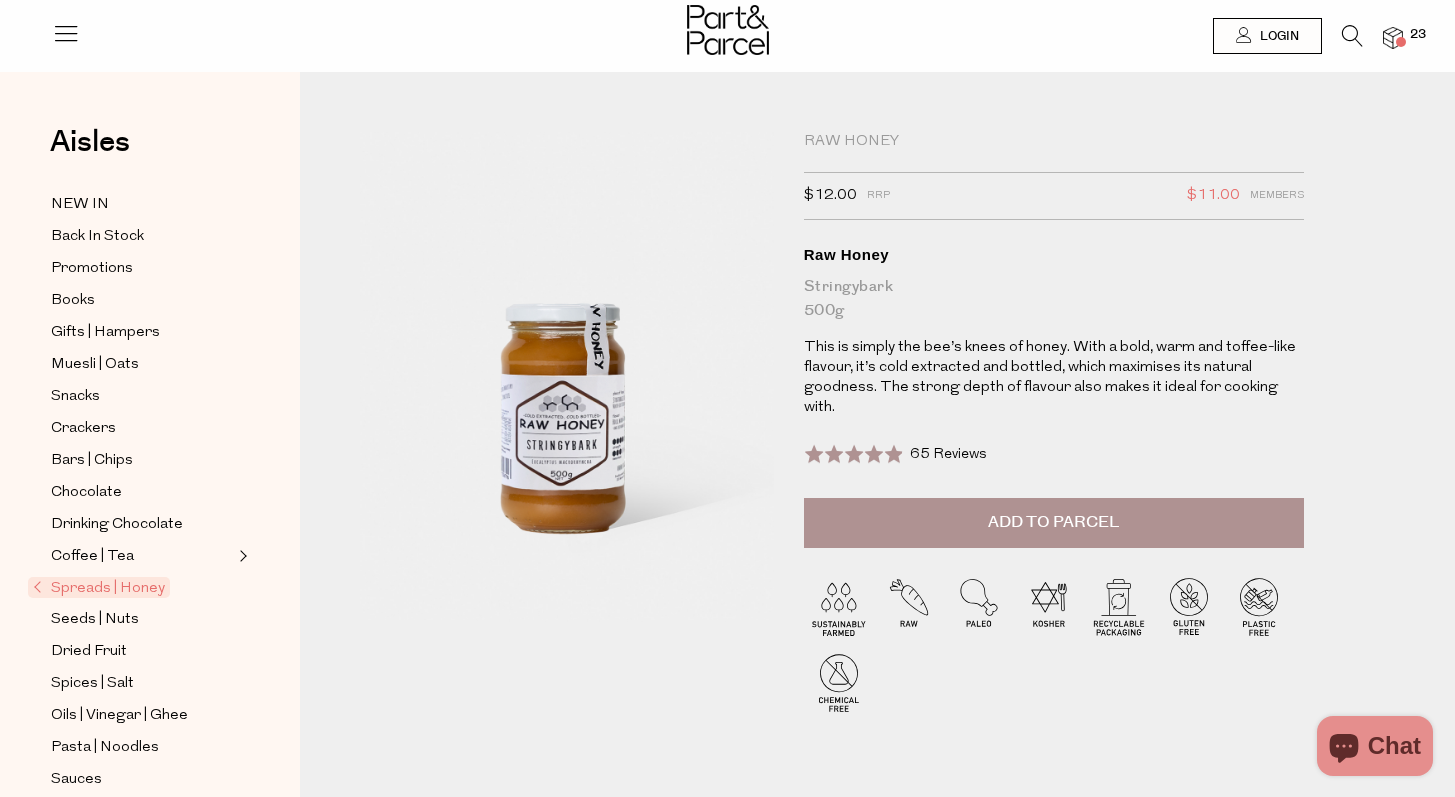 scroll, scrollTop: 0, scrollLeft: 0, axis: both 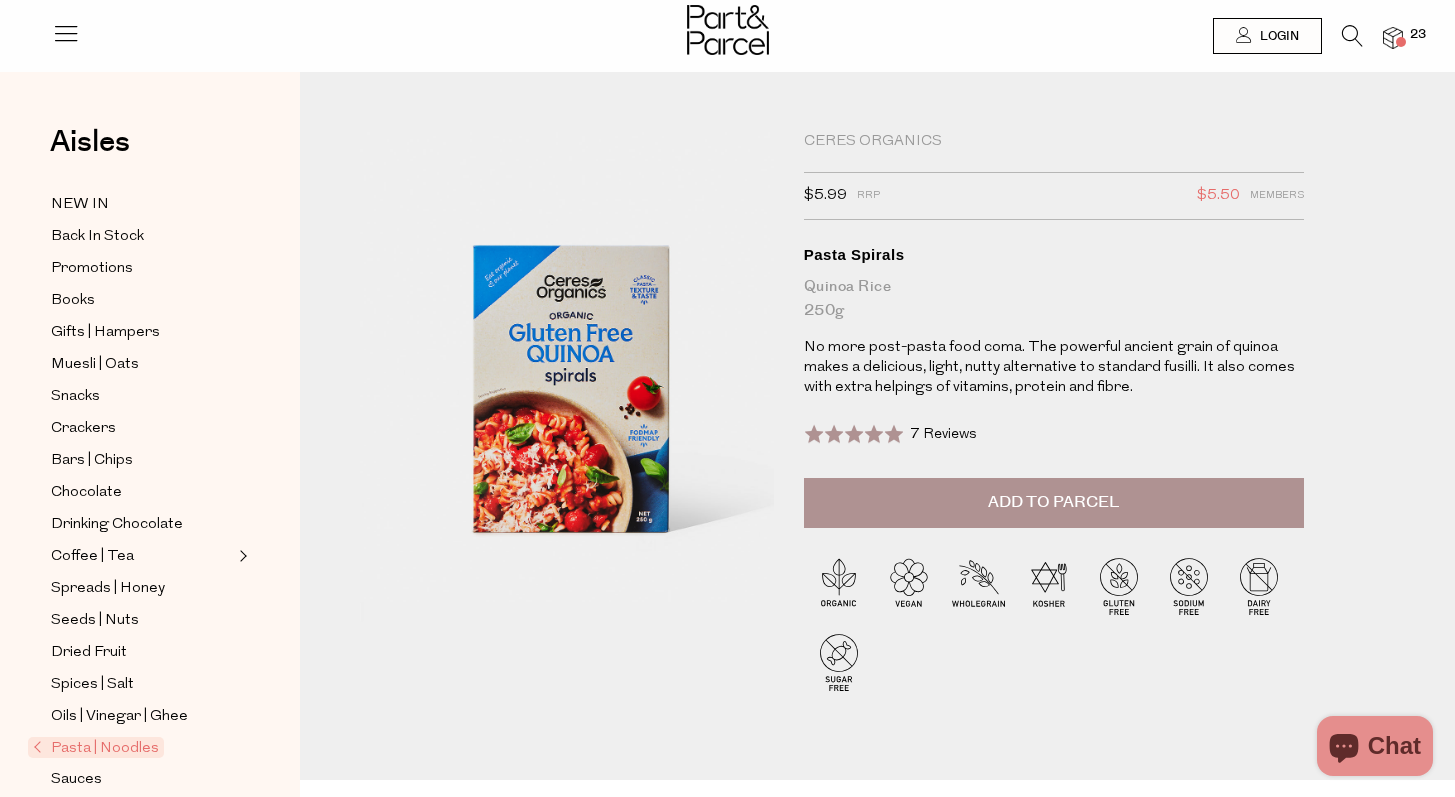 click on "Add to Parcel" at bounding box center (1053, 502) 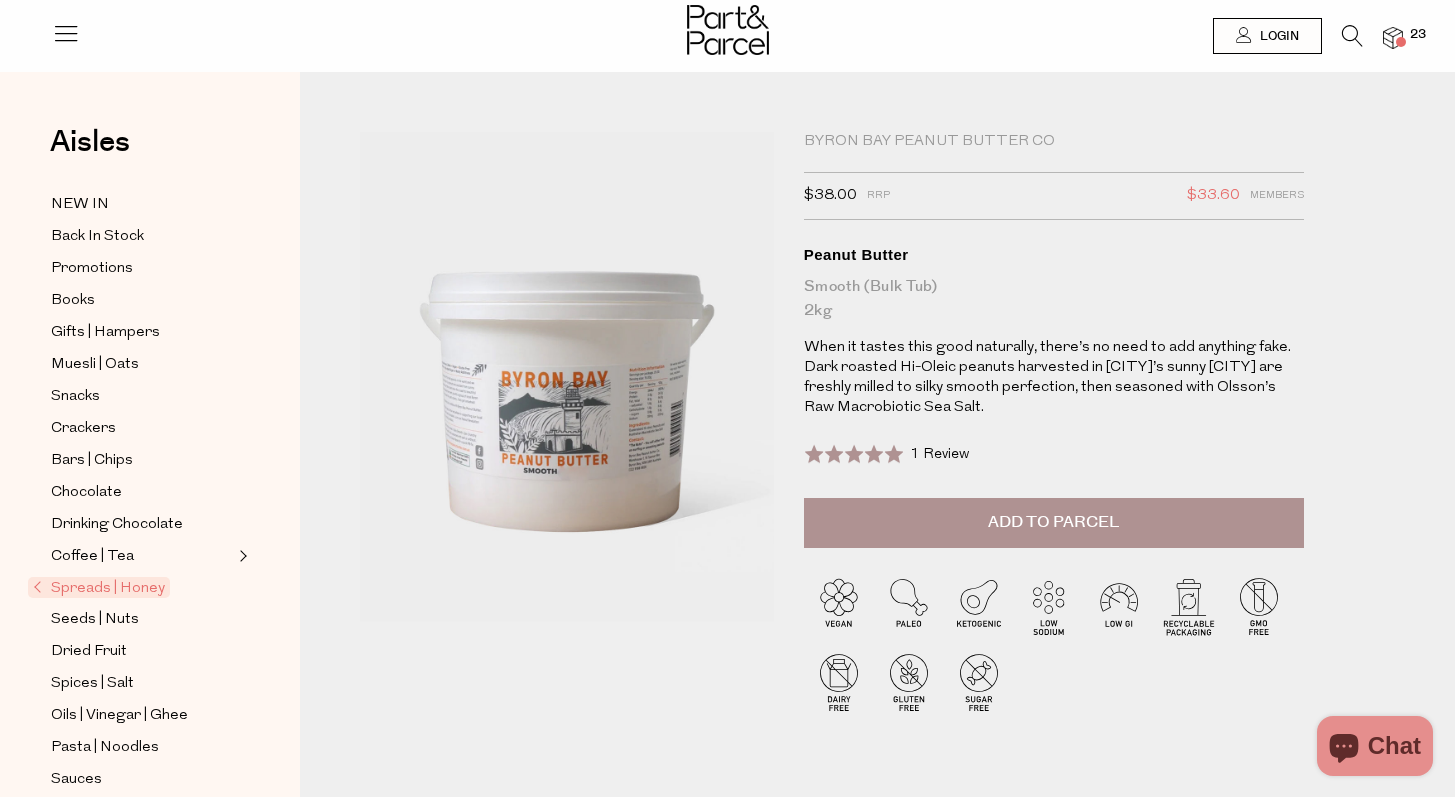 scroll, scrollTop: 0, scrollLeft: 0, axis: both 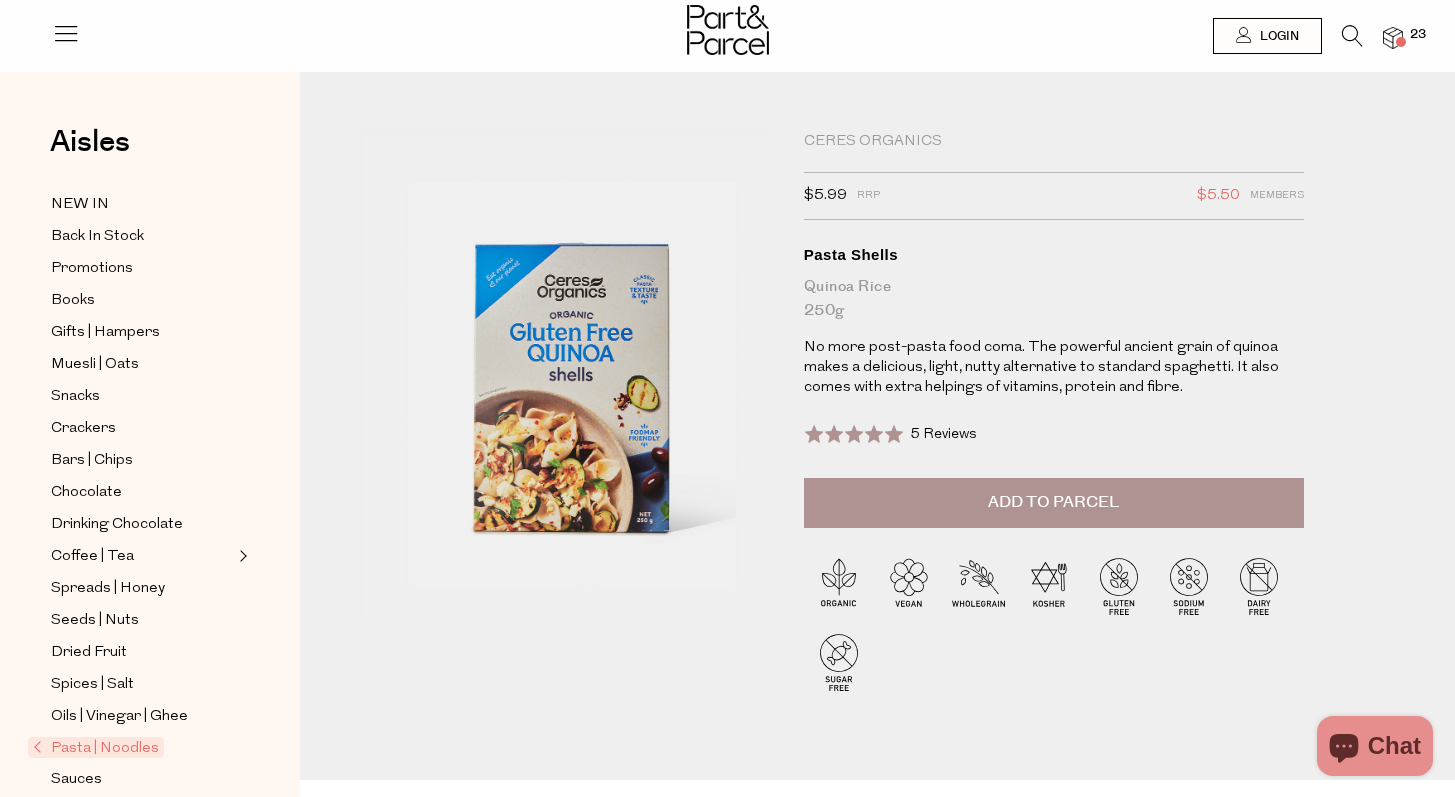 click on "Add to Parcel" at bounding box center (1053, 502) 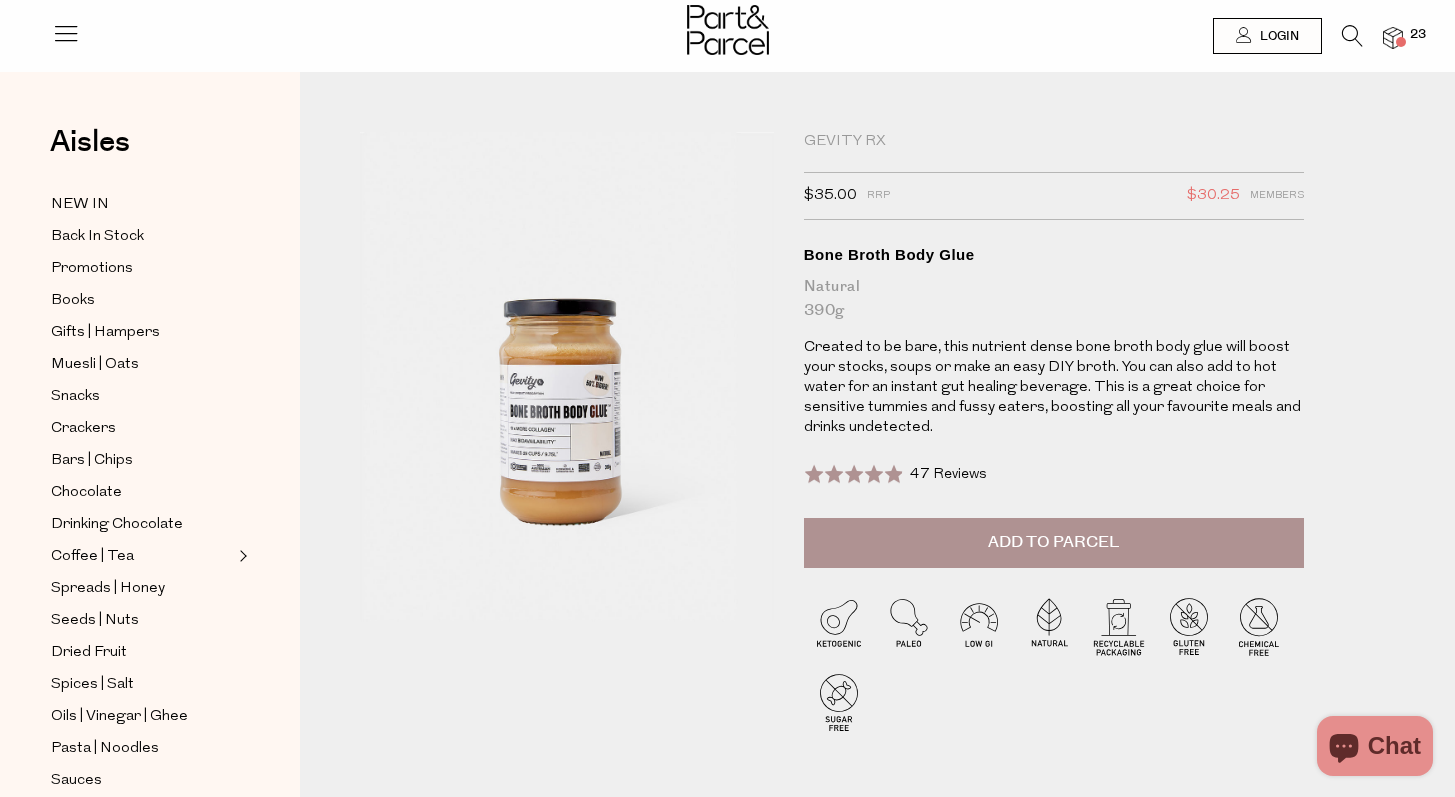 scroll, scrollTop: 0, scrollLeft: 0, axis: both 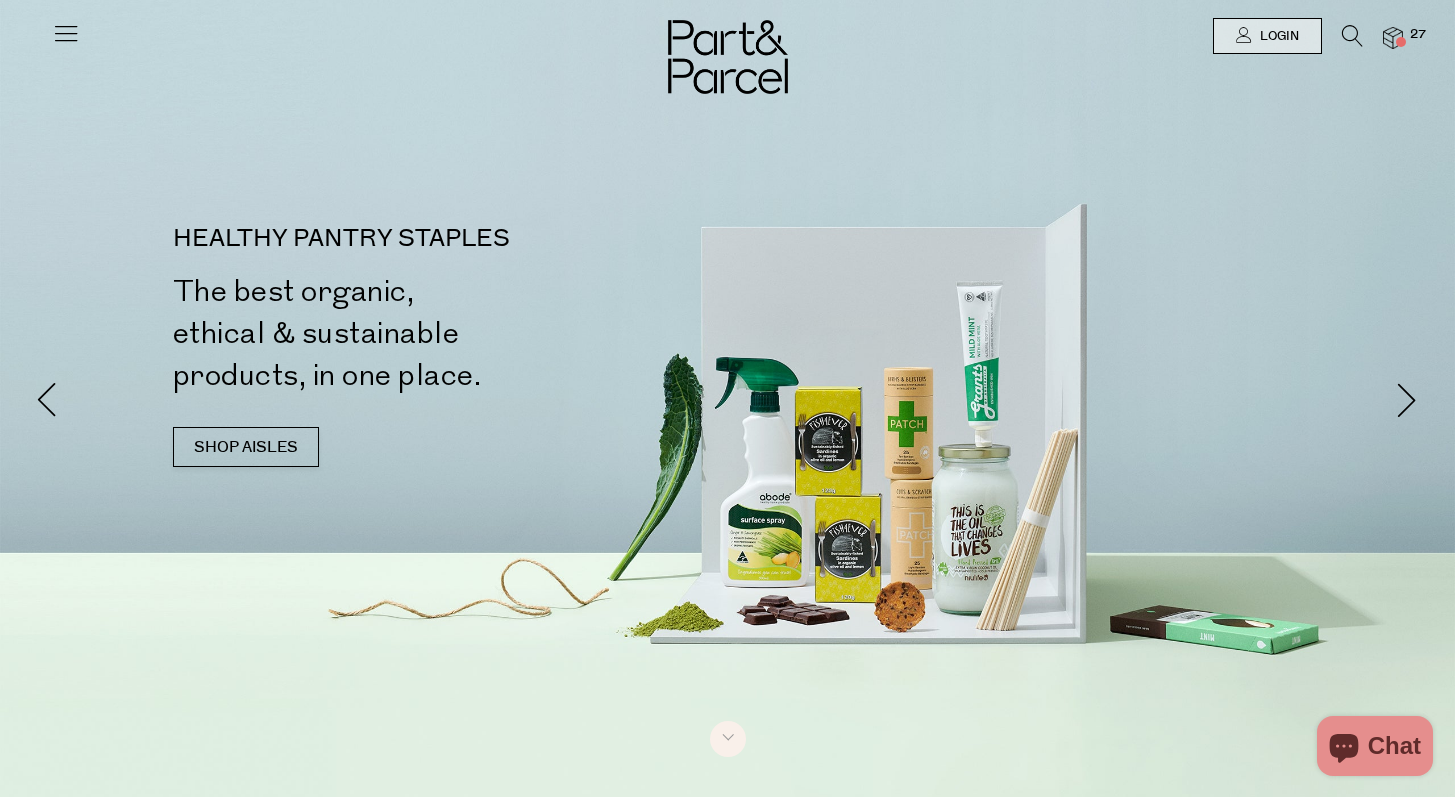 click at bounding box center [1393, 38] 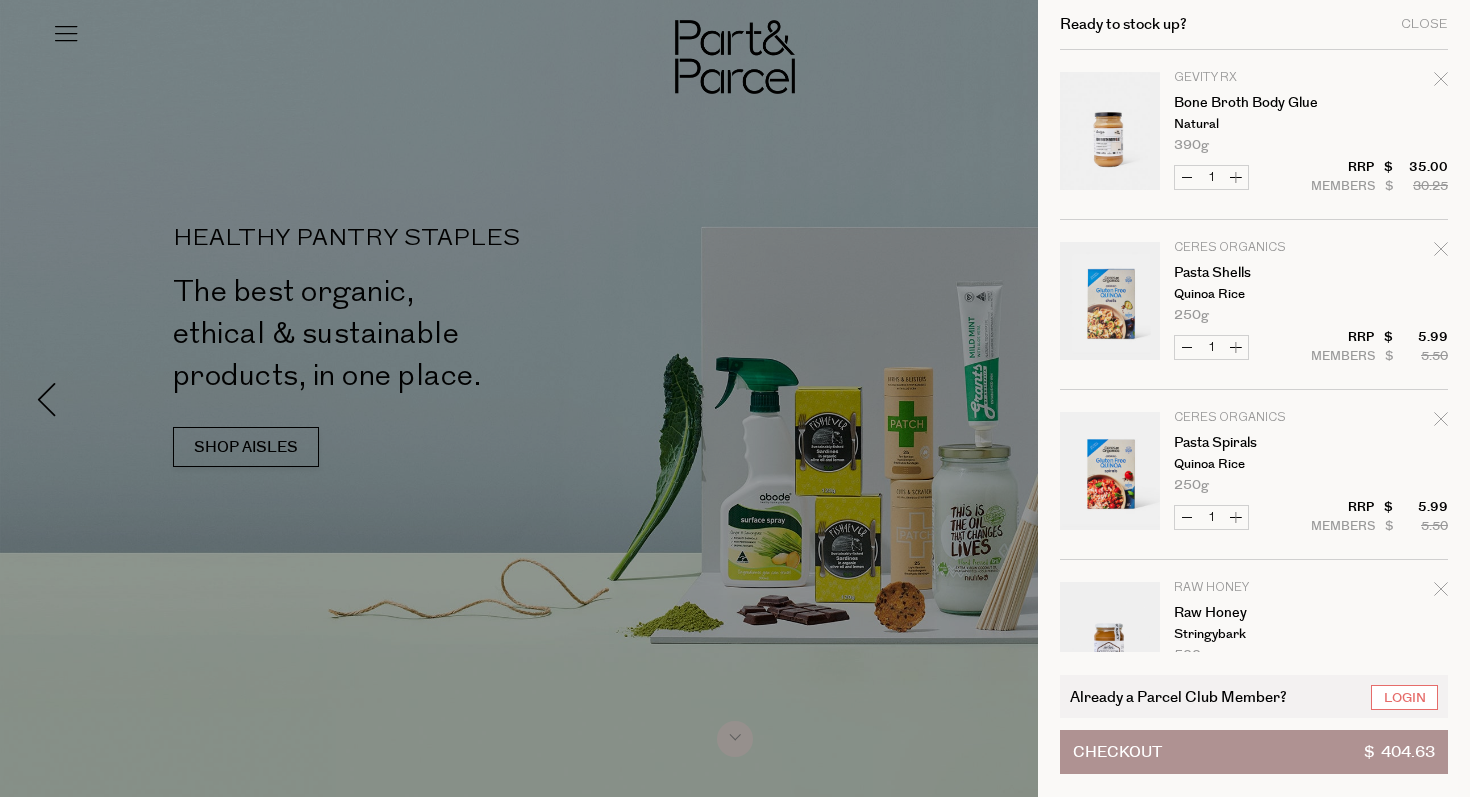 click at bounding box center (735, 398) 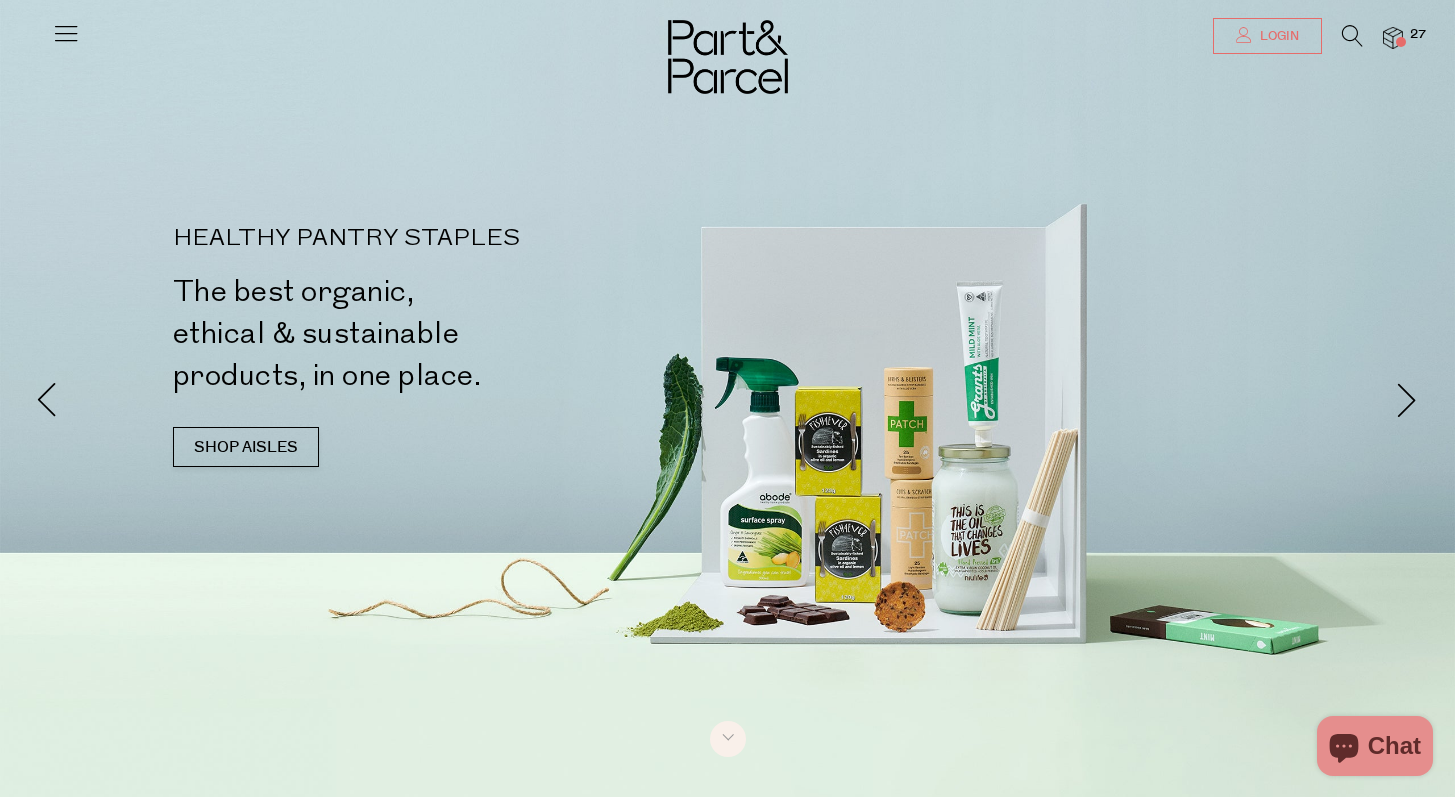 click on "Login" at bounding box center (1277, 36) 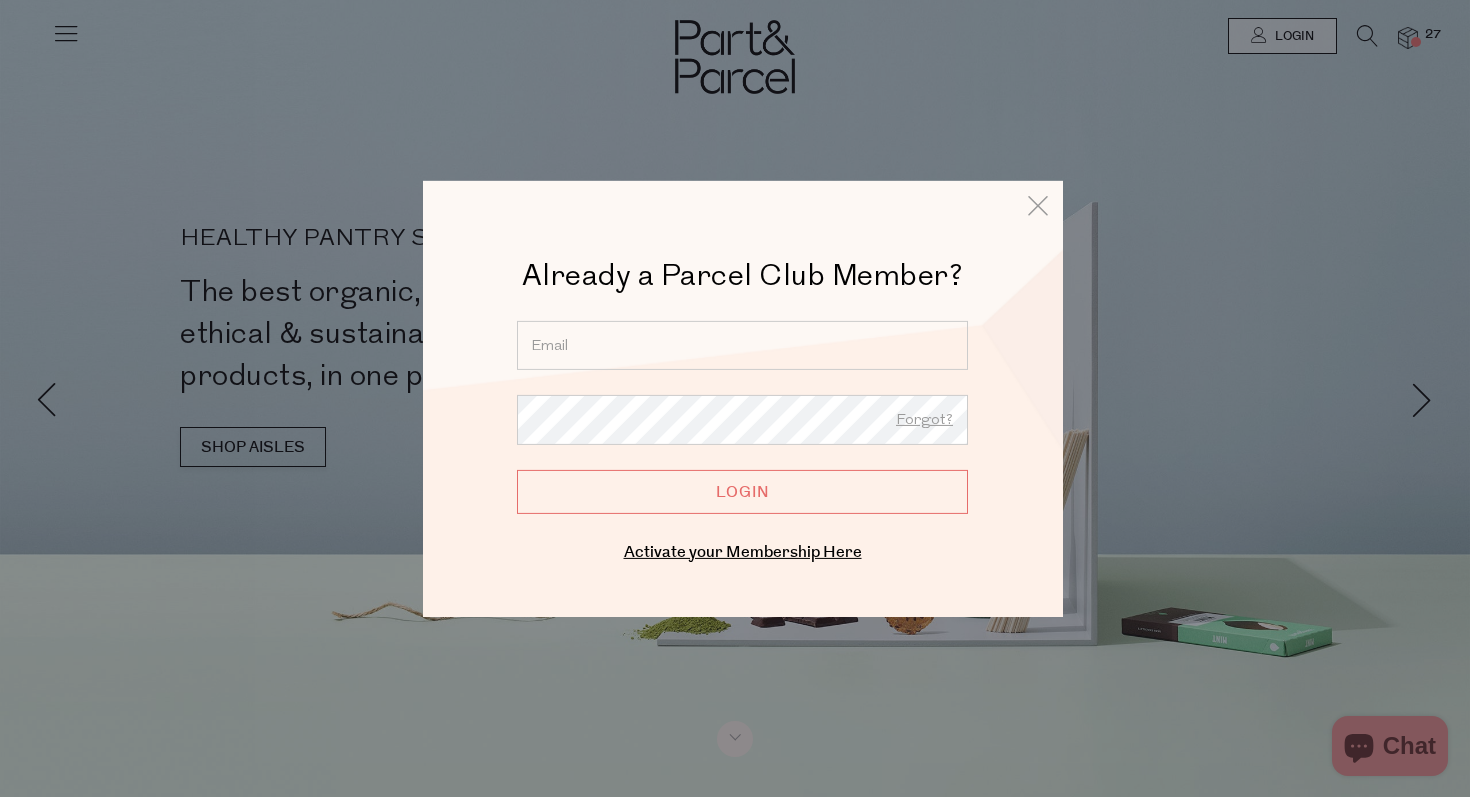 click at bounding box center [742, 344] 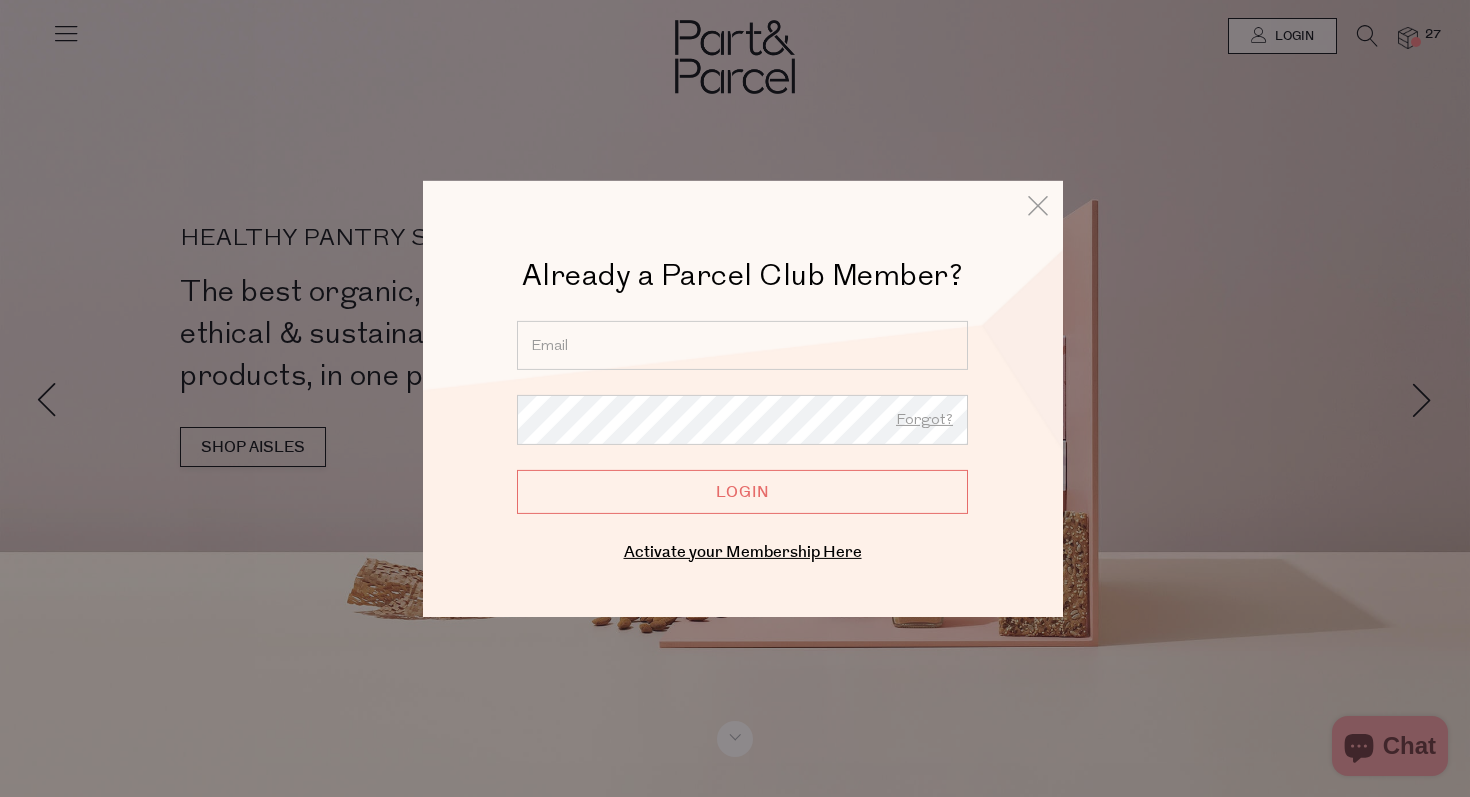type on "emilia_sutton@hotmail.com" 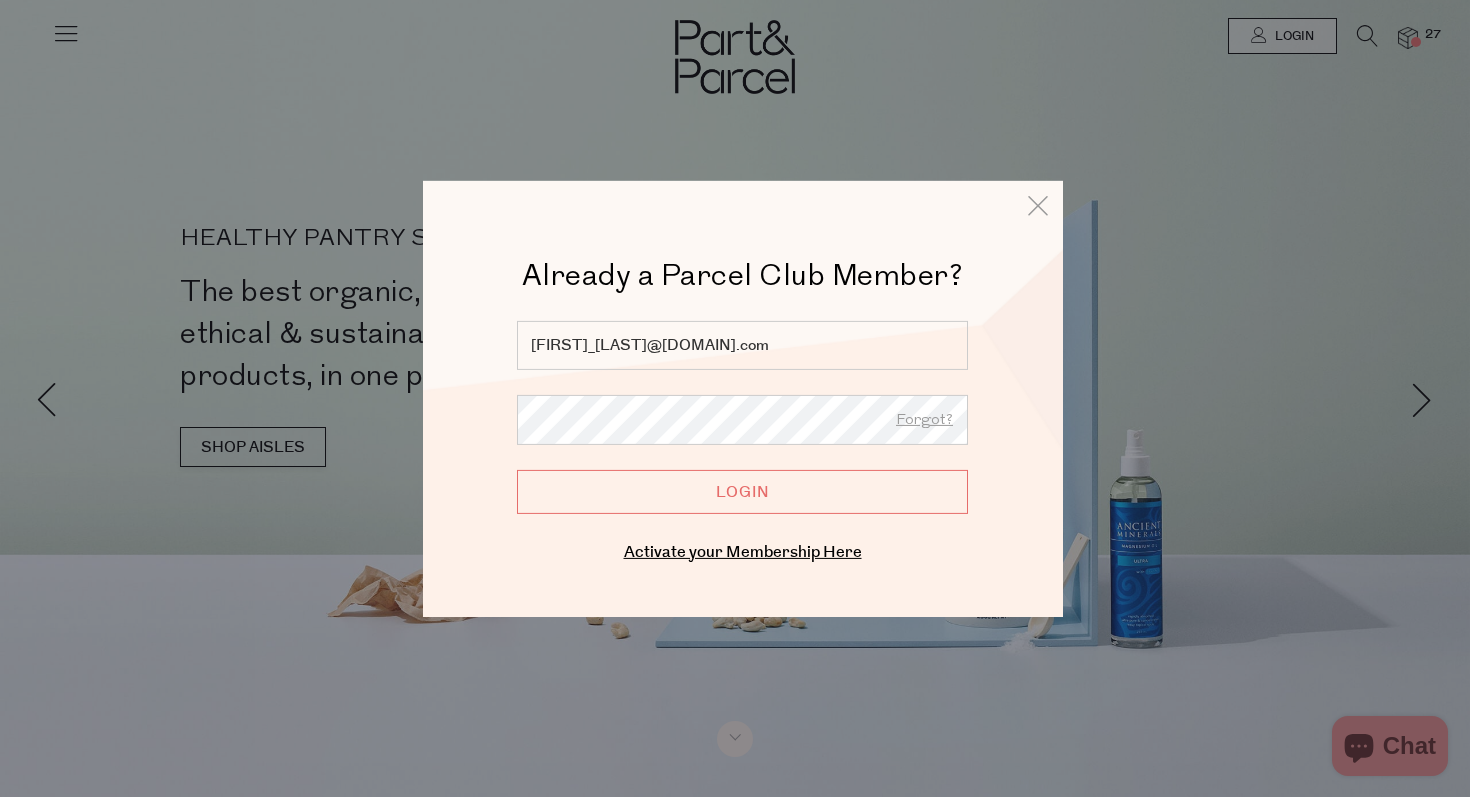 click on "Login" at bounding box center (742, 491) 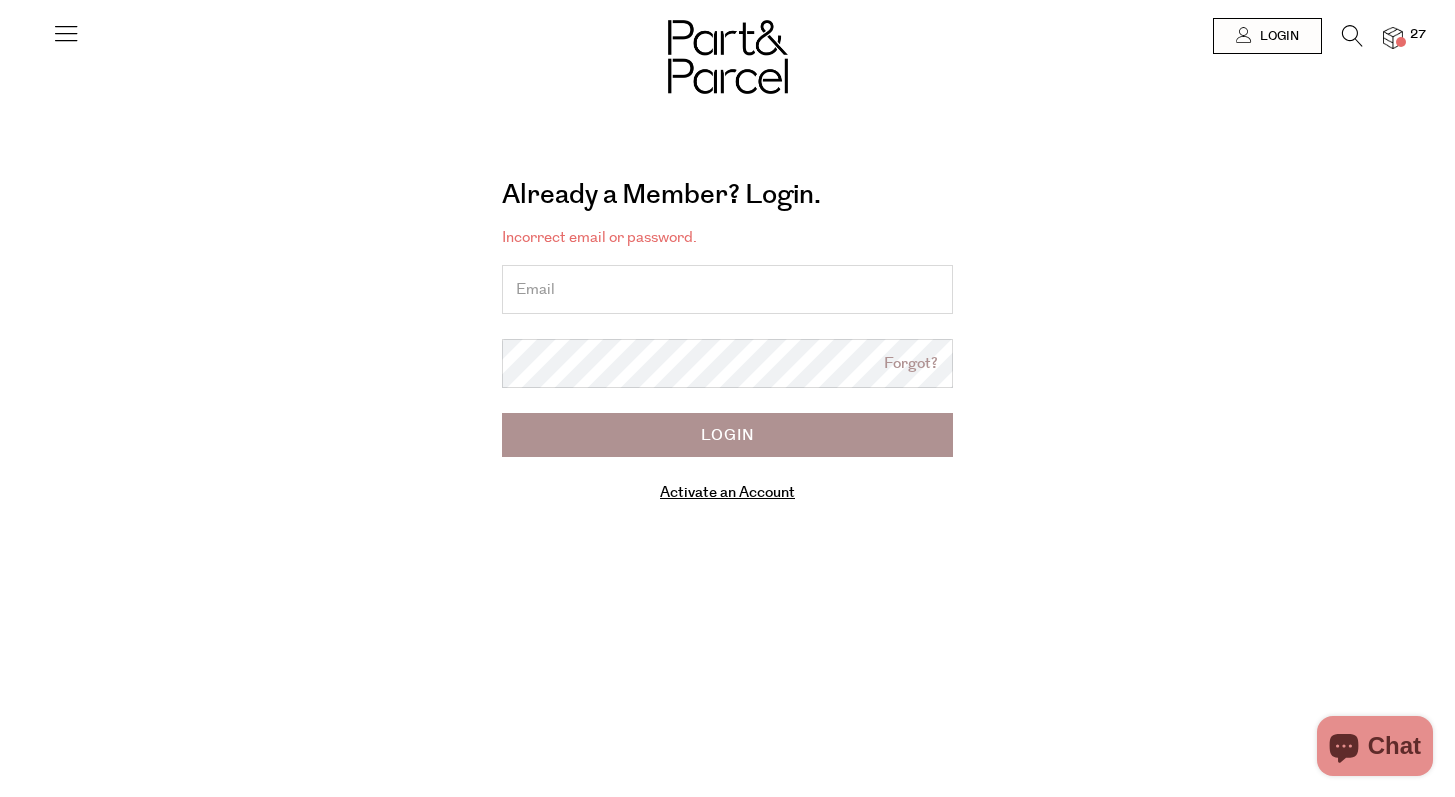 scroll, scrollTop: 0, scrollLeft: 0, axis: both 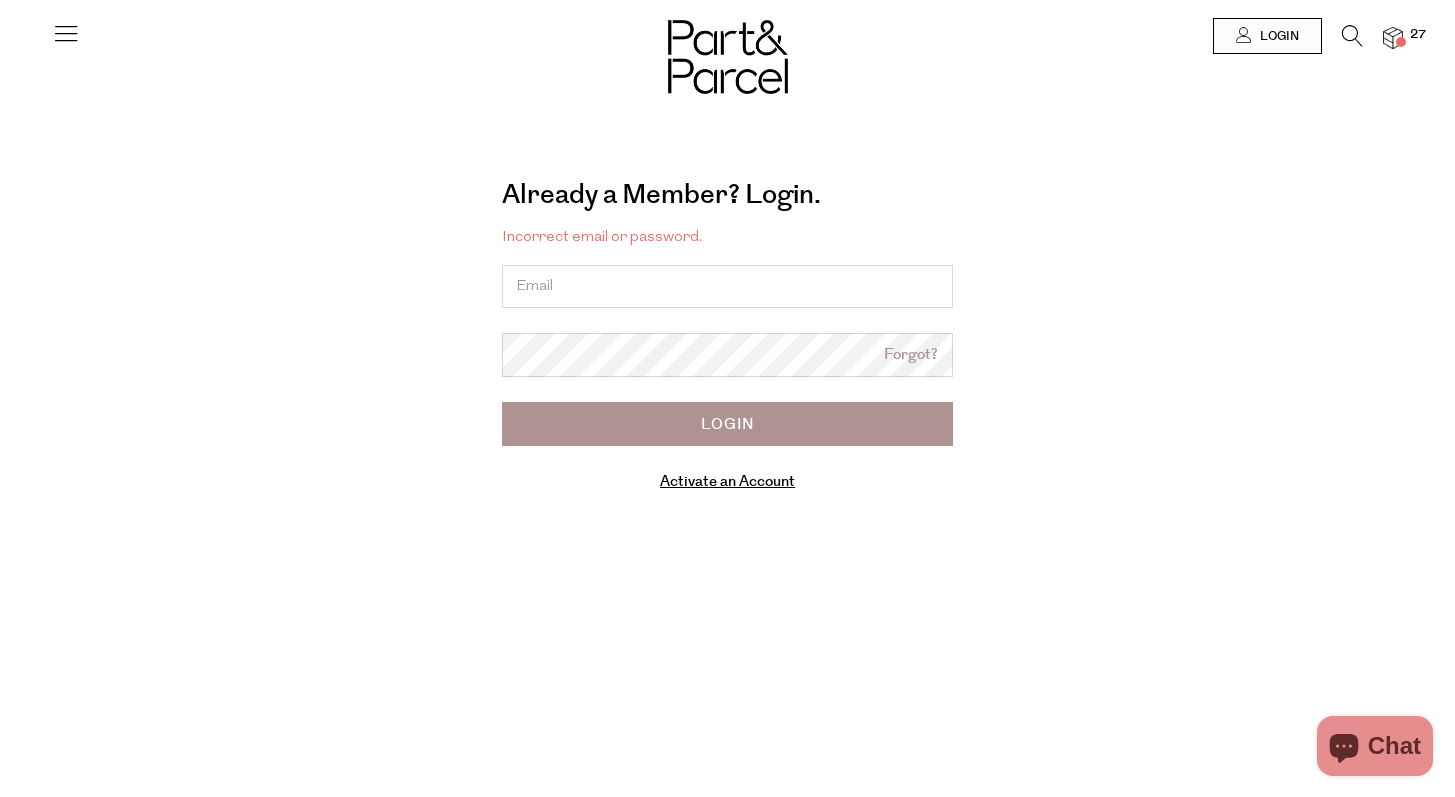 click at bounding box center [727, 286] 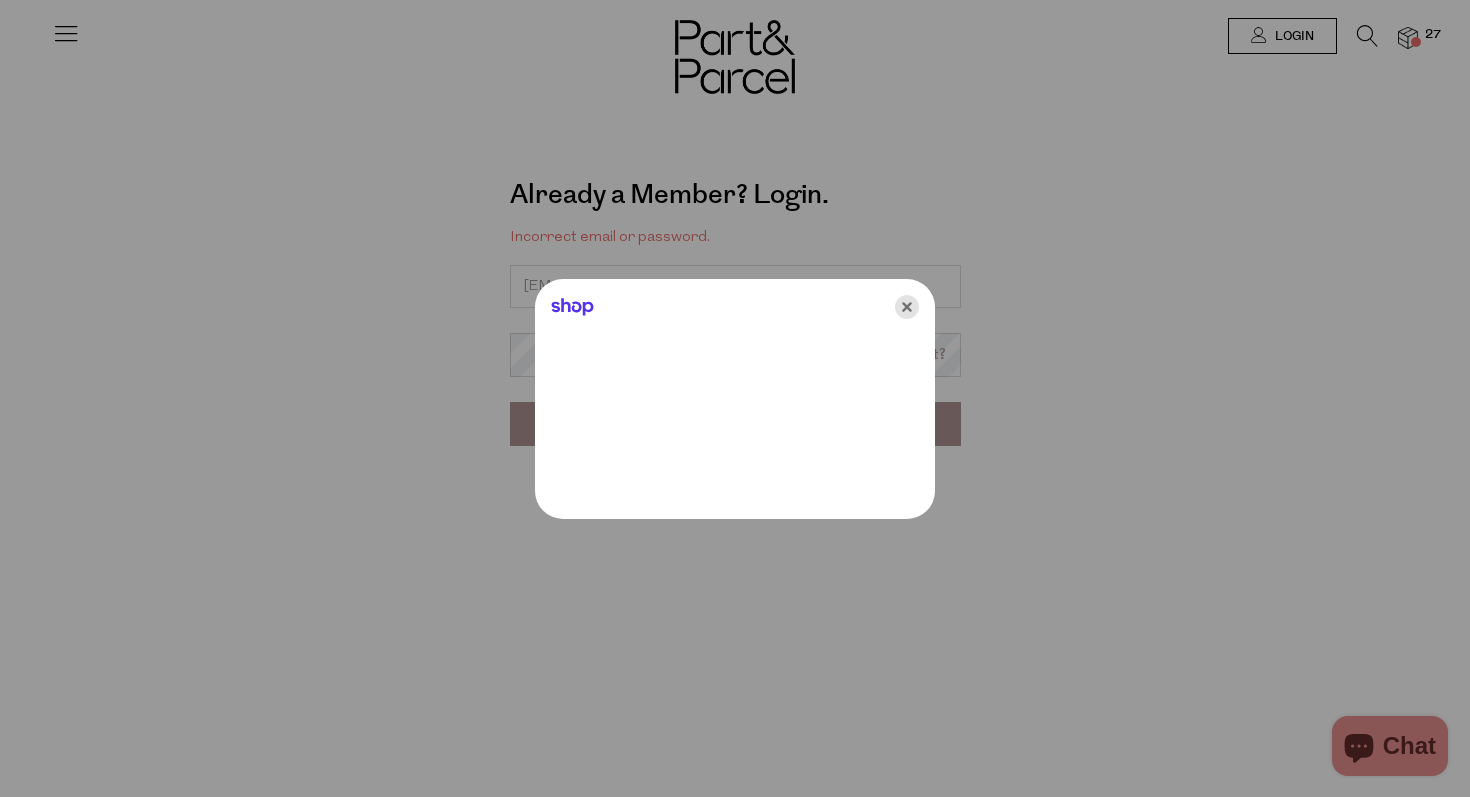click 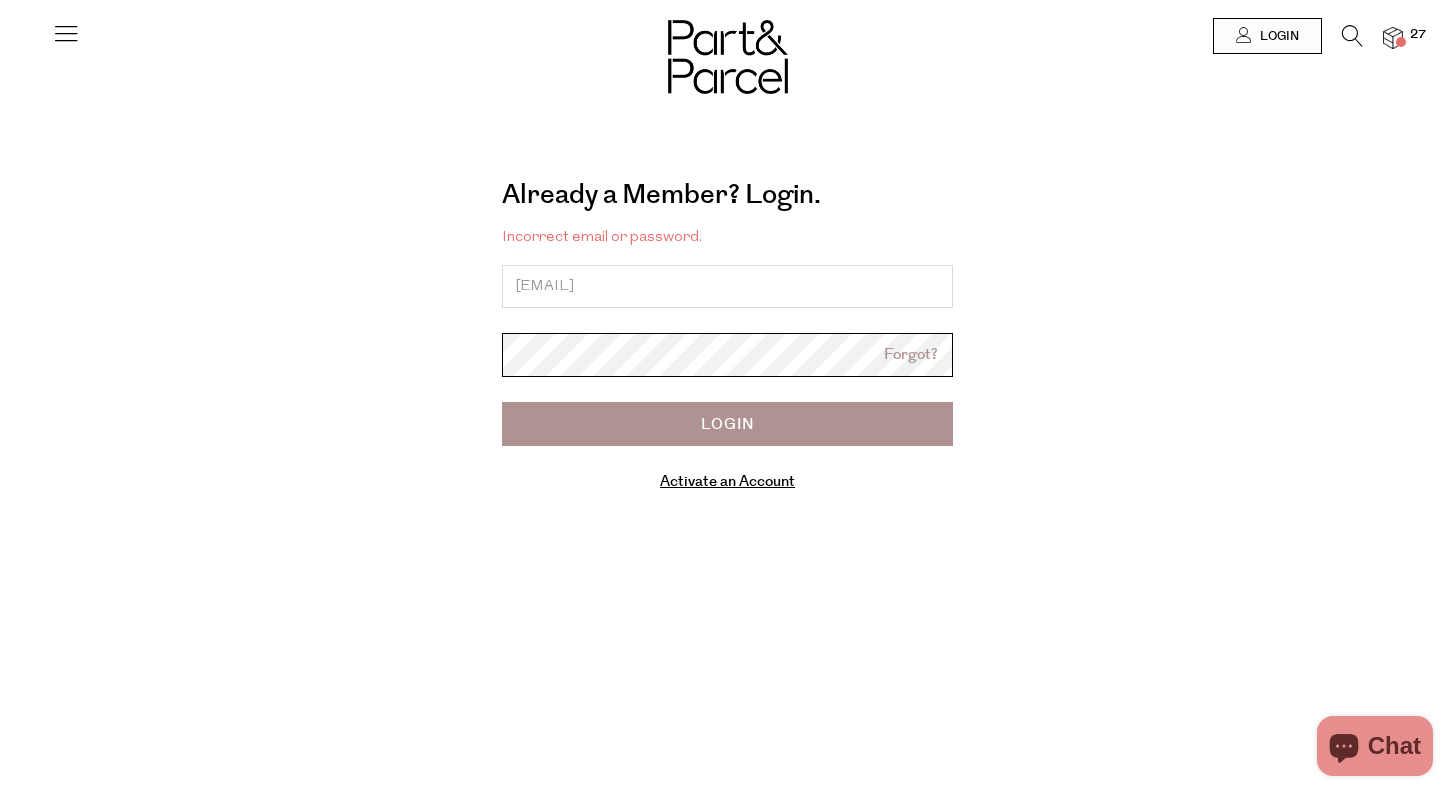 click on "Login" at bounding box center [727, 424] 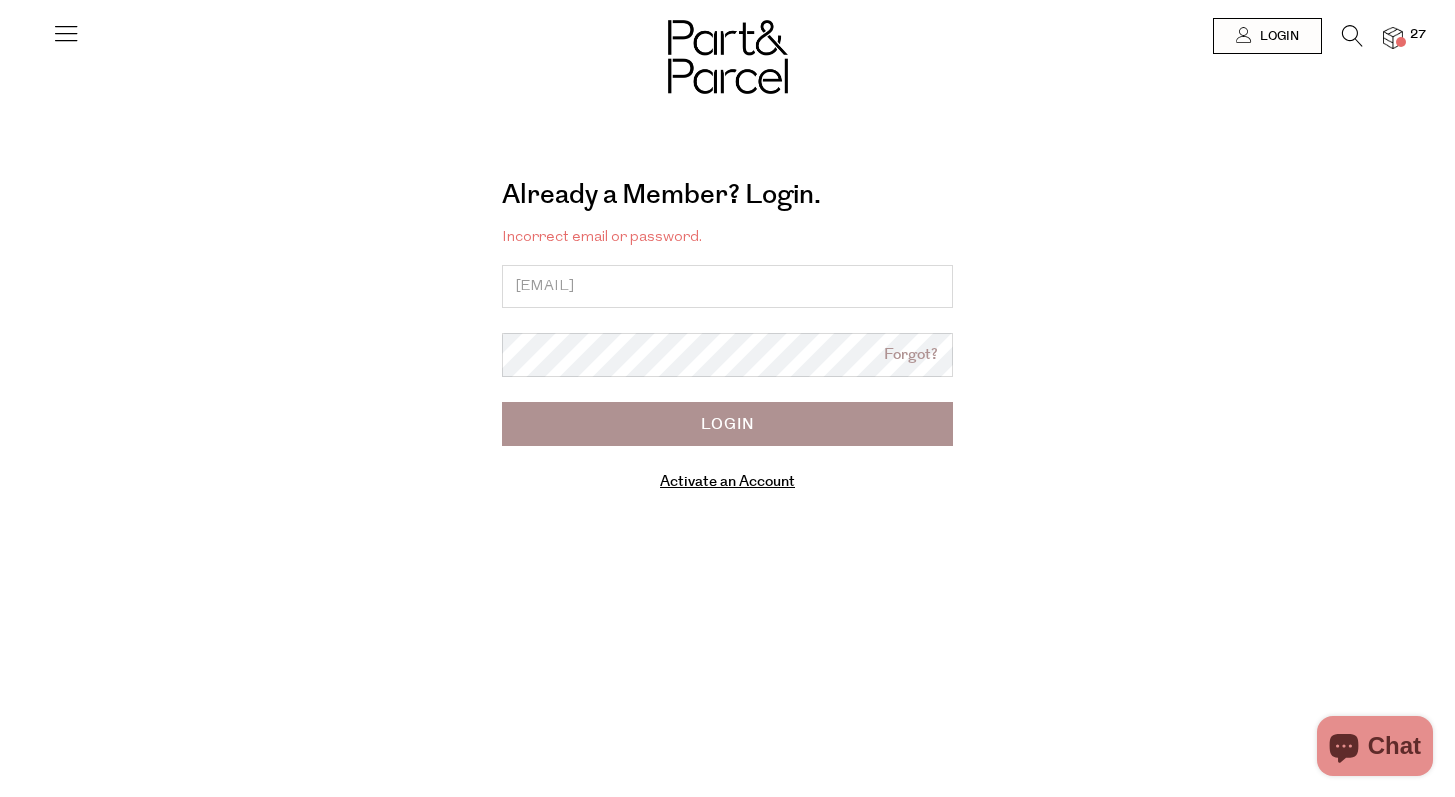 click on "Login" at bounding box center [727, 424] 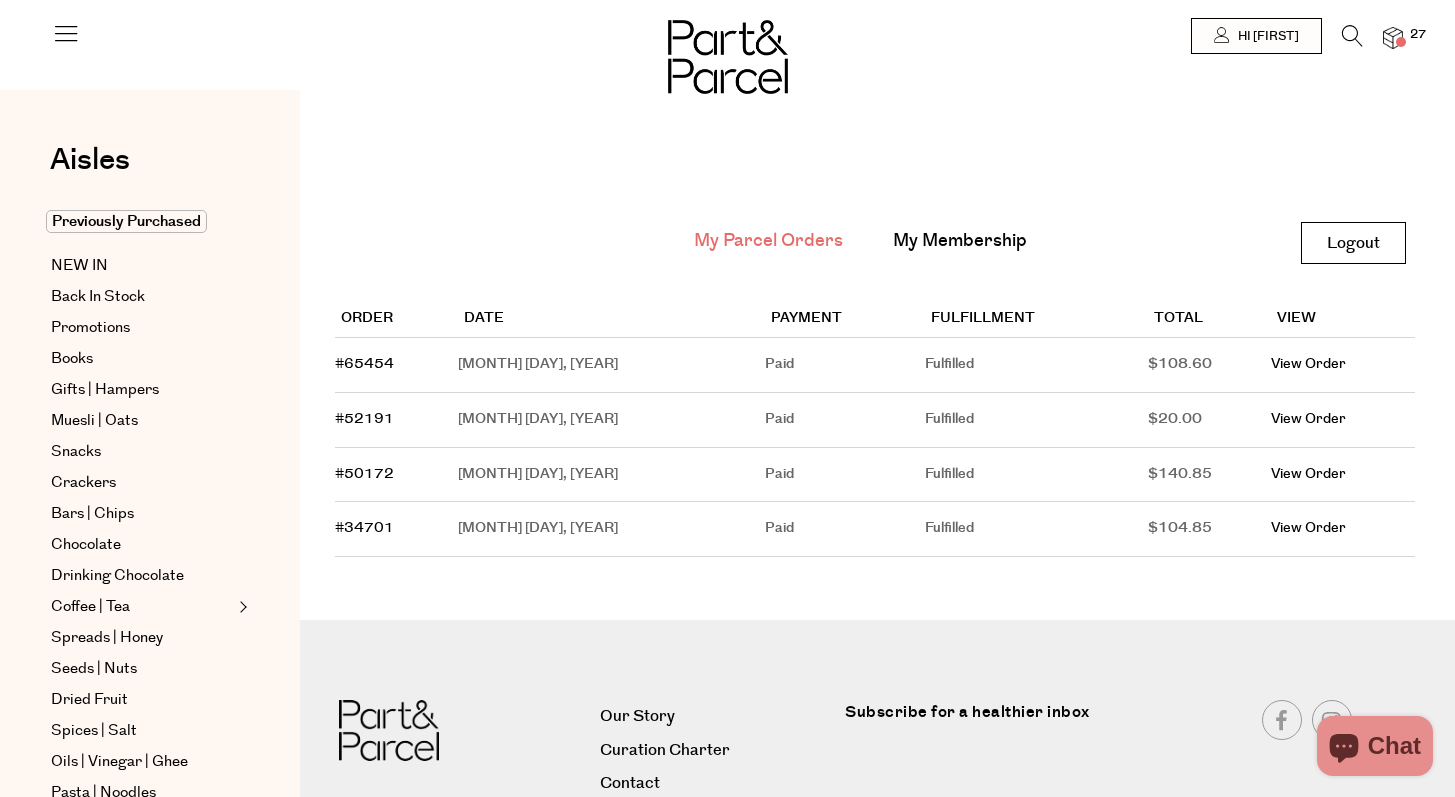 scroll, scrollTop: 0, scrollLeft: 0, axis: both 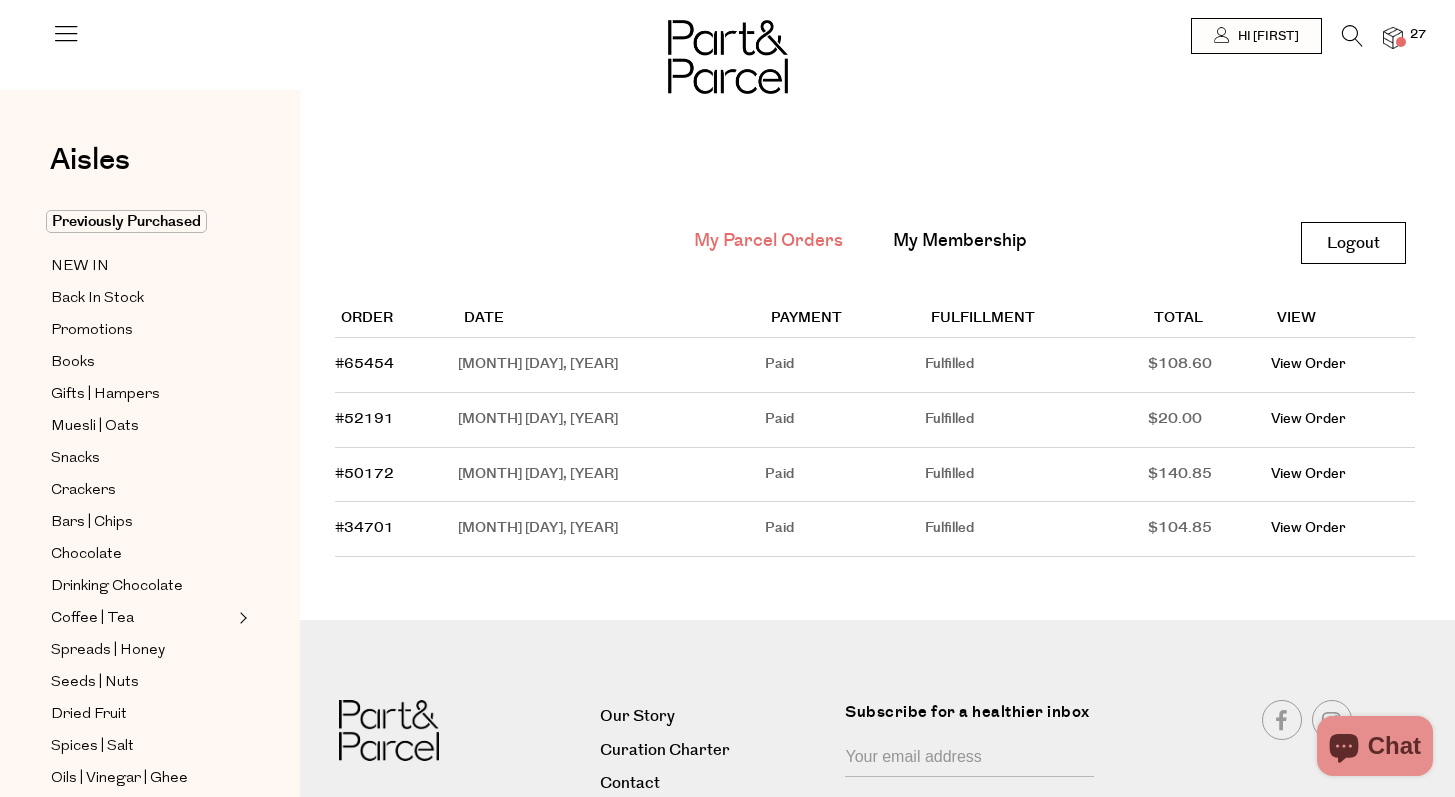 click at bounding box center (1401, 42) 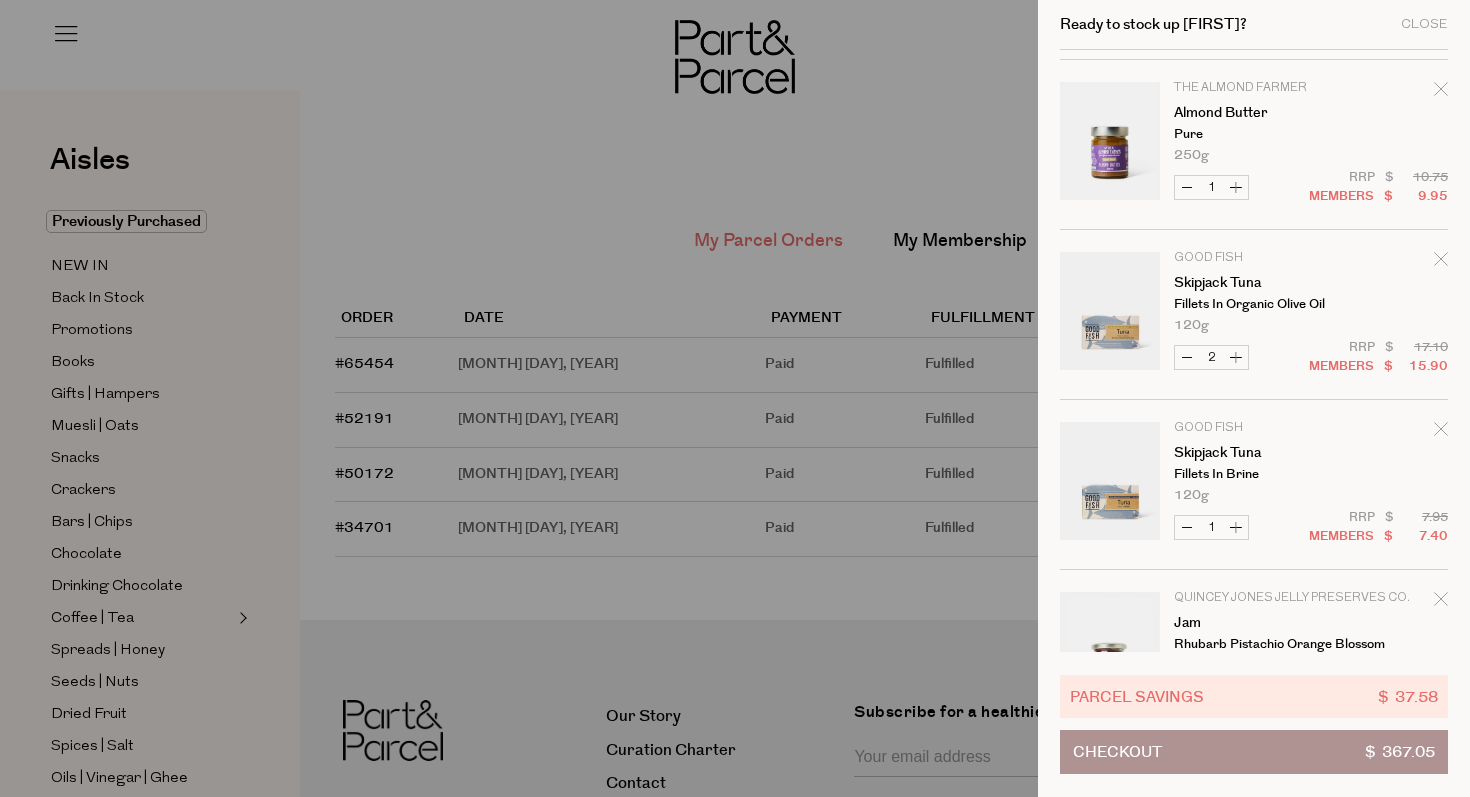 scroll, scrollTop: 1183, scrollLeft: 0, axis: vertical 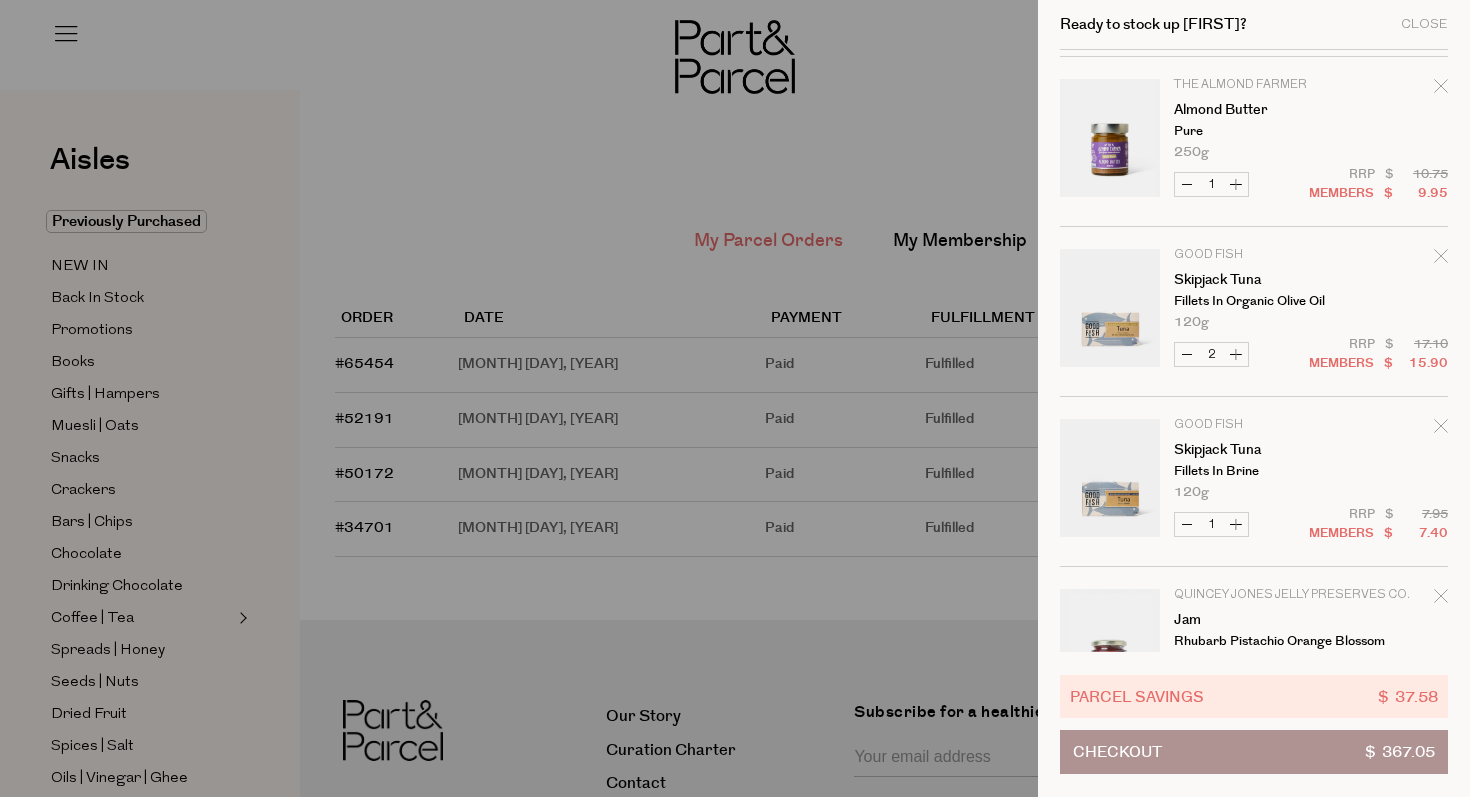click 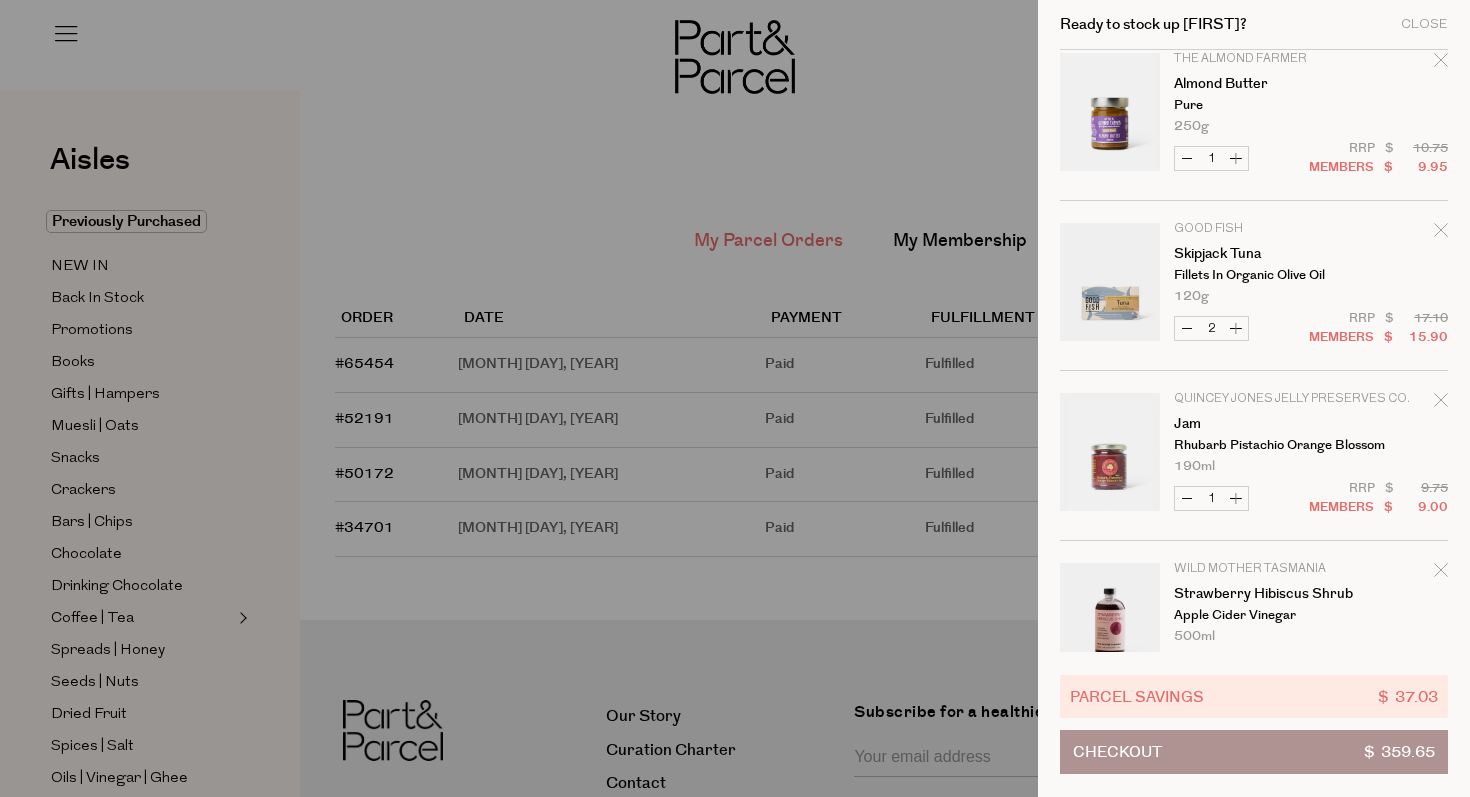 scroll, scrollTop: 1263, scrollLeft: 0, axis: vertical 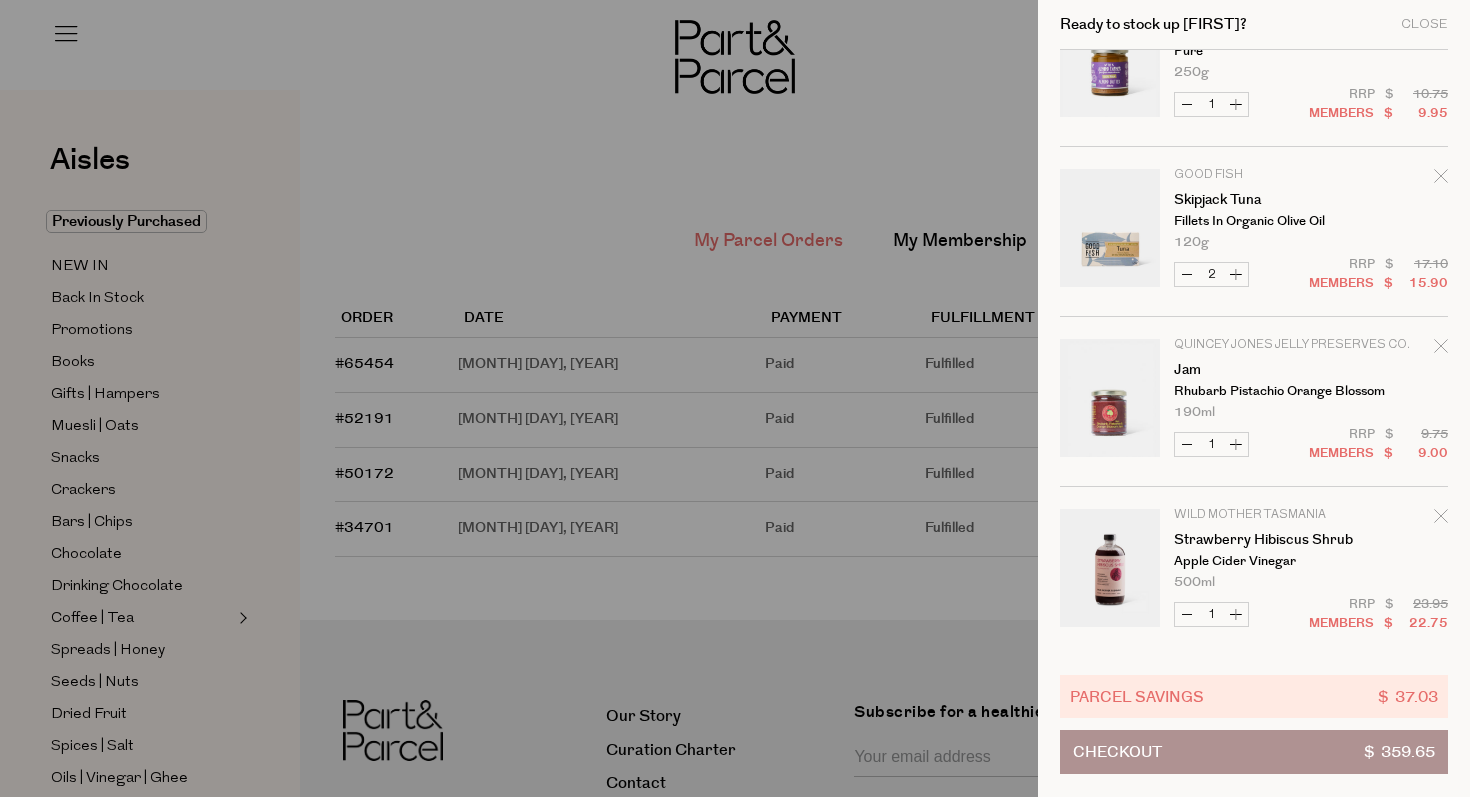 click on "Increase Skipjack Tuna" at bounding box center [1236, 274] 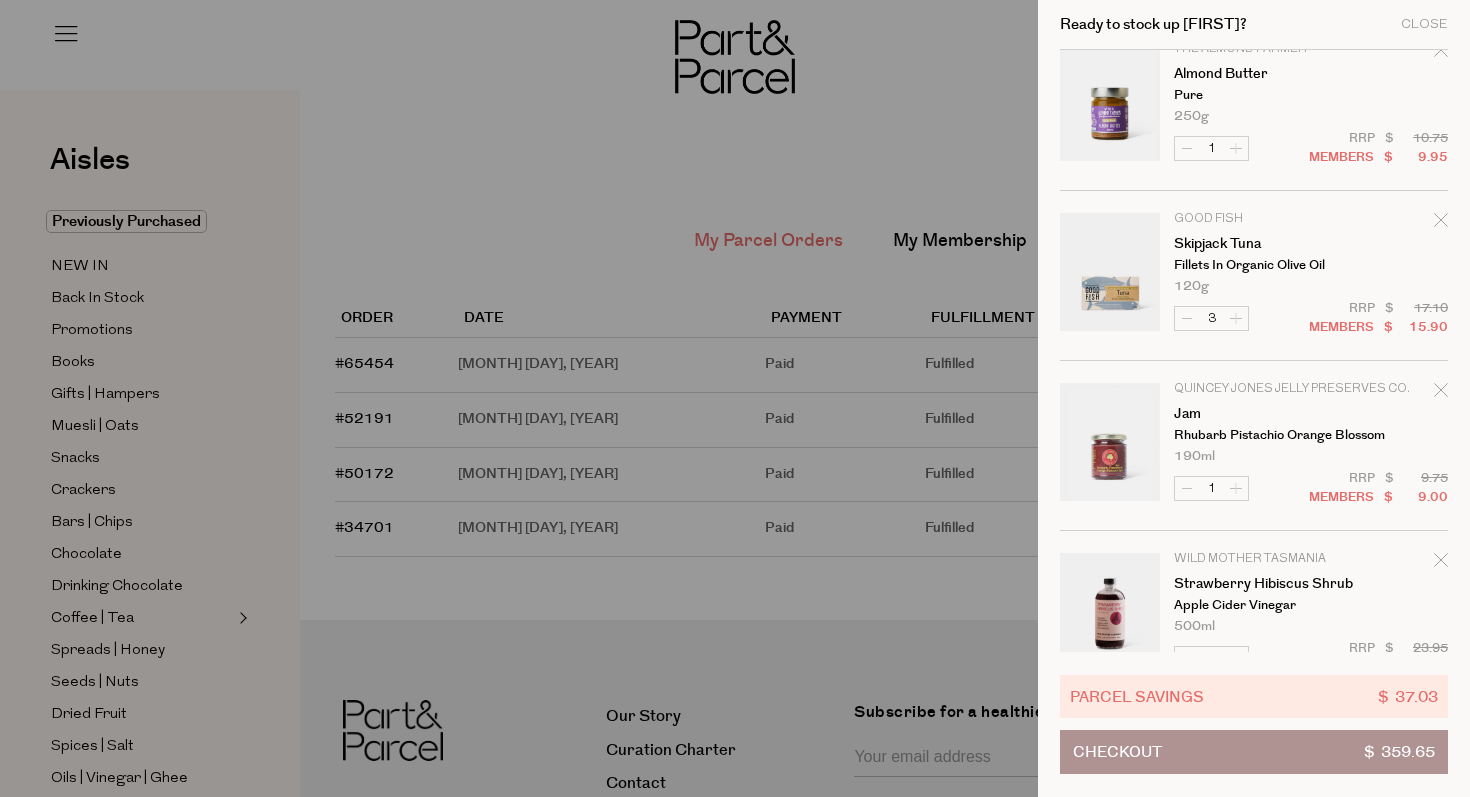 scroll, scrollTop: 1208, scrollLeft: 0, axis: vertical 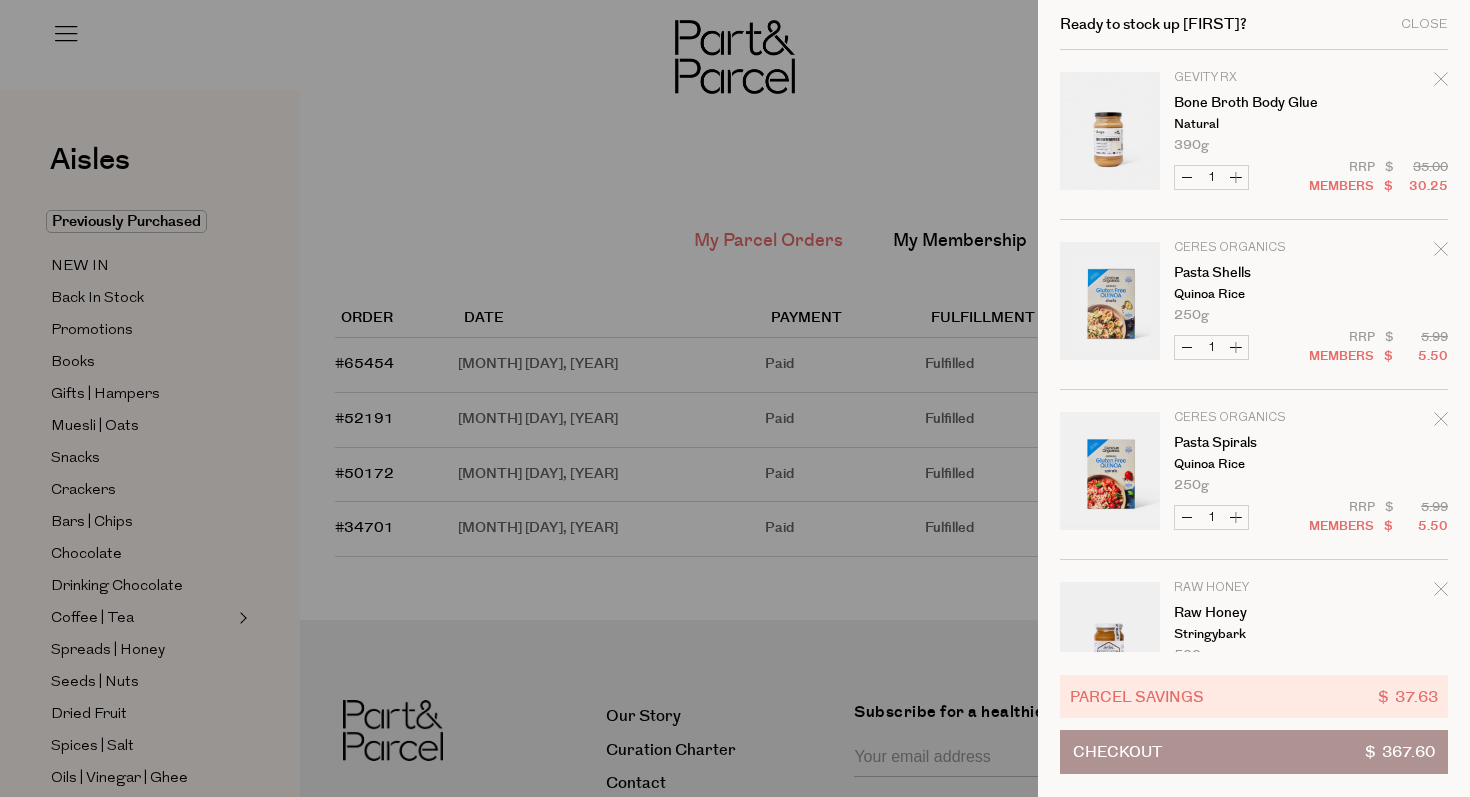 click 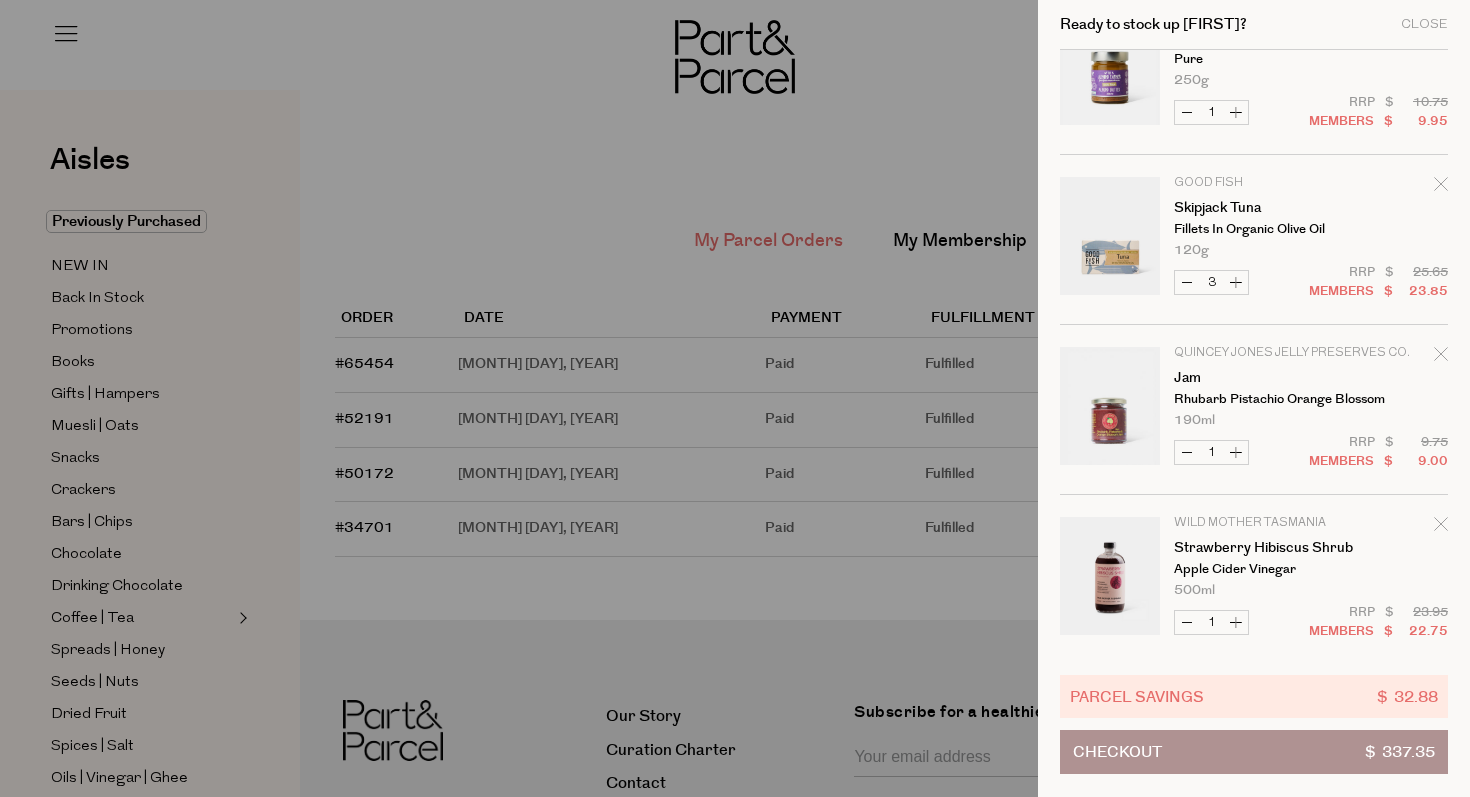 scroll, scrollTop: 1086, scrollLeft: 0, axis: vertical 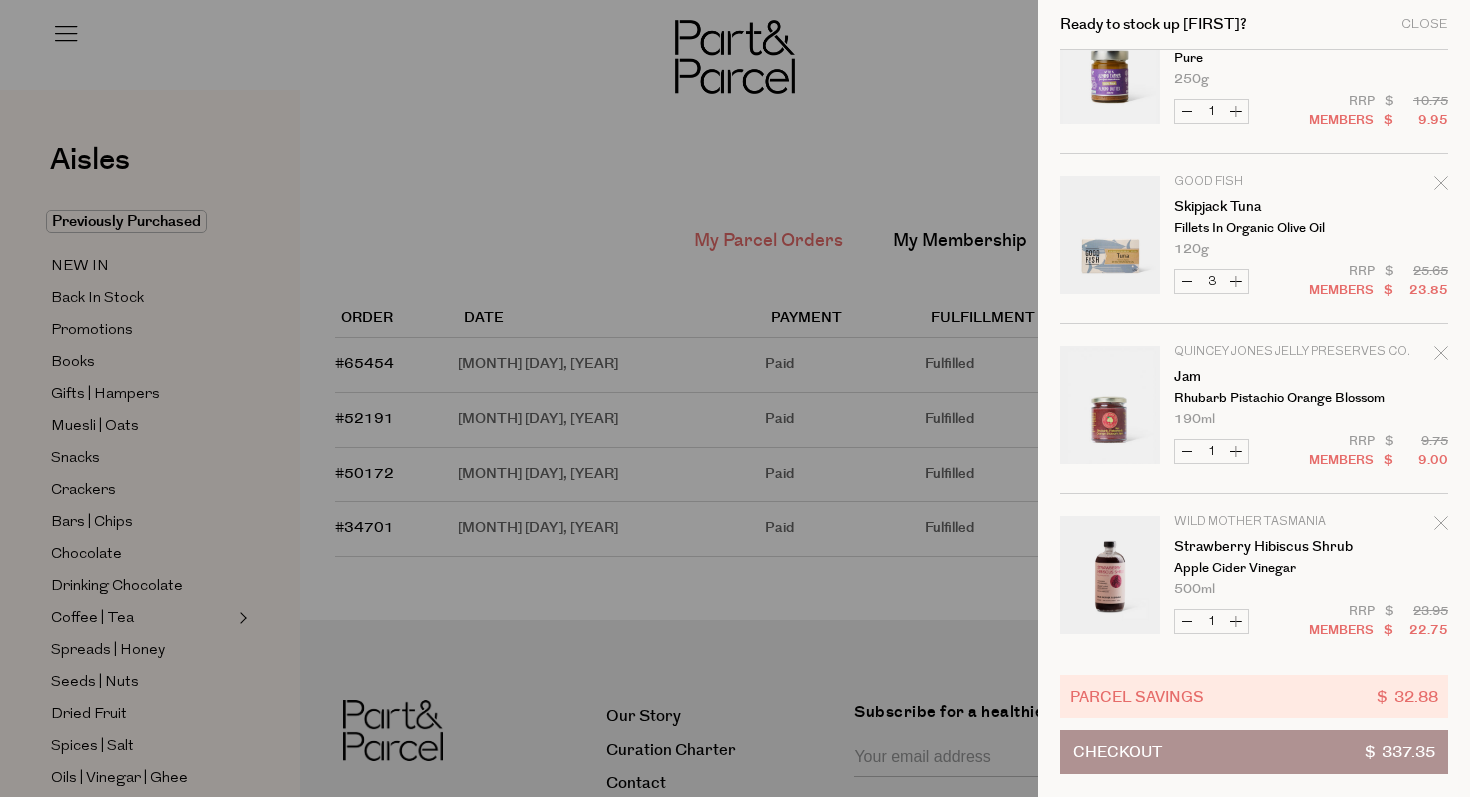 click 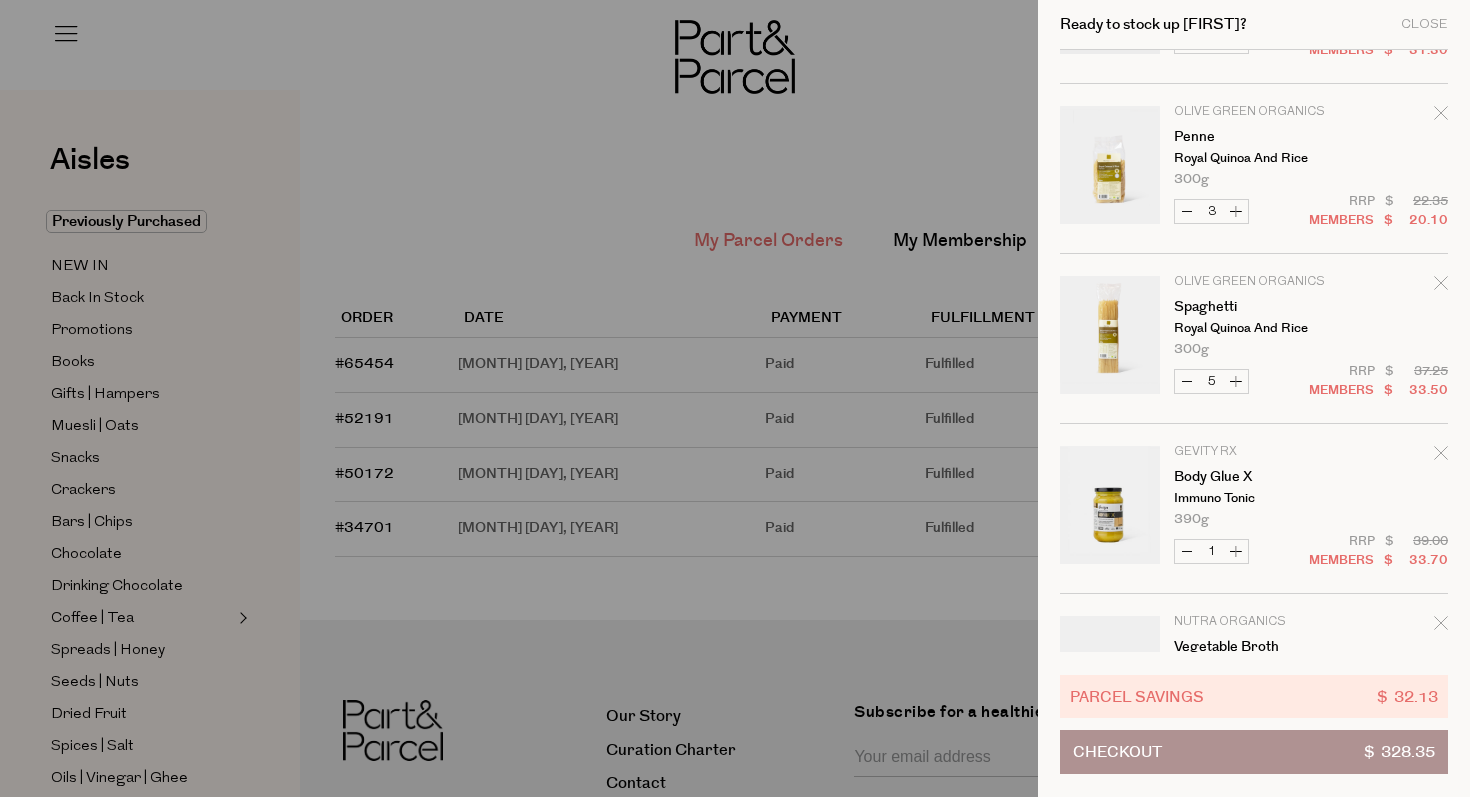 scroll, scrollTop: 1996, scrollLeft: 0, axis: vertical 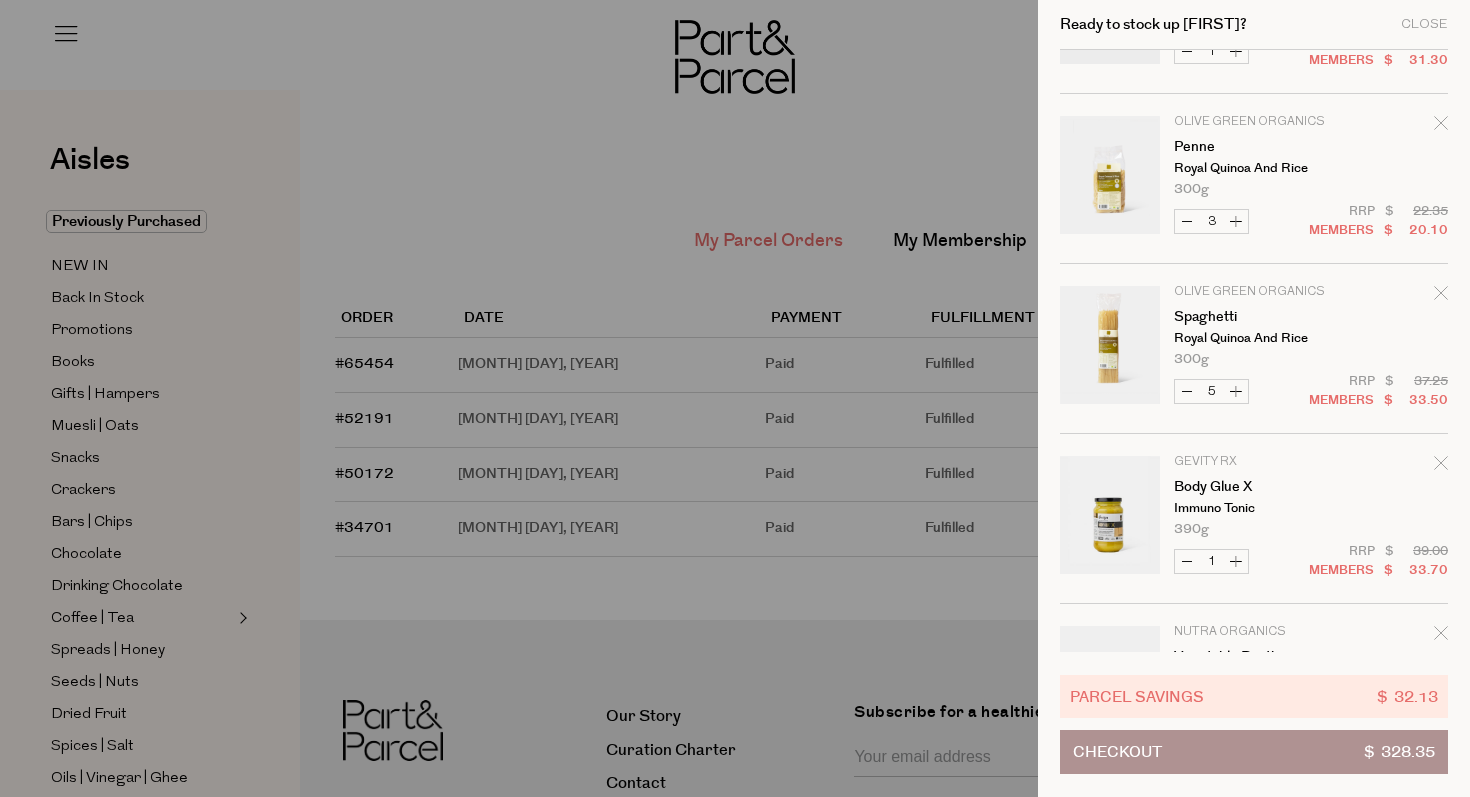 click 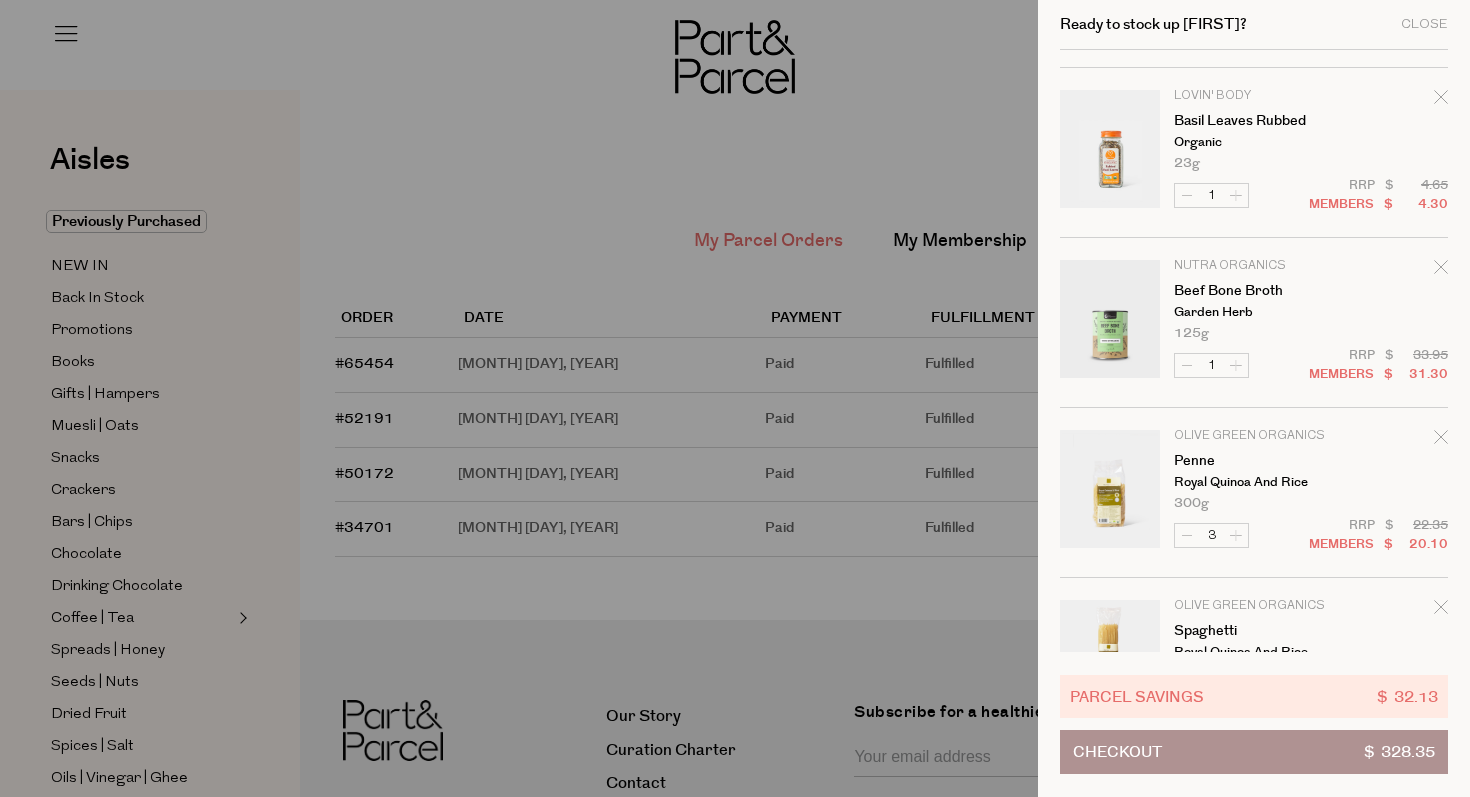scroll, scrollTop: 0, scrollLeft: 0, axis: both 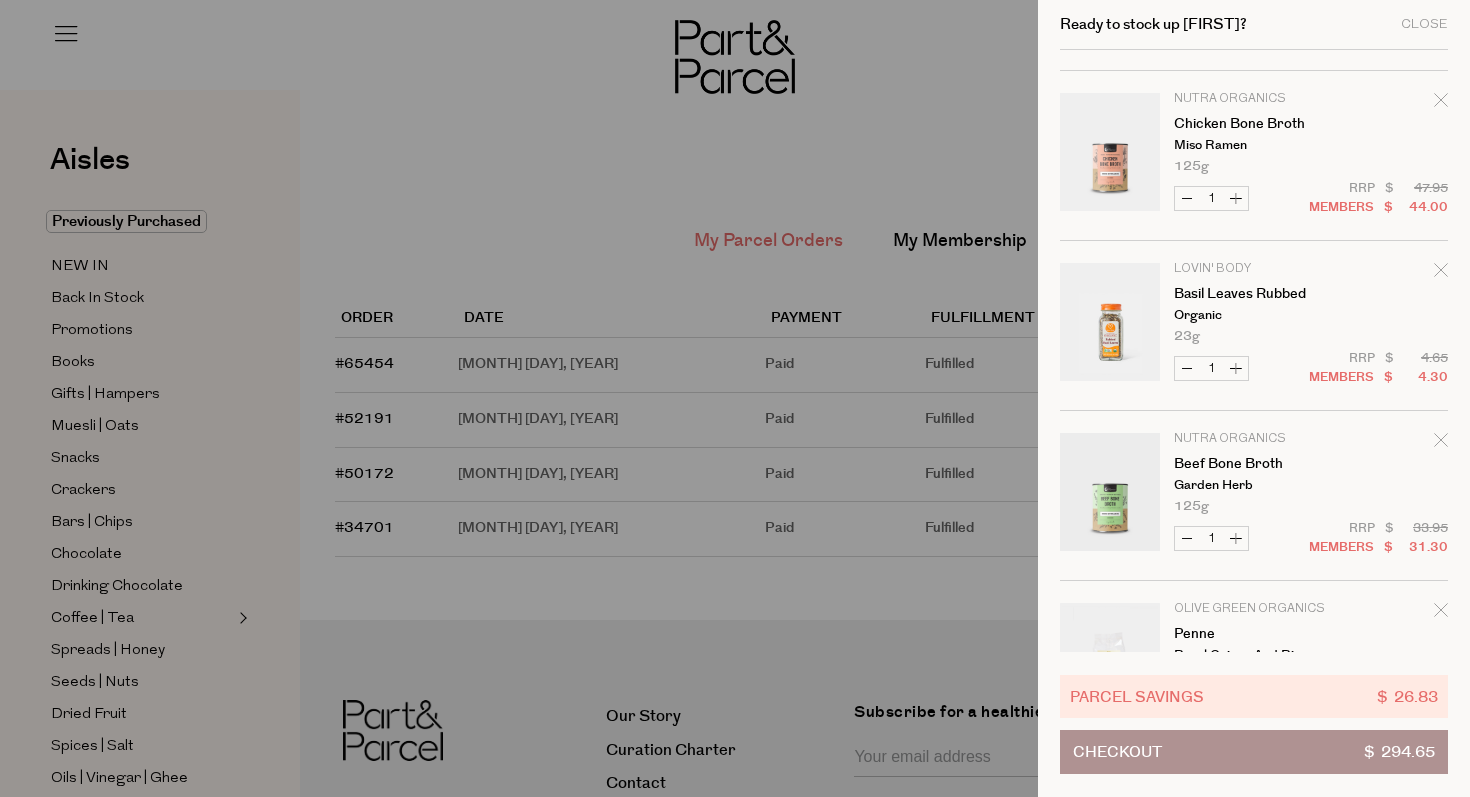 click 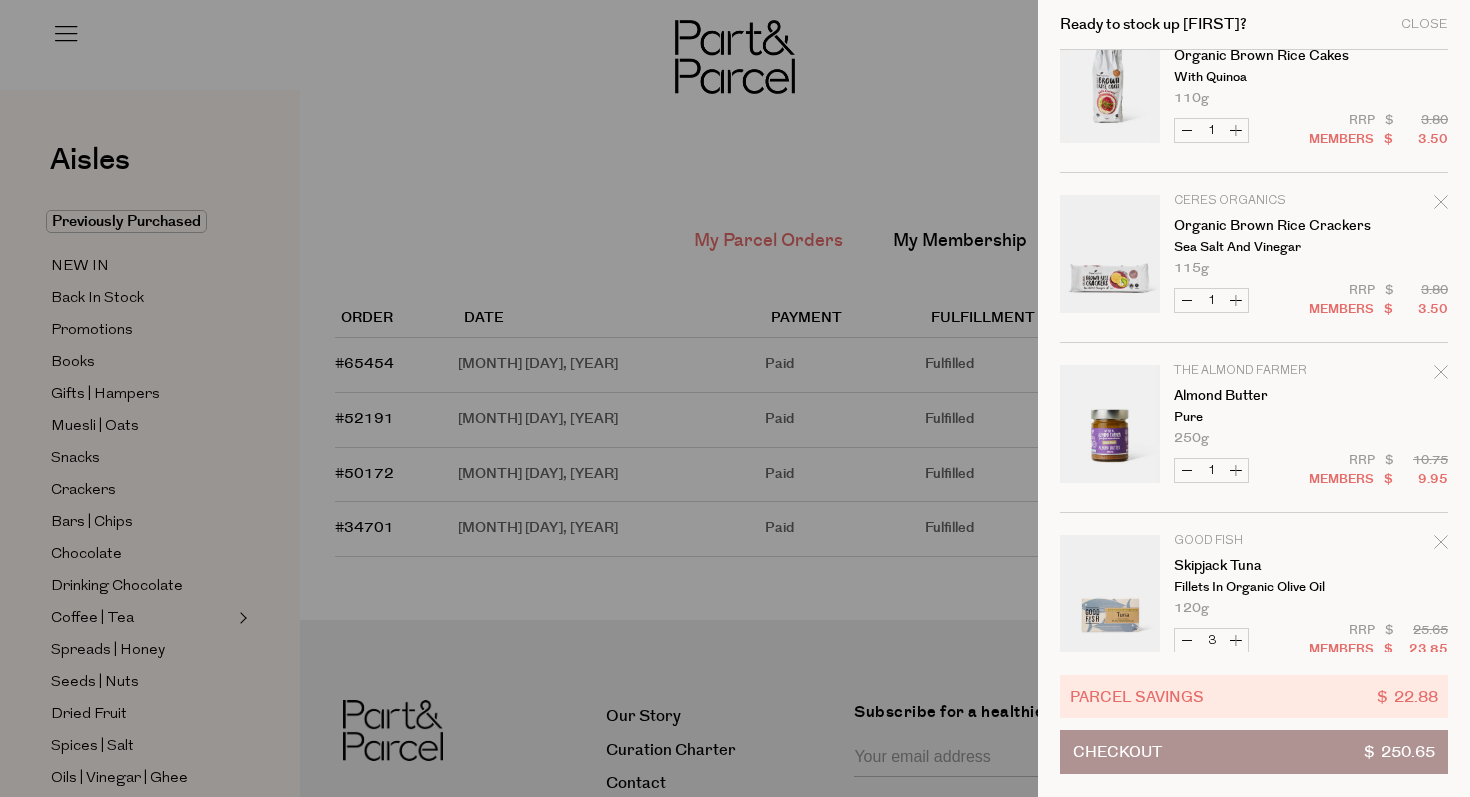 scroll, scrollTop: 1347, scrollLeft: 0, axis: vertical 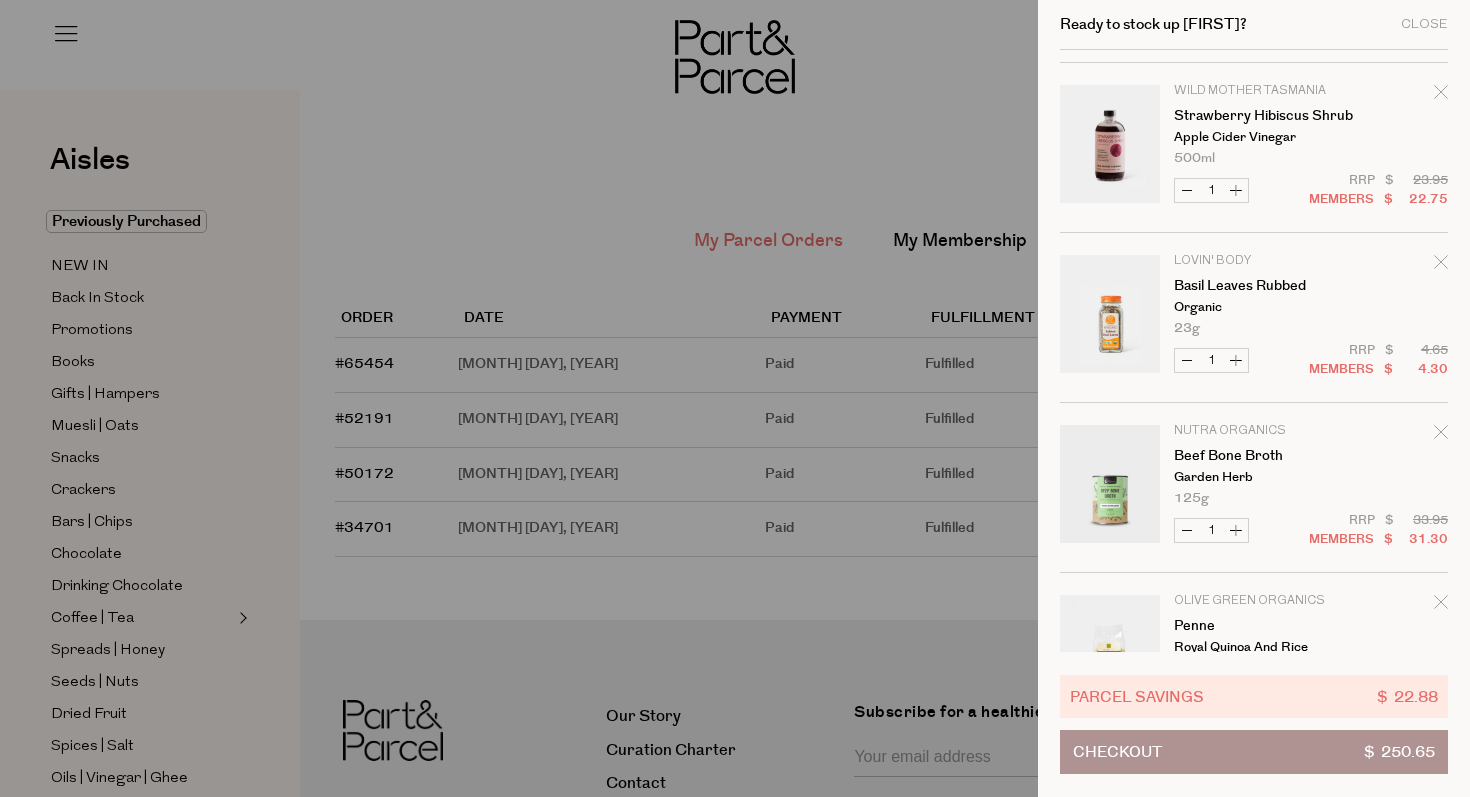 click 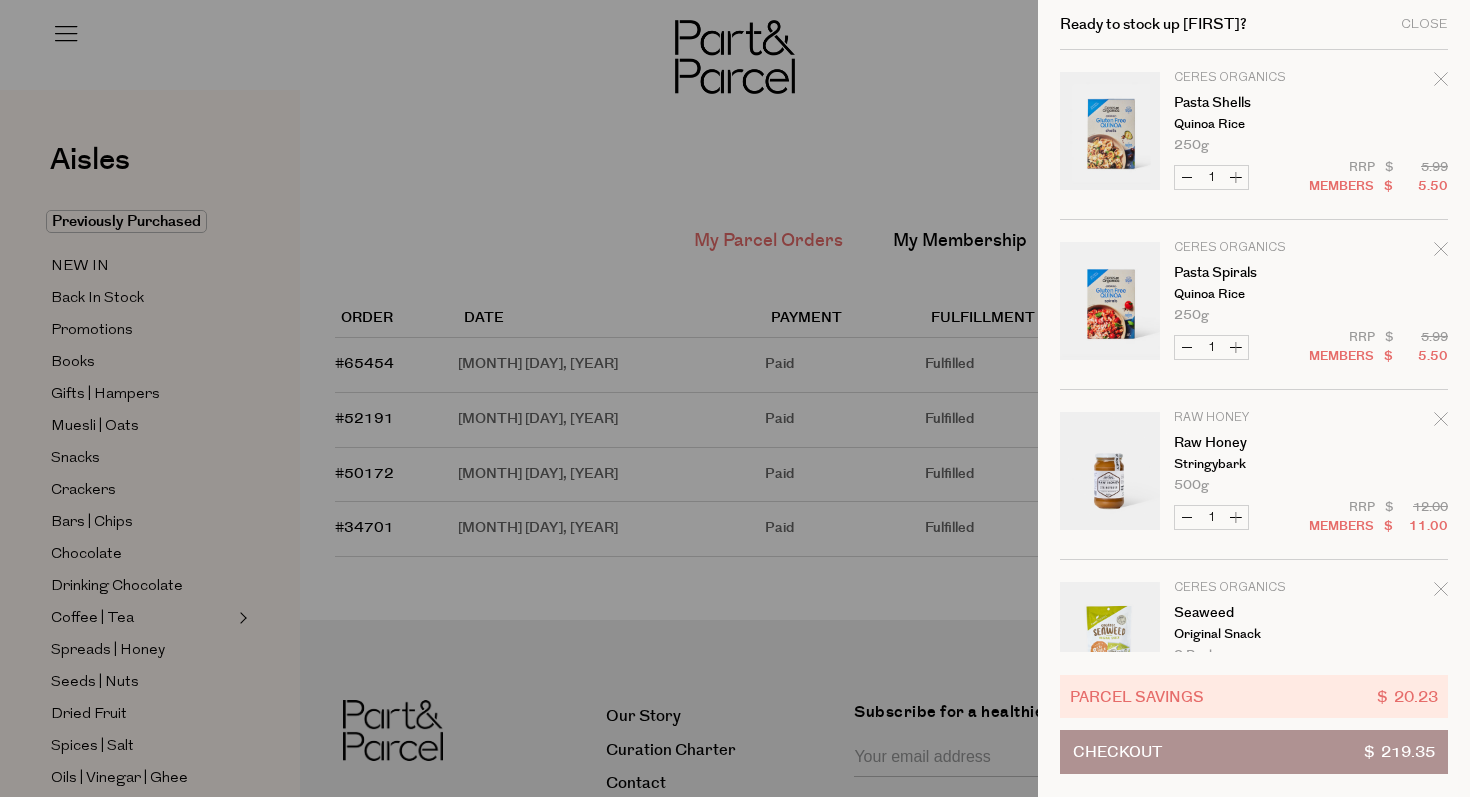 scroll, scrollTop: 1778, scrollLeft: 0, axis: vertical 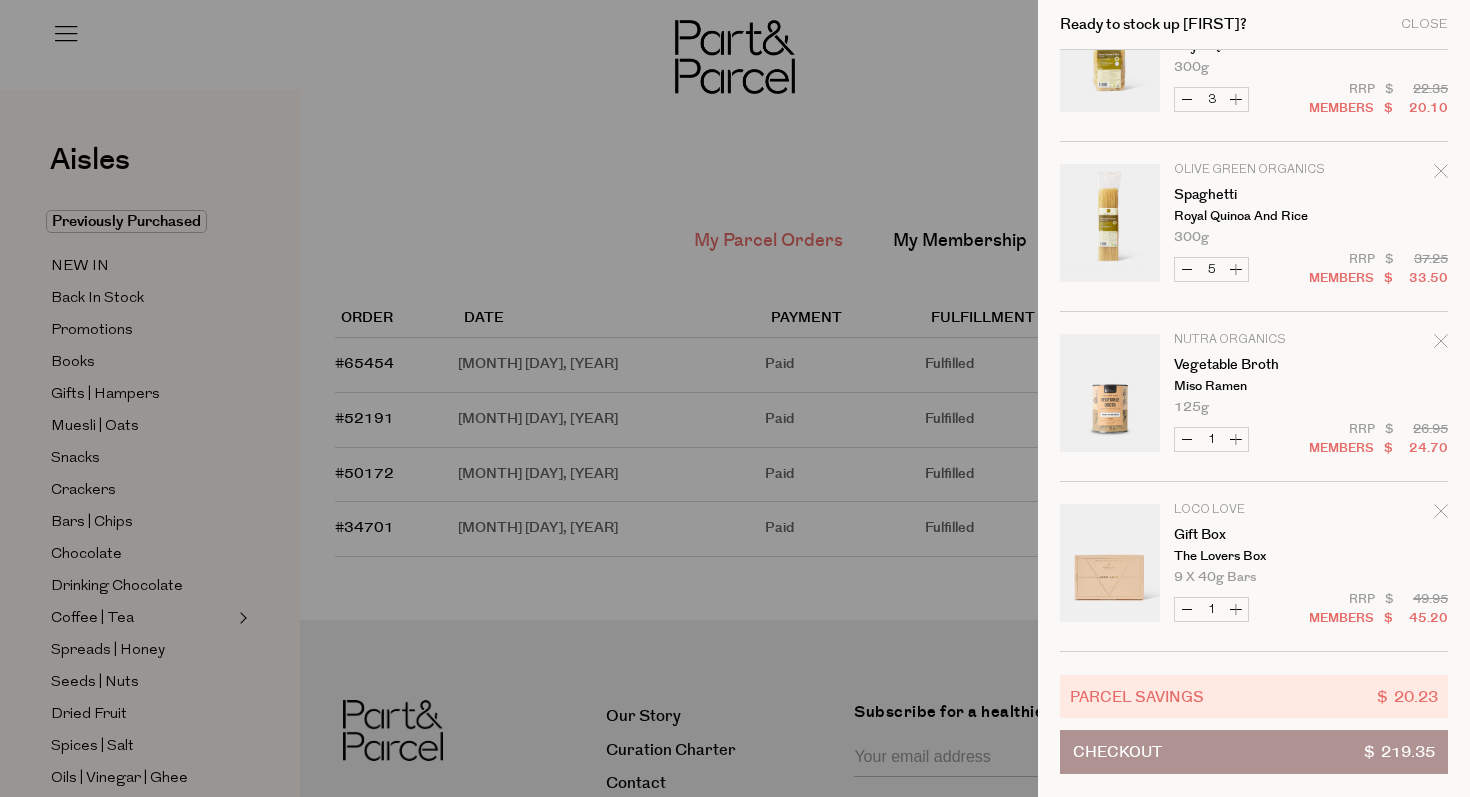click 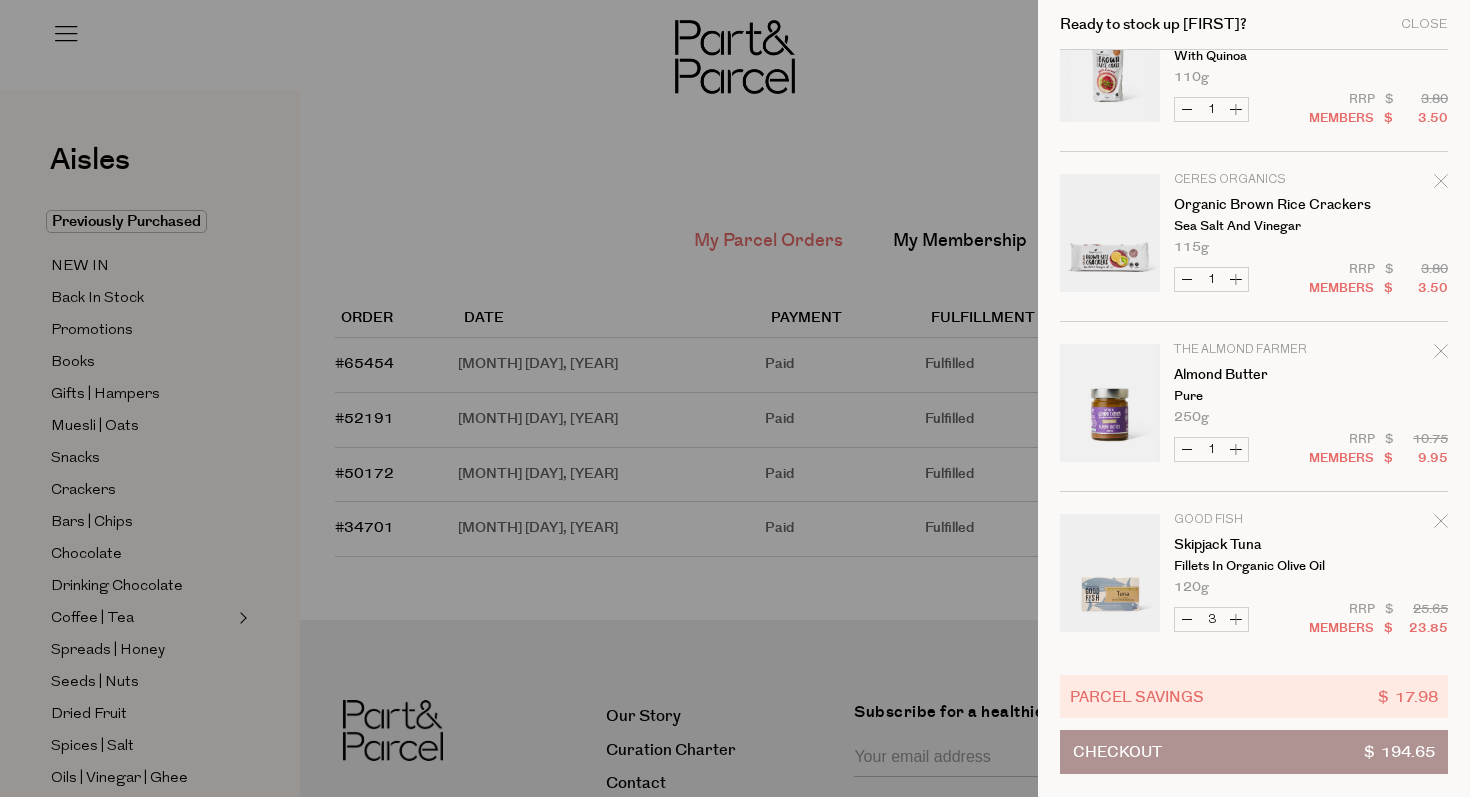 scroll, scrollTop: 746, scrollLeft: 0, axis: vertical 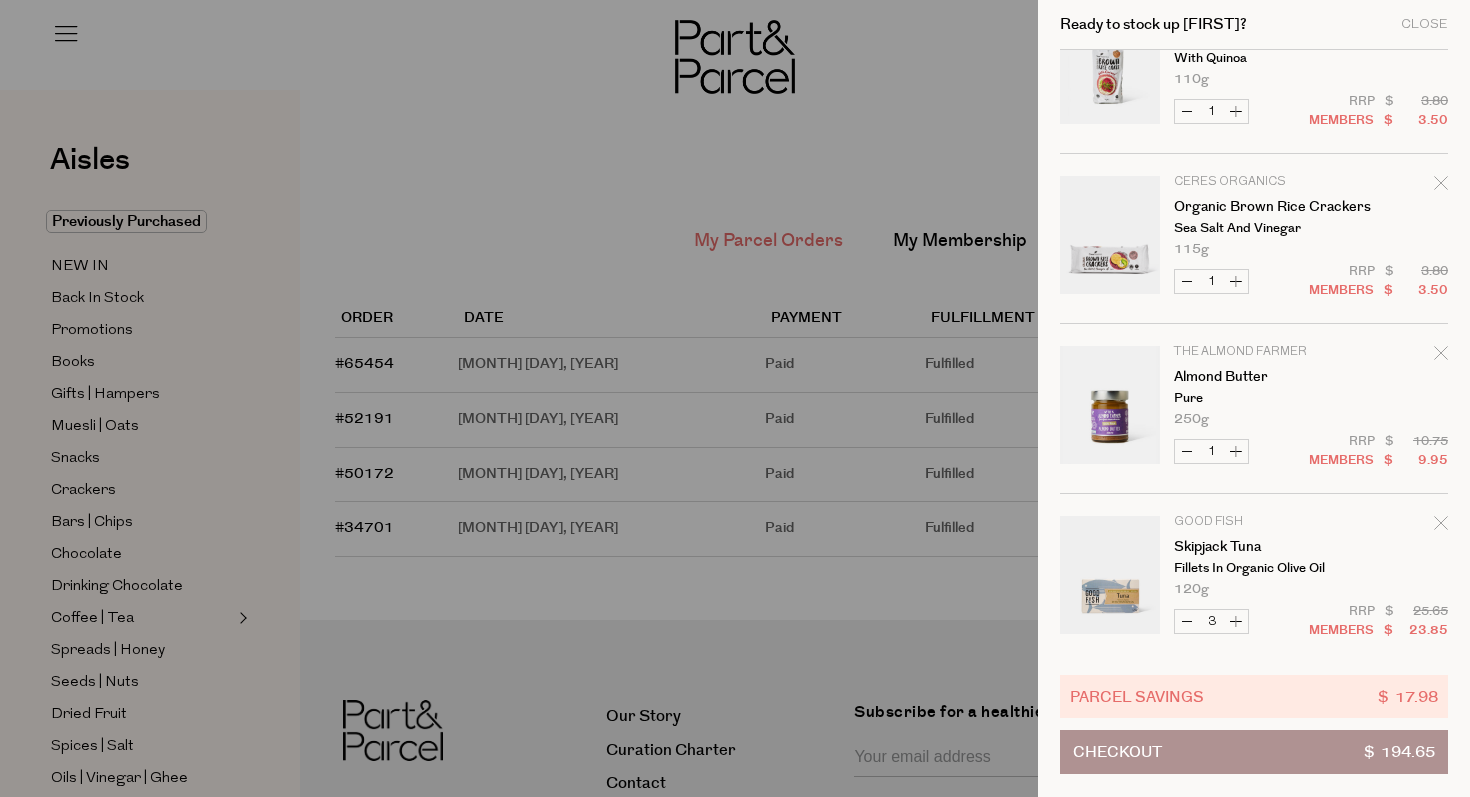 click 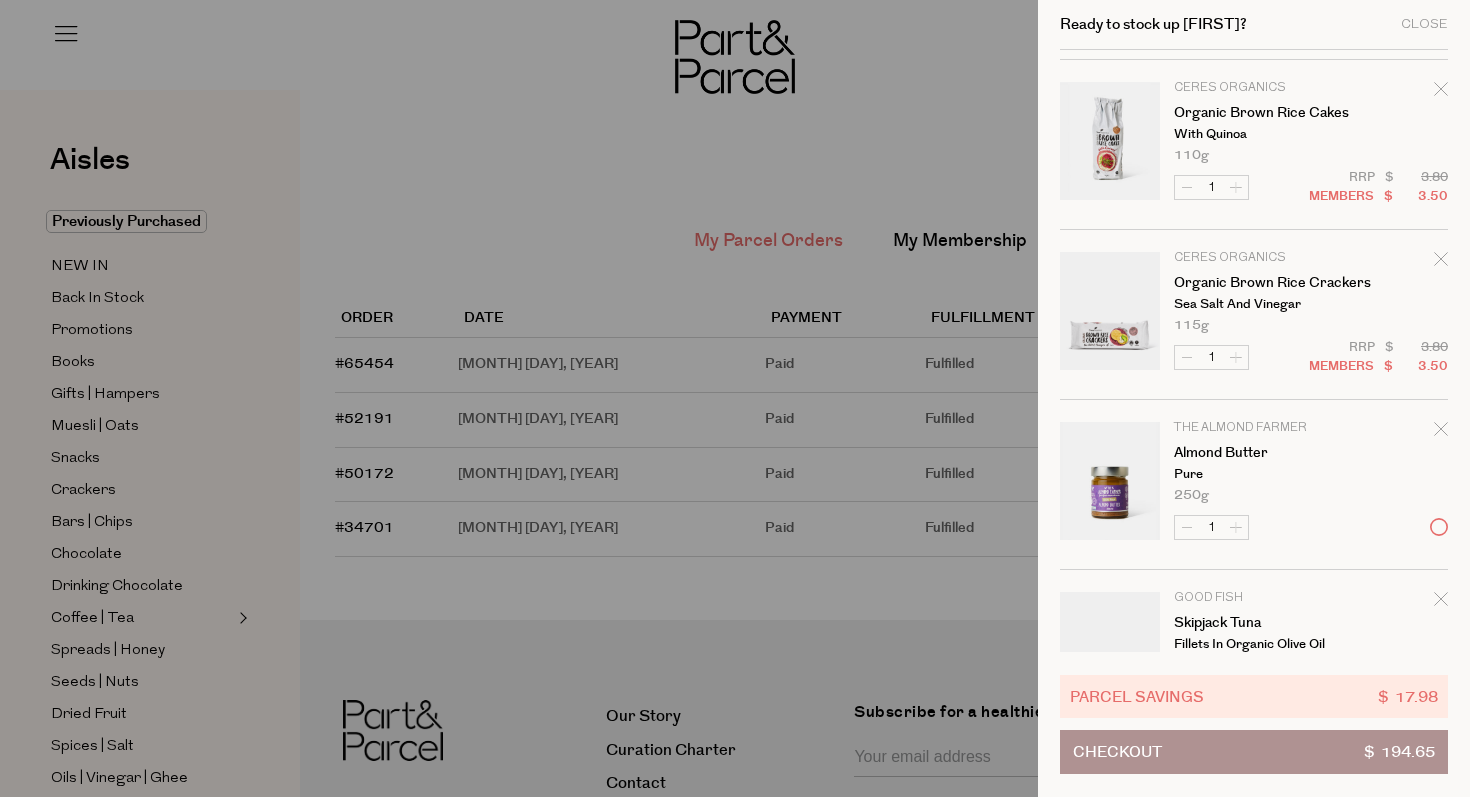 scroll, scrollTop: 668, scrollLeft: 0, axis: vertical 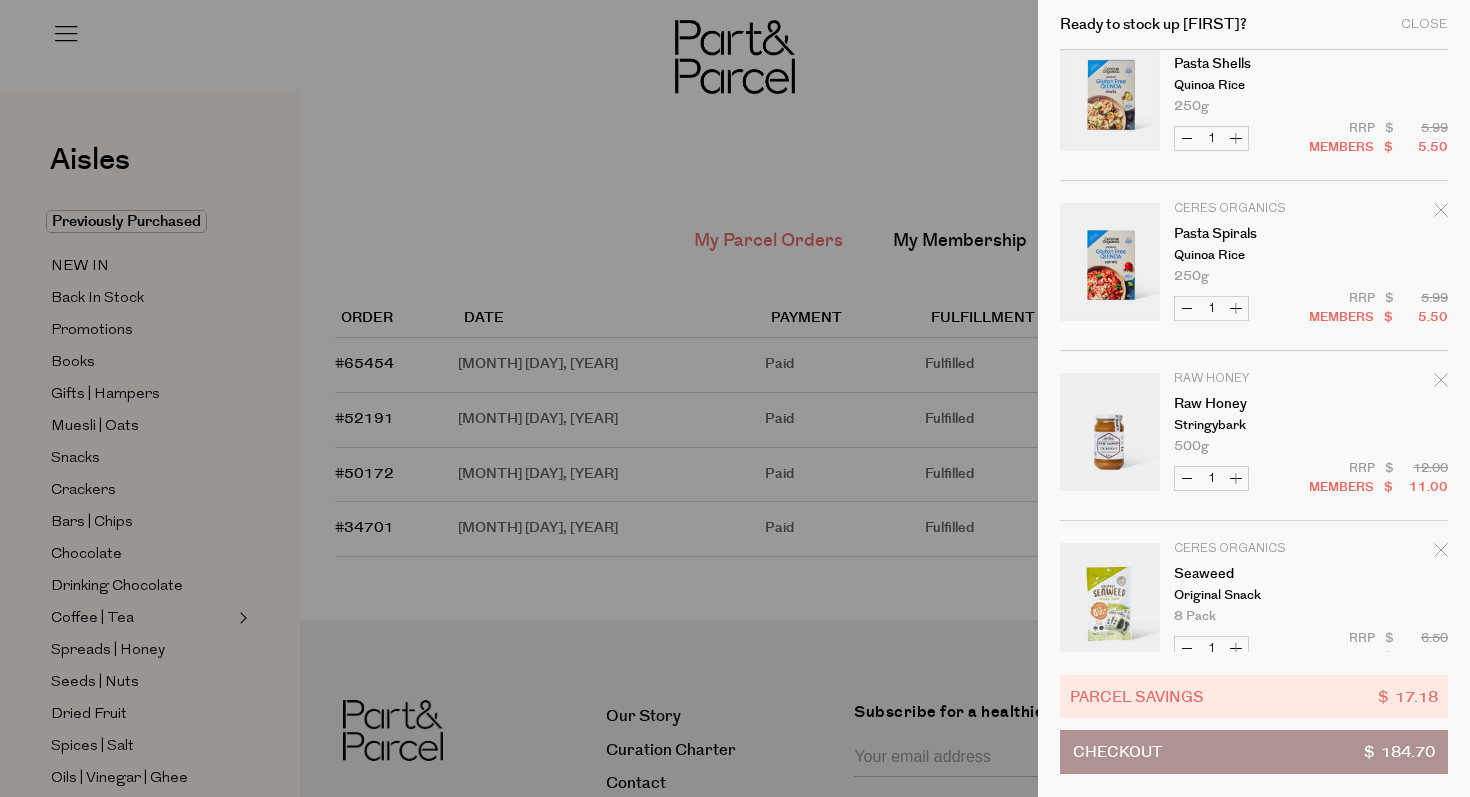 click 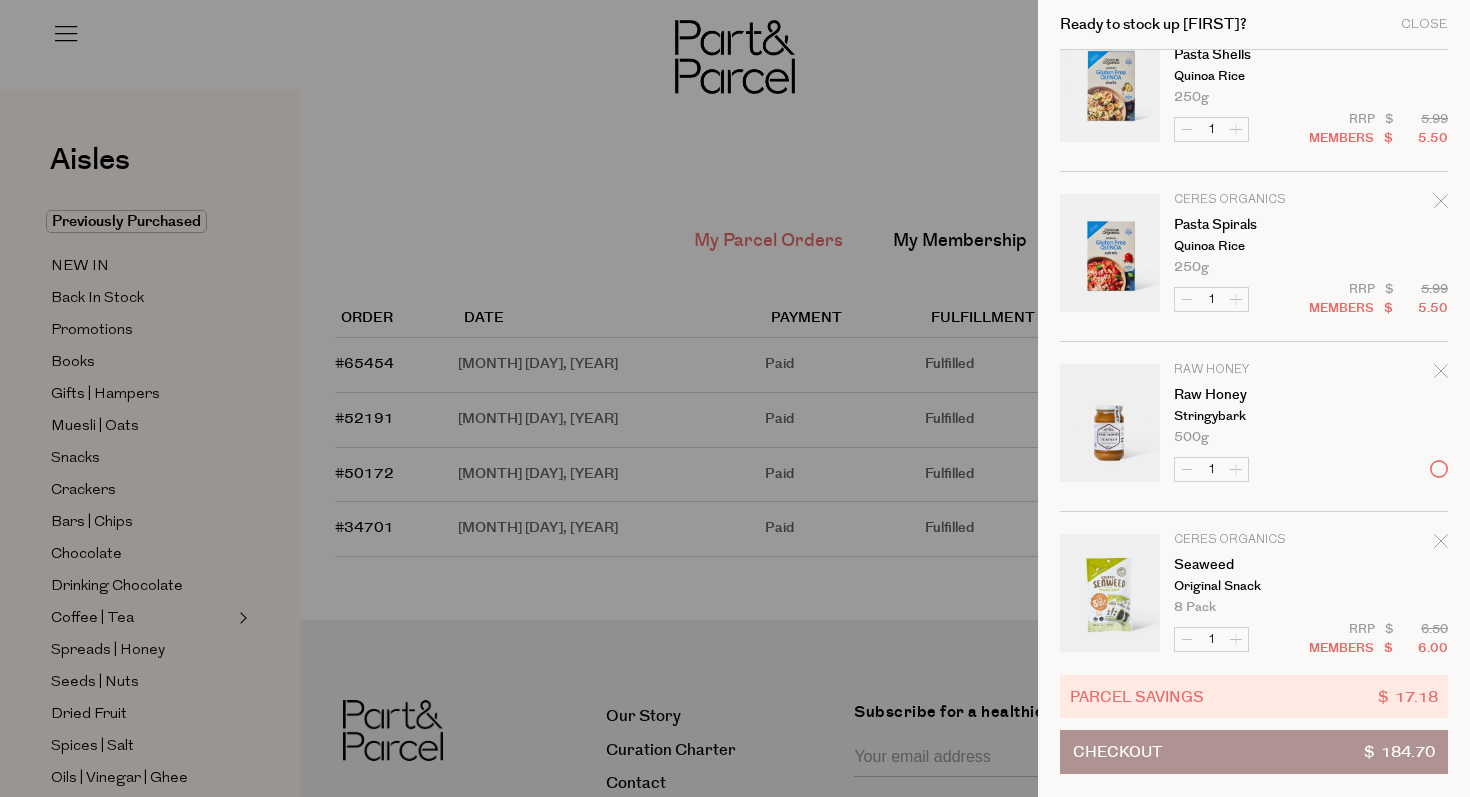 scroll, scrollTop: 51, scrollLeft: 0, axis: vertical 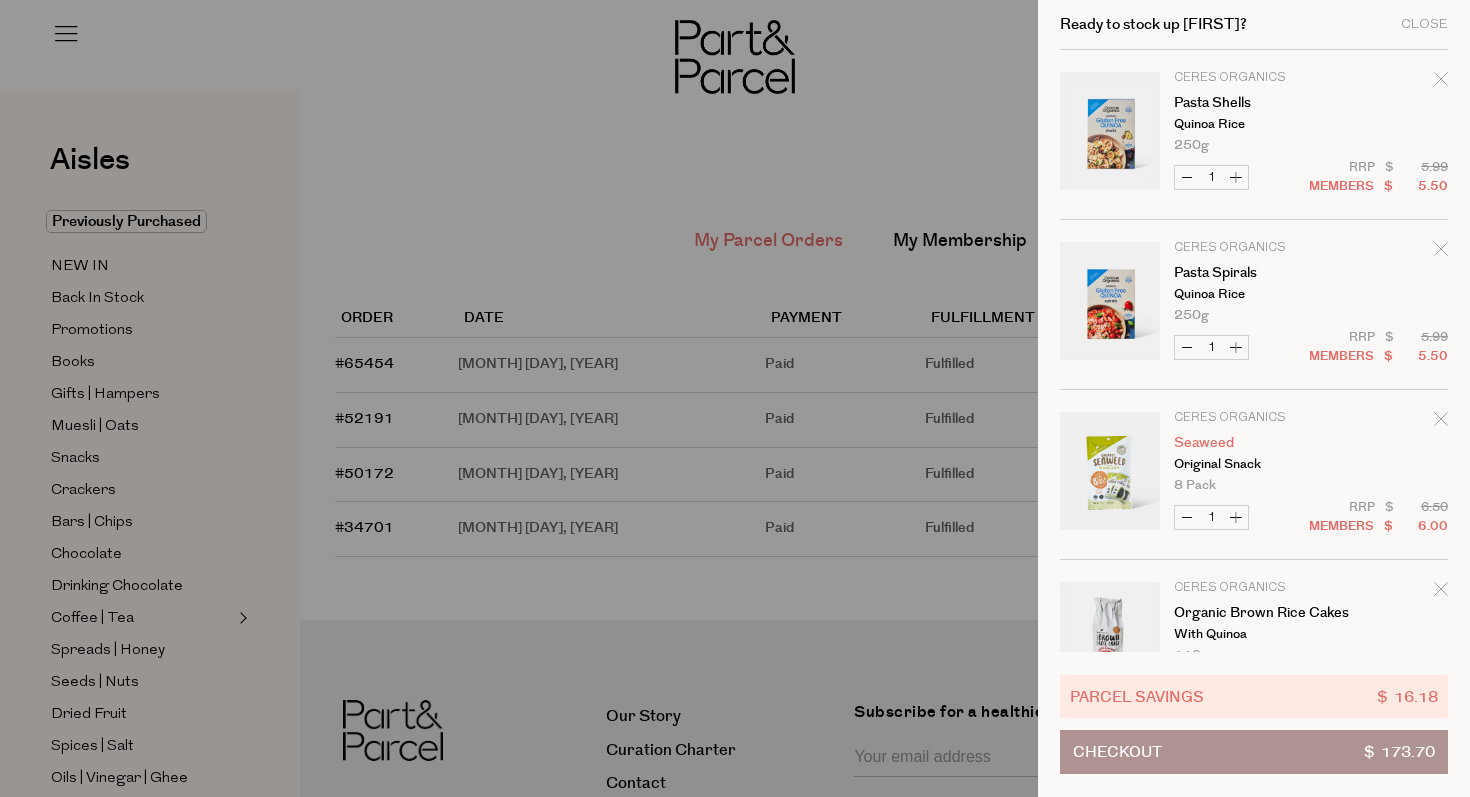 click on "Seaweed" at bounding box center [1251, 443] 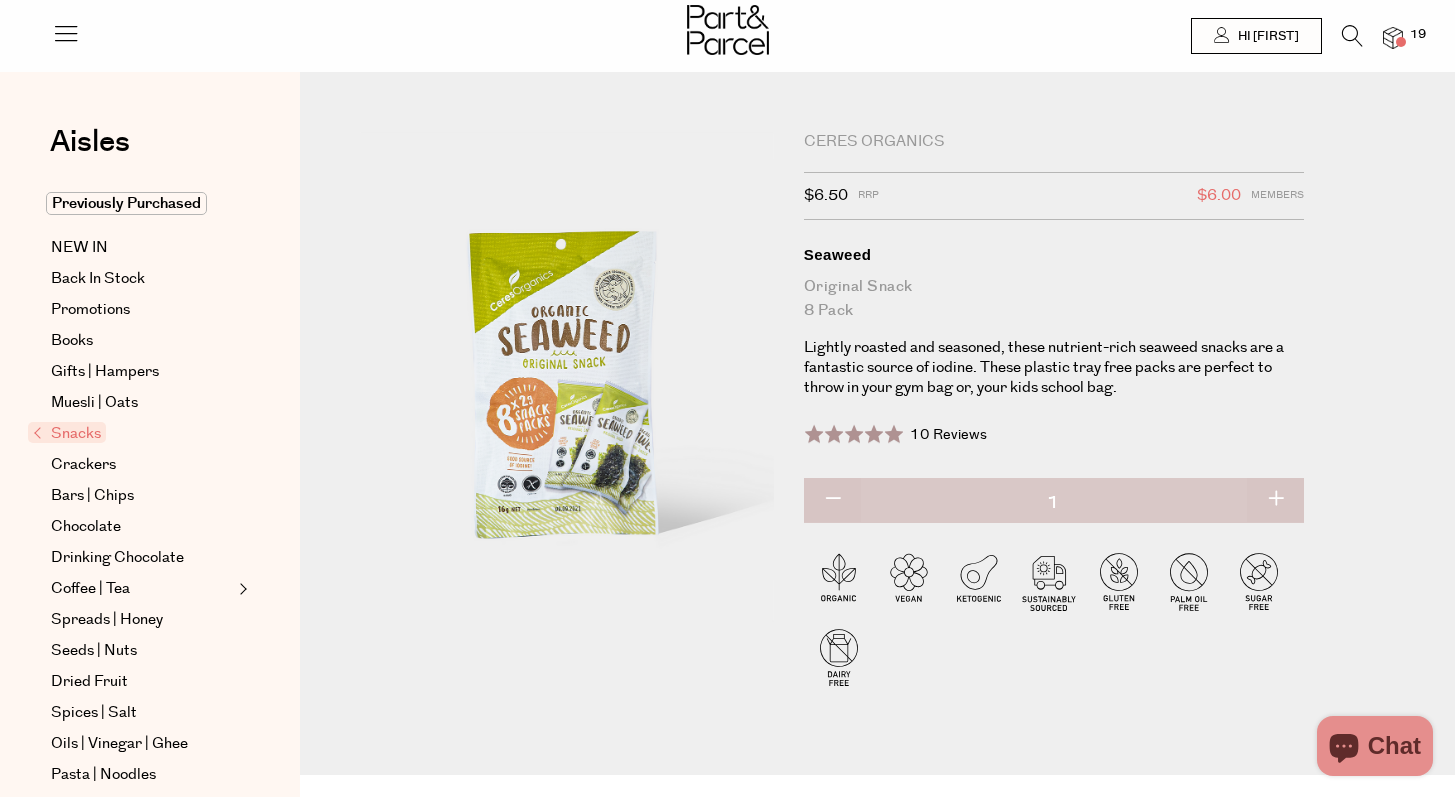 scroll, scrollTop: 0, scrollLeft: 0, axis: both 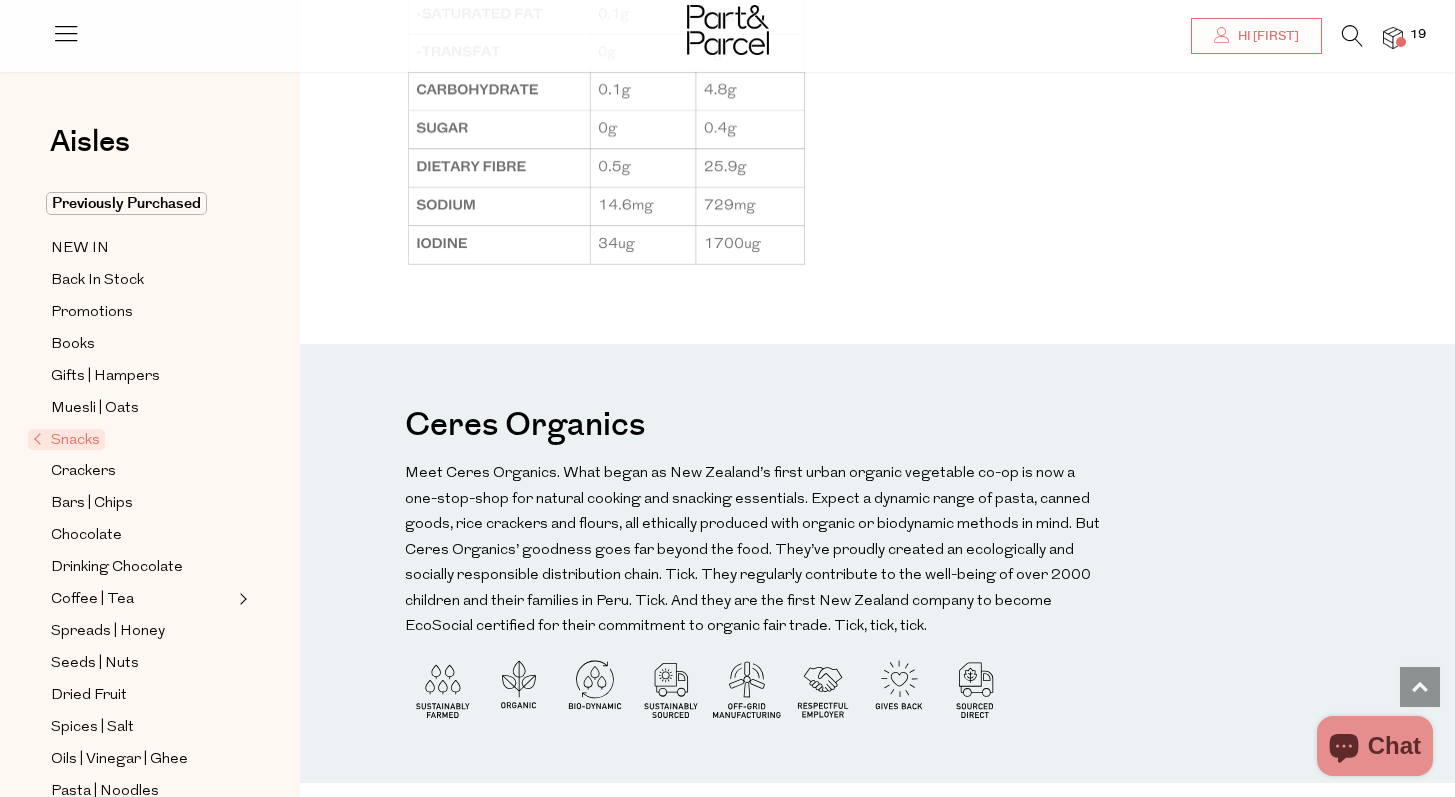 click at bounding box center (727, 32) 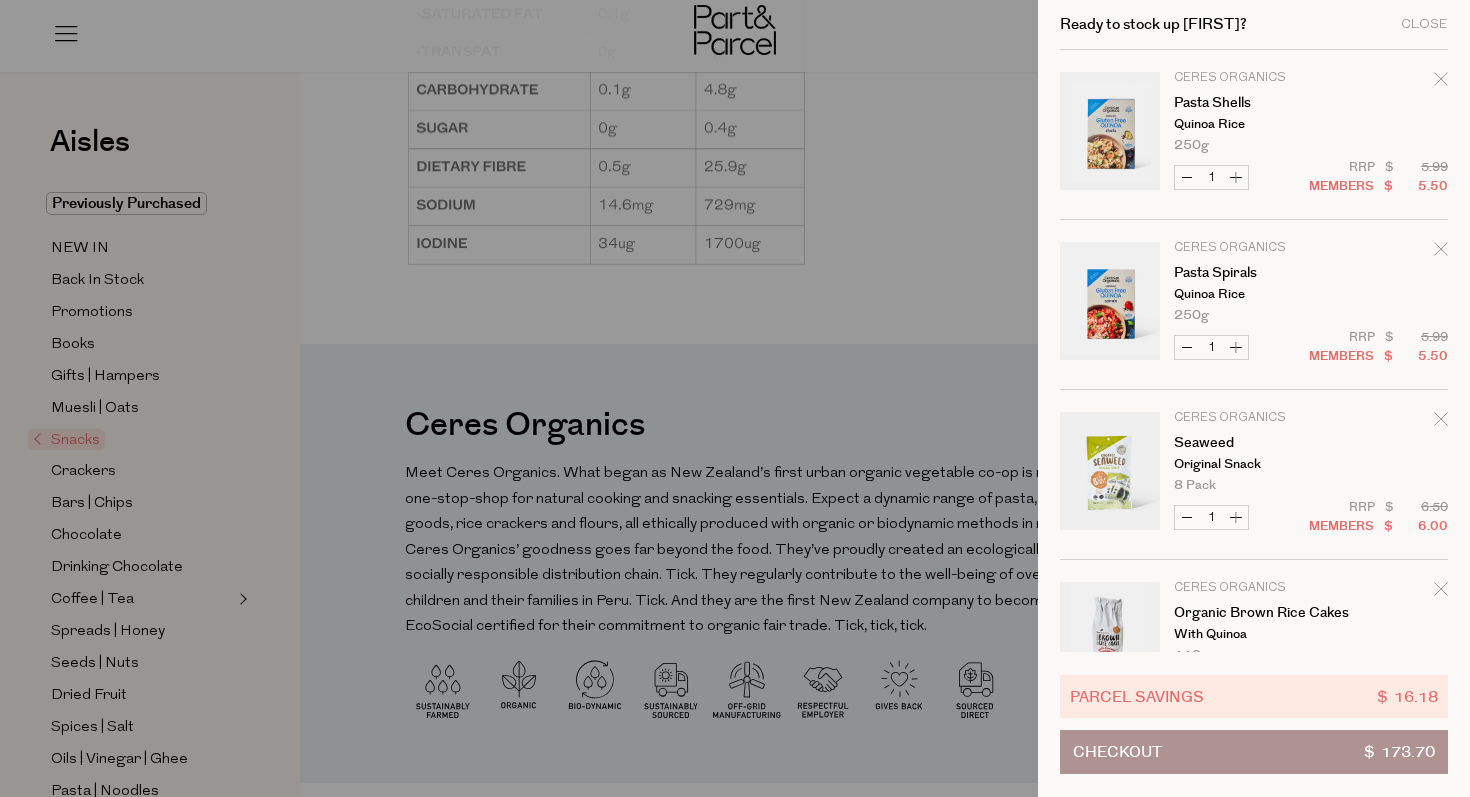 scroll, scrollTop: 1268, scrollLeft: 0, axis: vertical 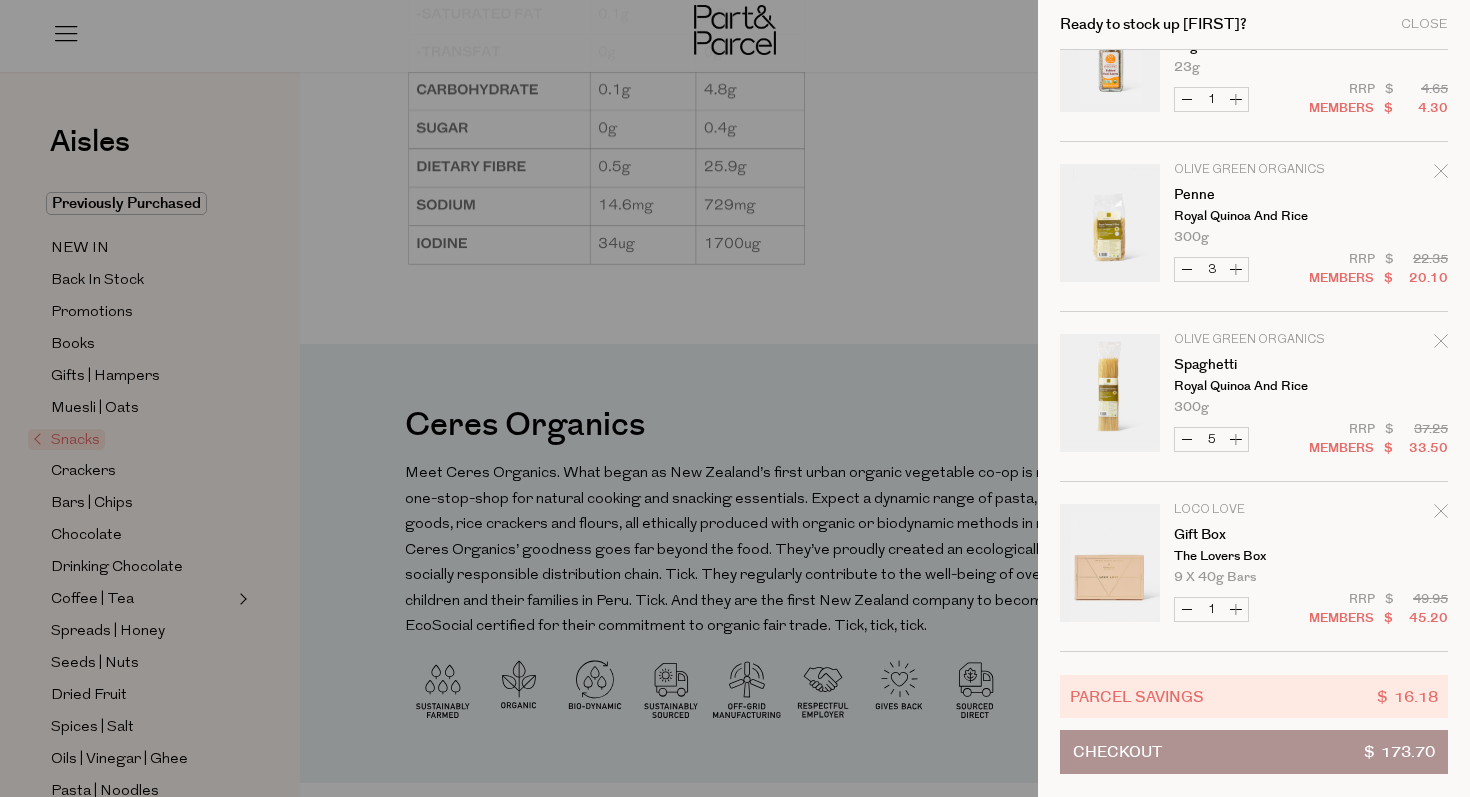click 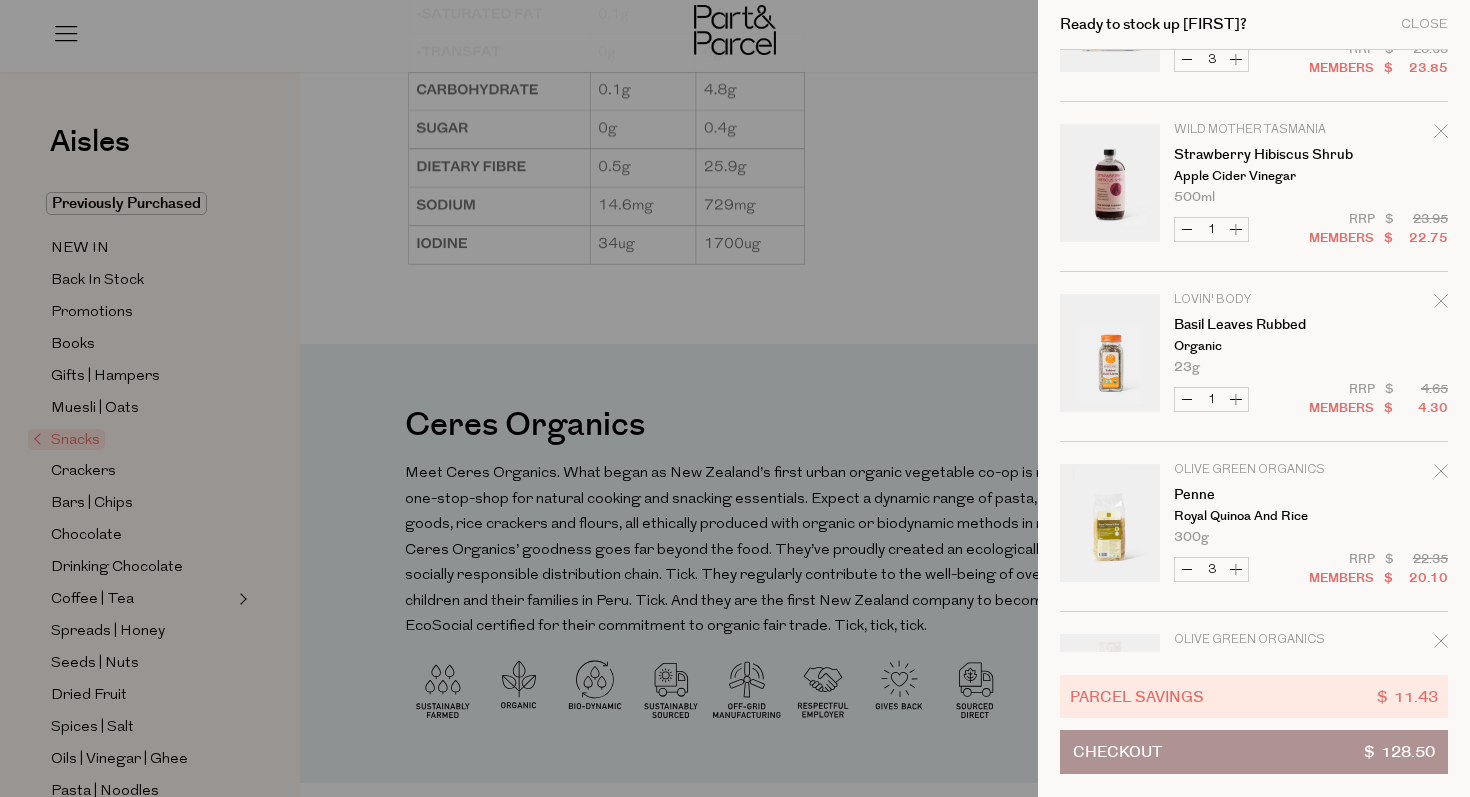 scroll, scrollTop: 714, scrollLeft: 0, axis: vertical 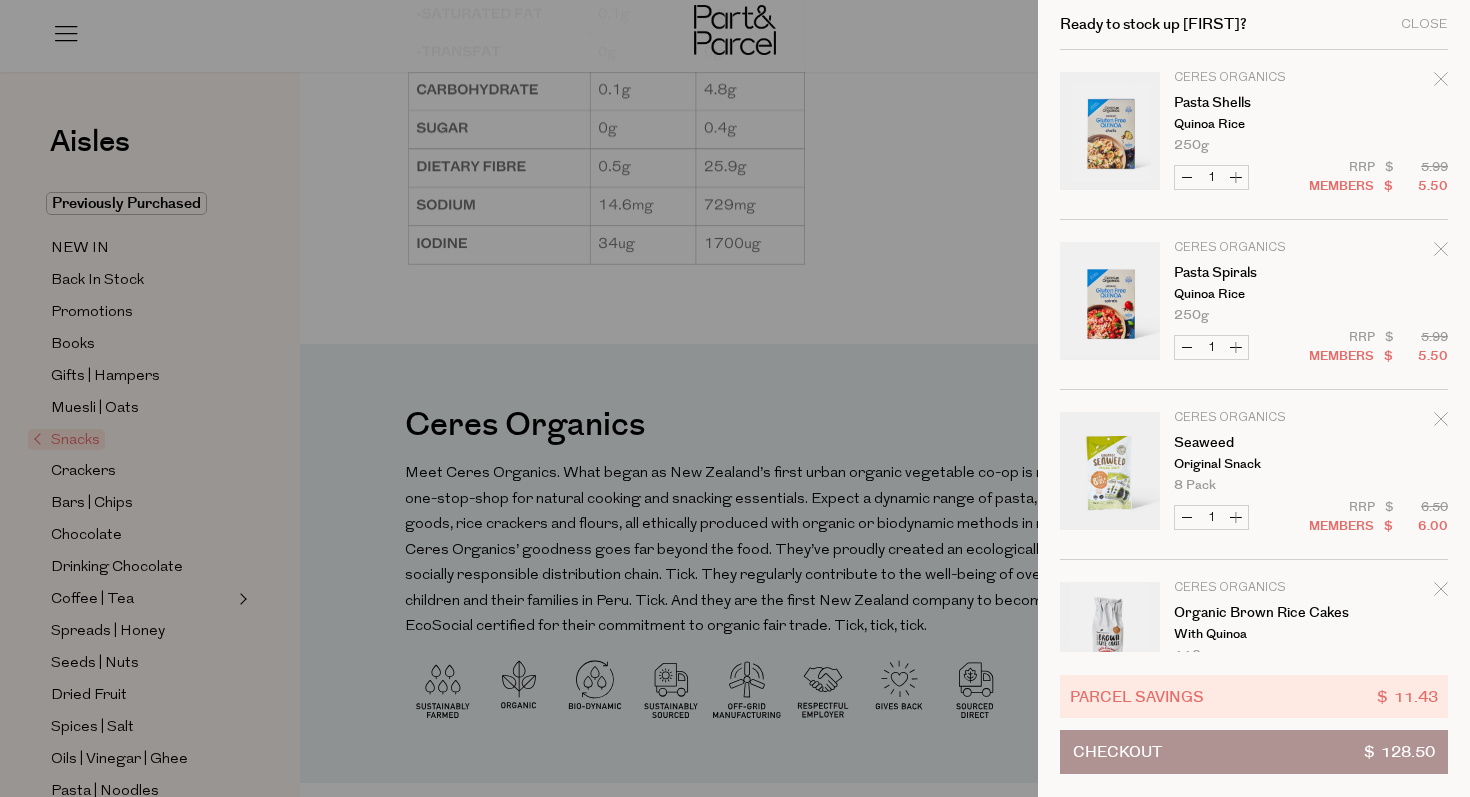 click at bounding box center [735, 398] 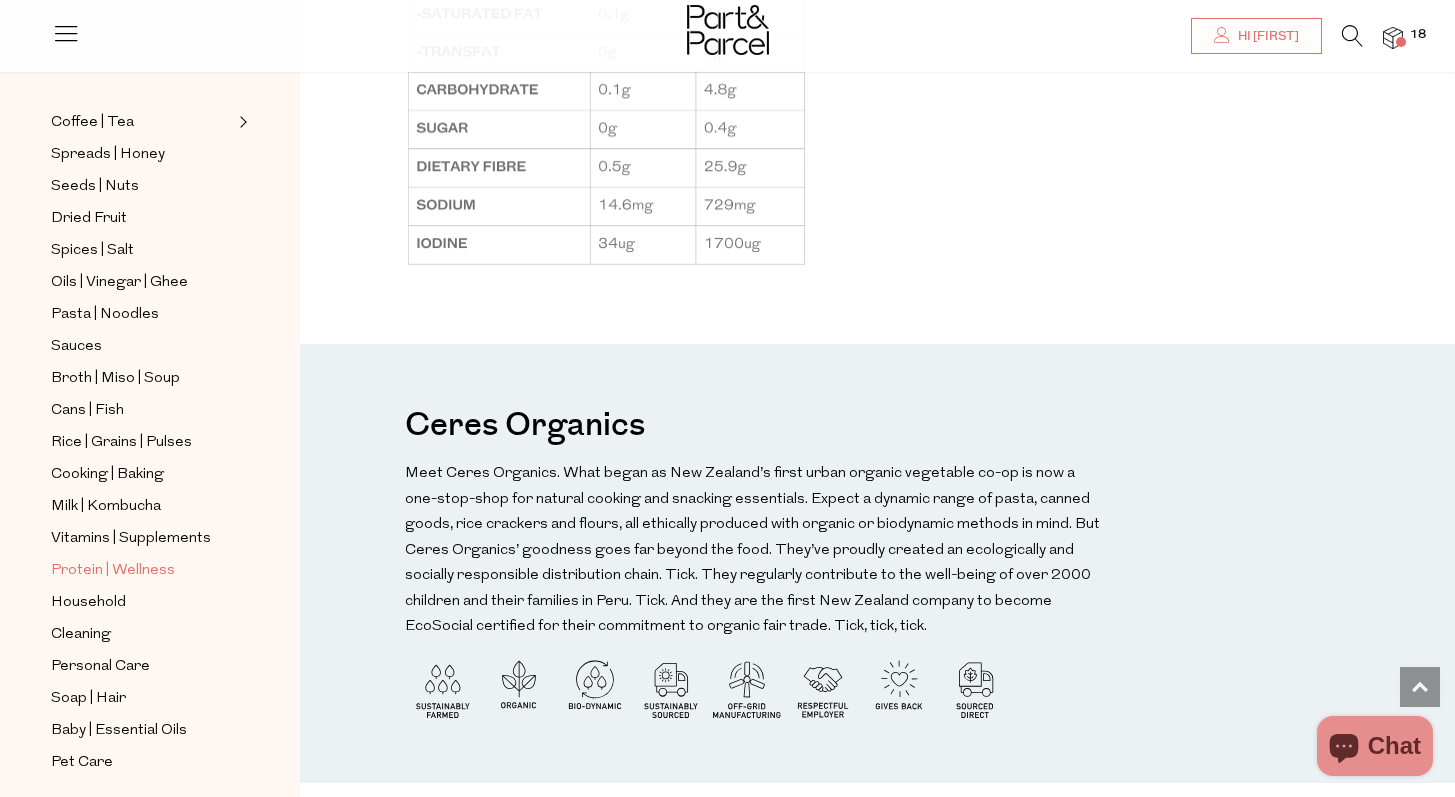scroll, scrollTop: 487, scrollLeft: 0, axis: vertical 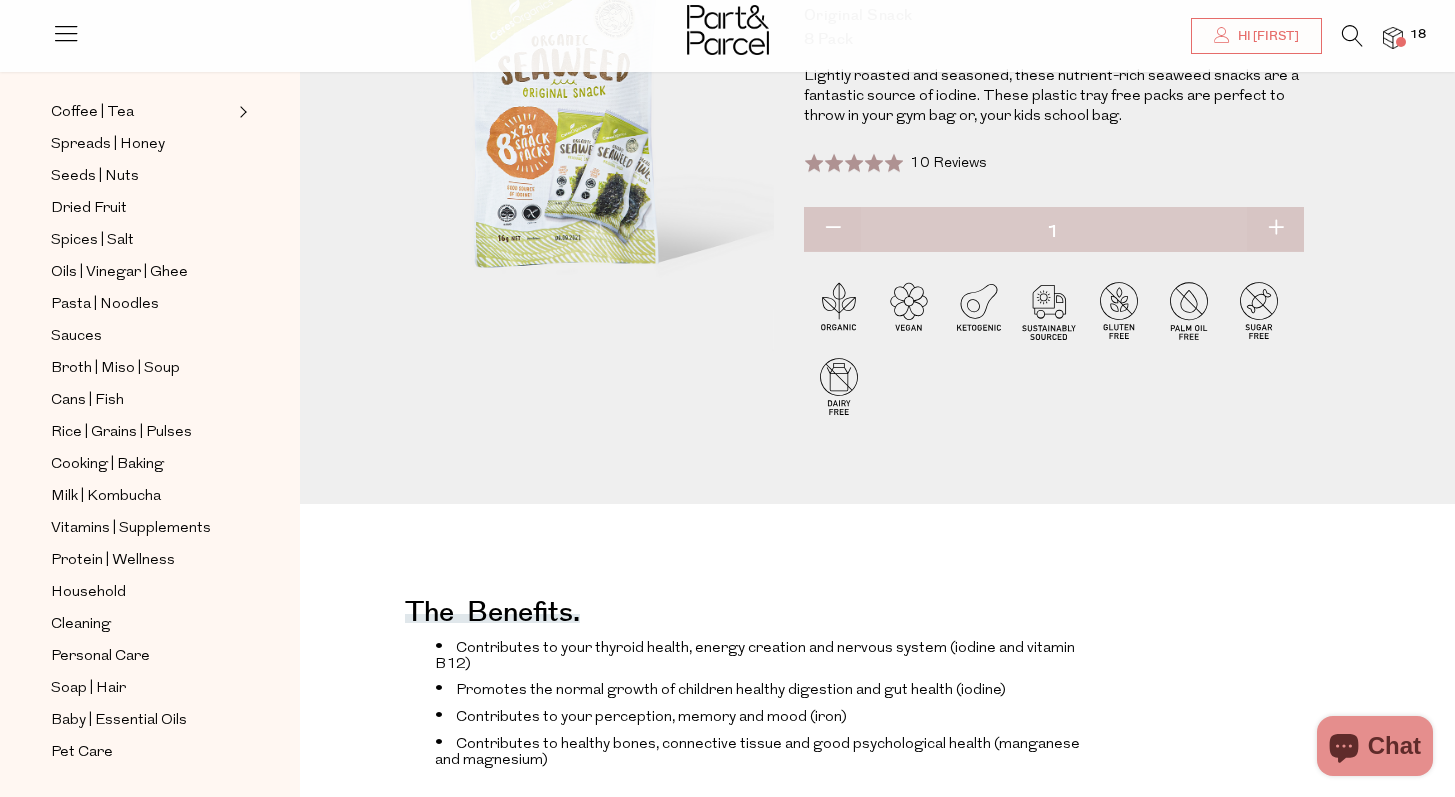 click at bounding box center [1393, 38] 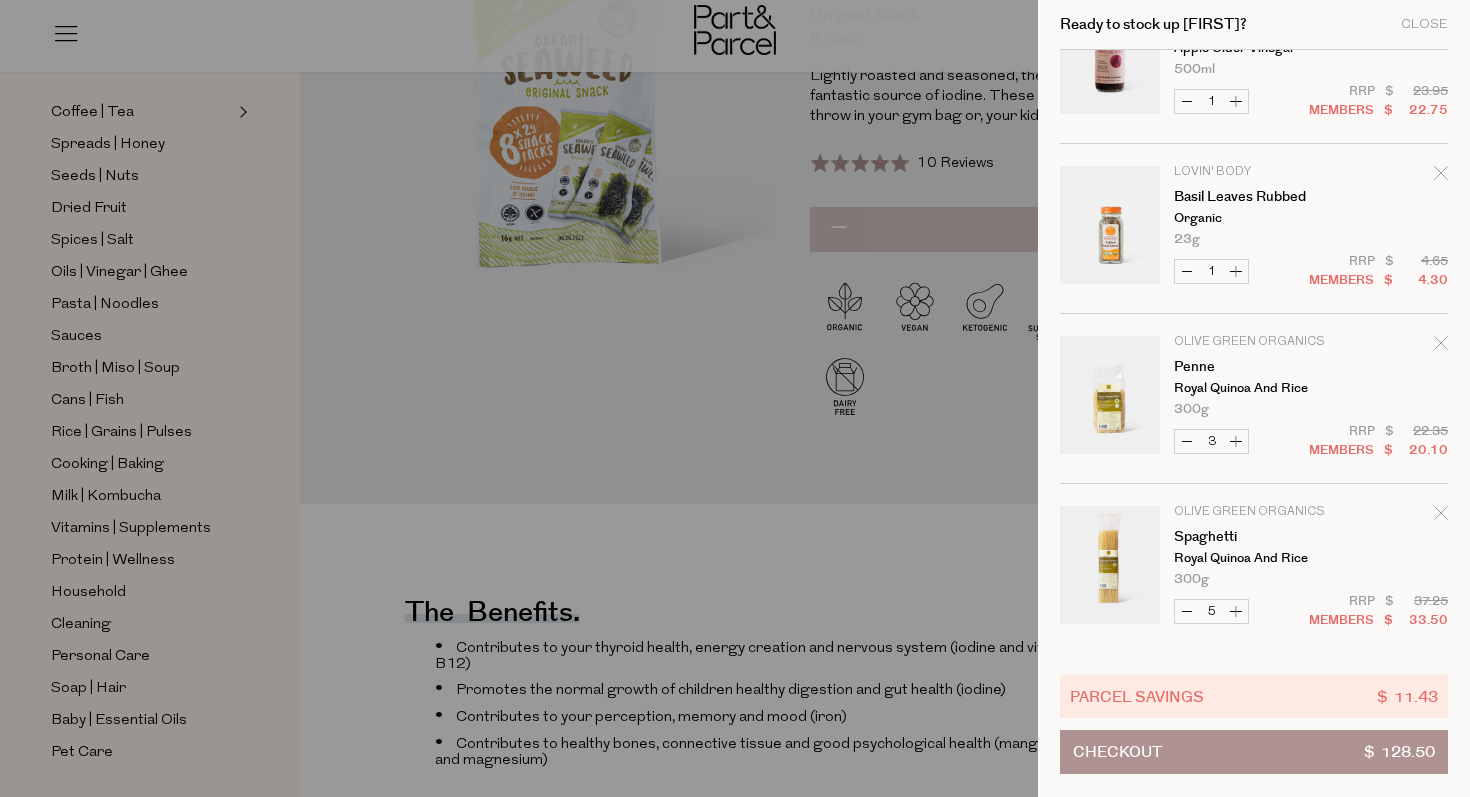 scroll, scrollTop: 1098, scrollLeft: 0, axis: vertical 